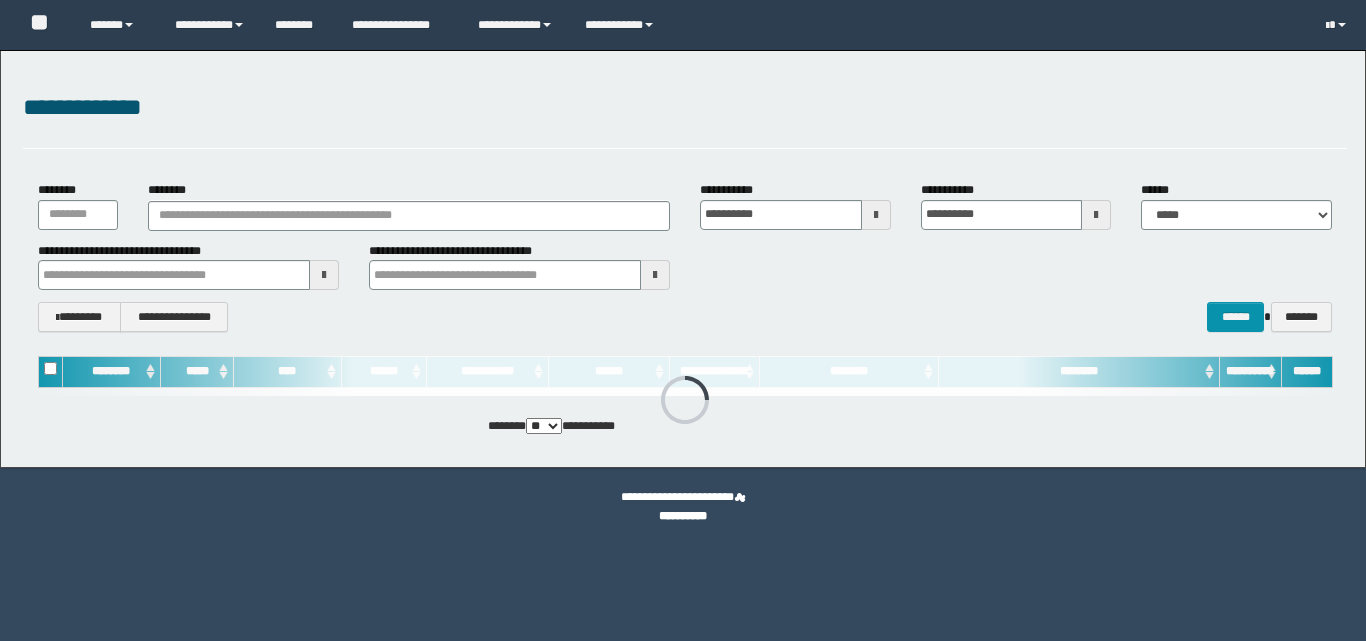 scroll, scrollTop: 0, scrollLeft: 0, axis: both 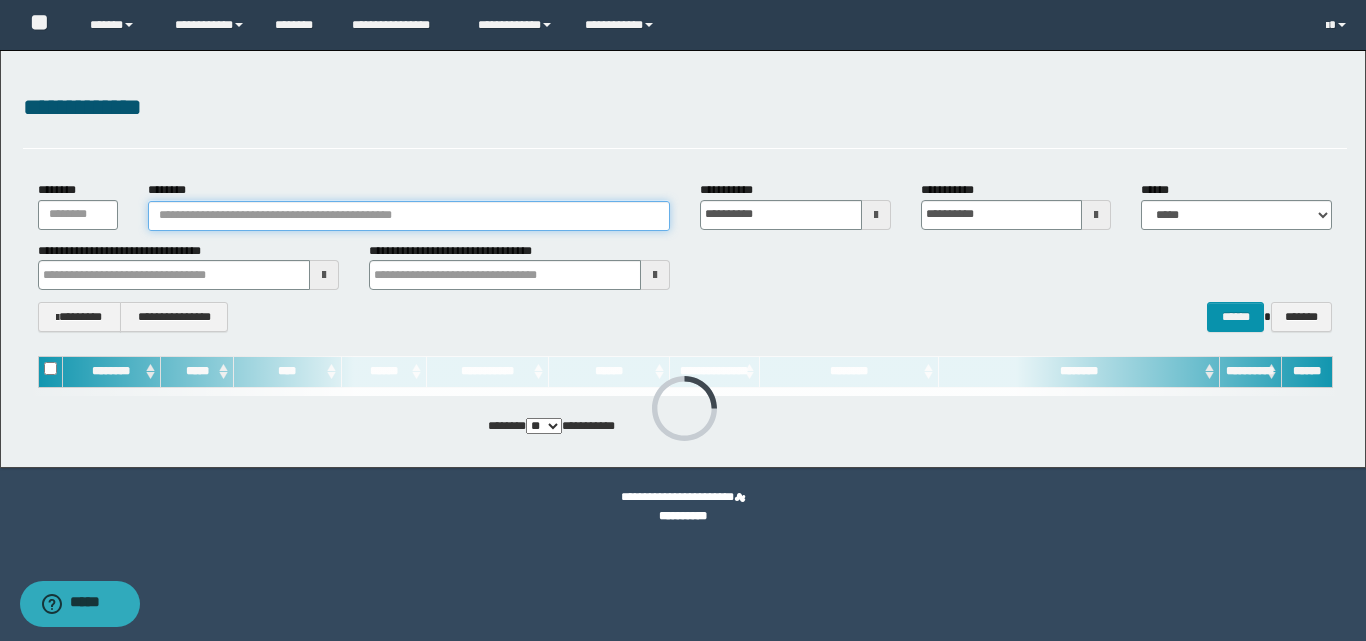click on "********" at bounding box center [409, 216] 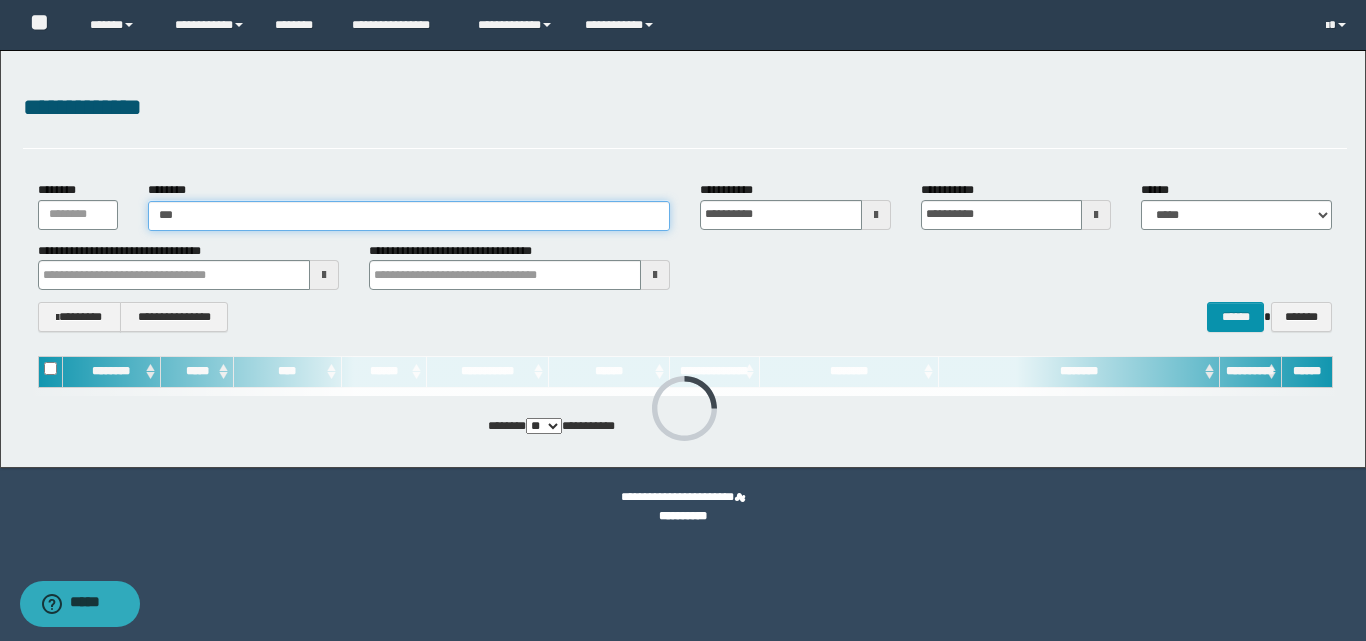 type on "****" 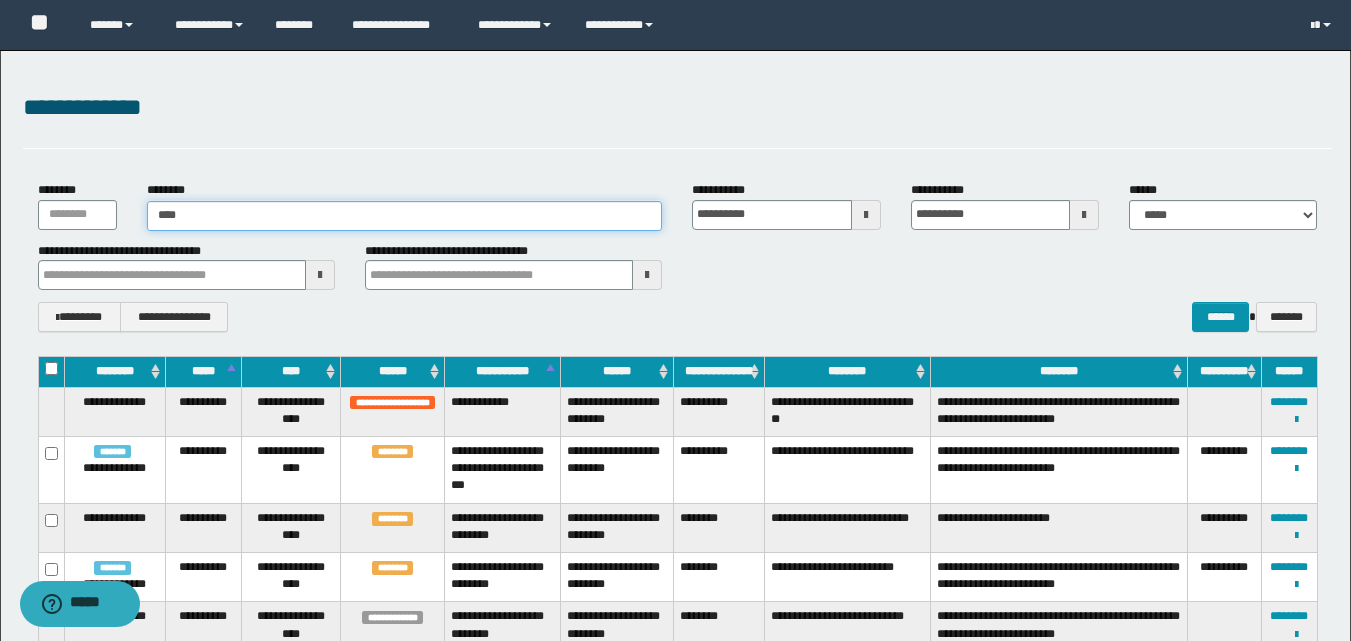 type on "****" 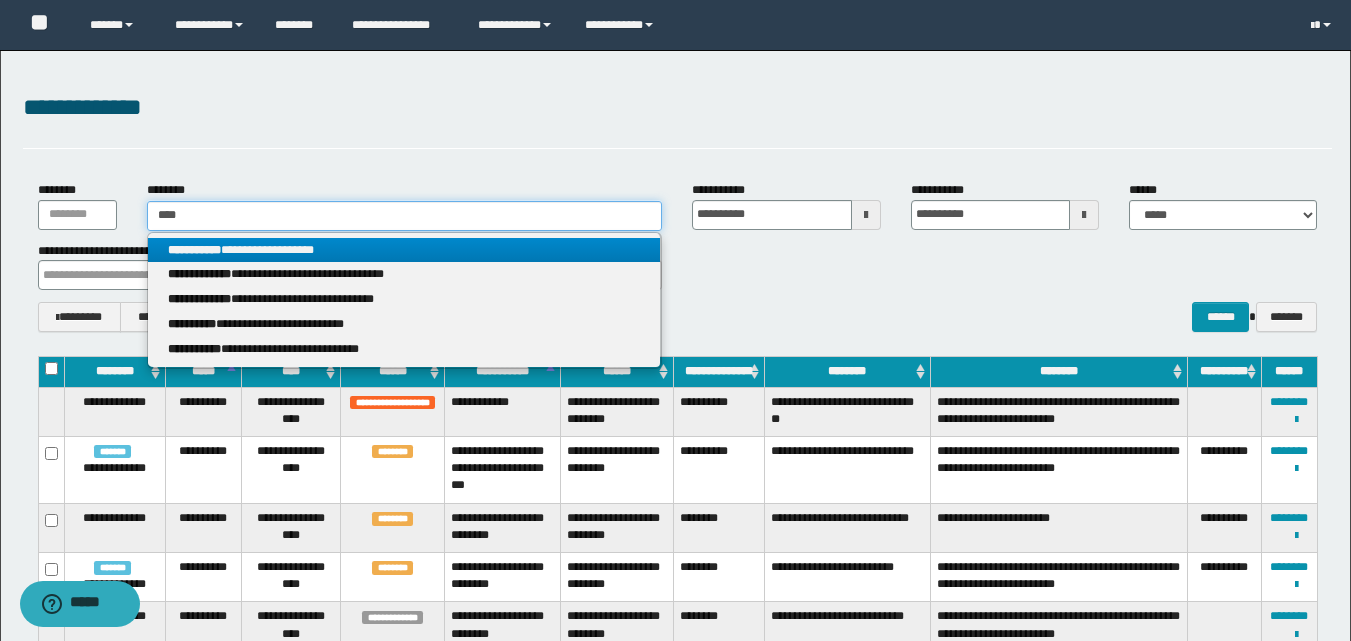 type on "****" 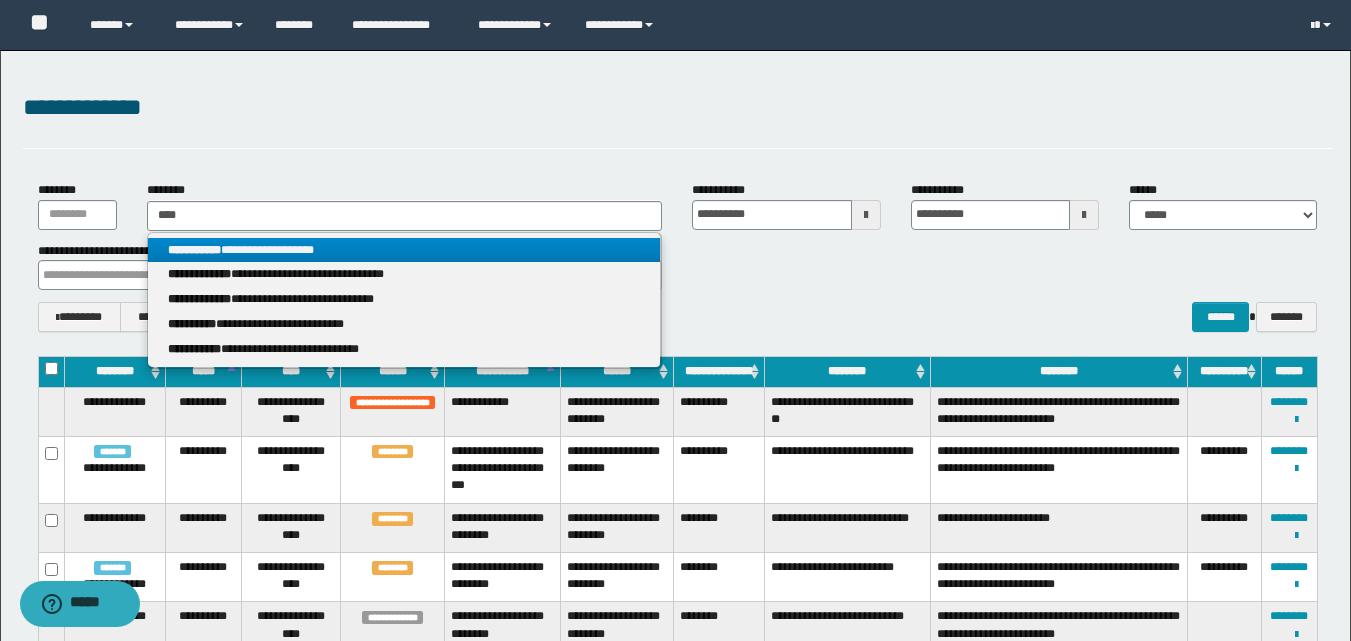 click on "**********" at bounding box center [404, 250] 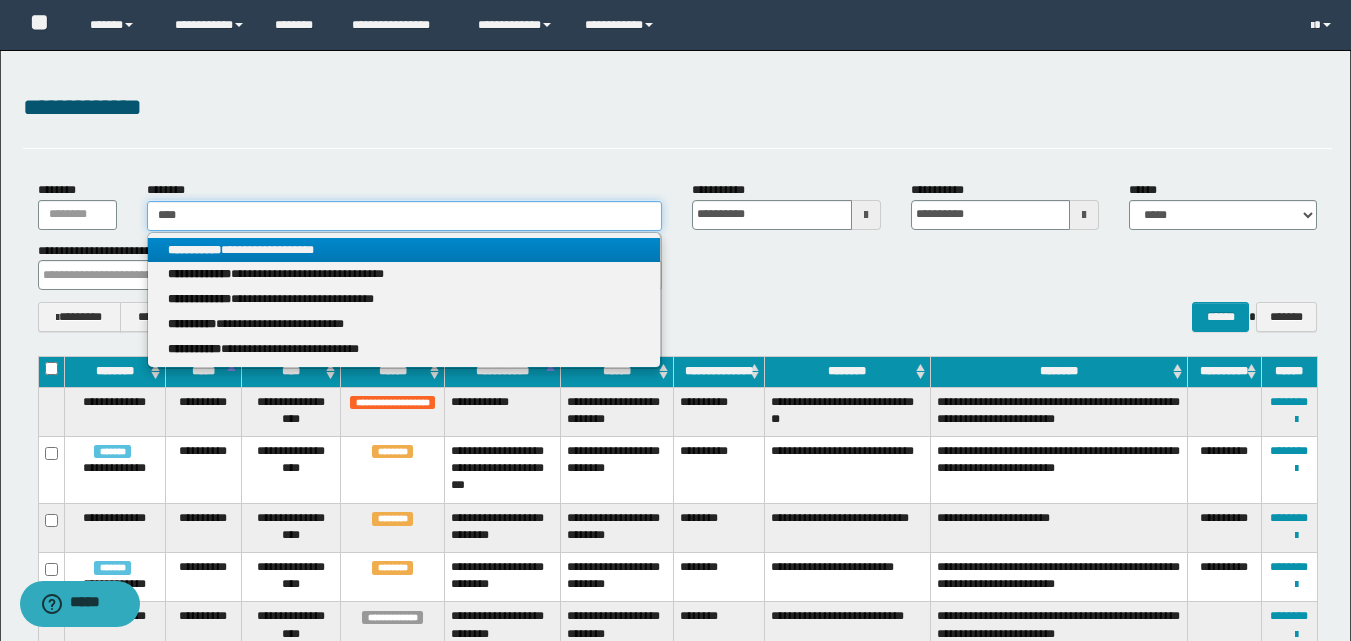 type 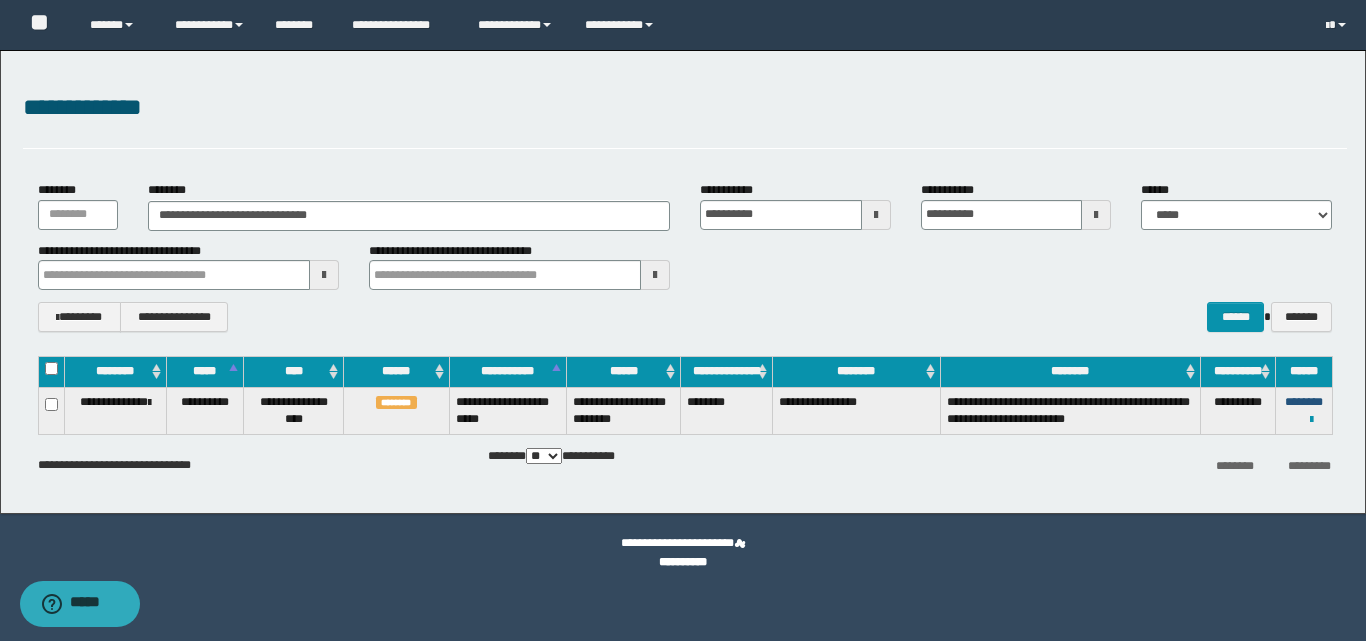 click on "********" at bounding box center (1304, 402) 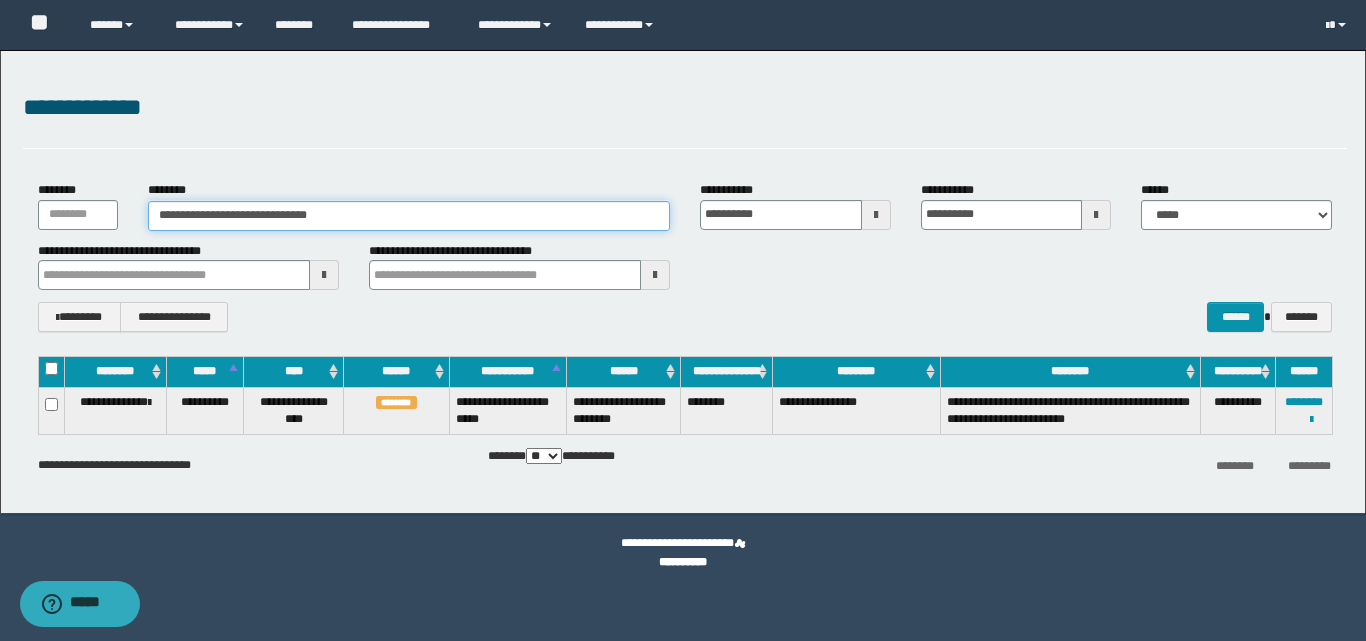 drag, startPoint x: 357, startPoint y: 218, endPoint x: 99, endPoint y: 235, distance: 258.55948 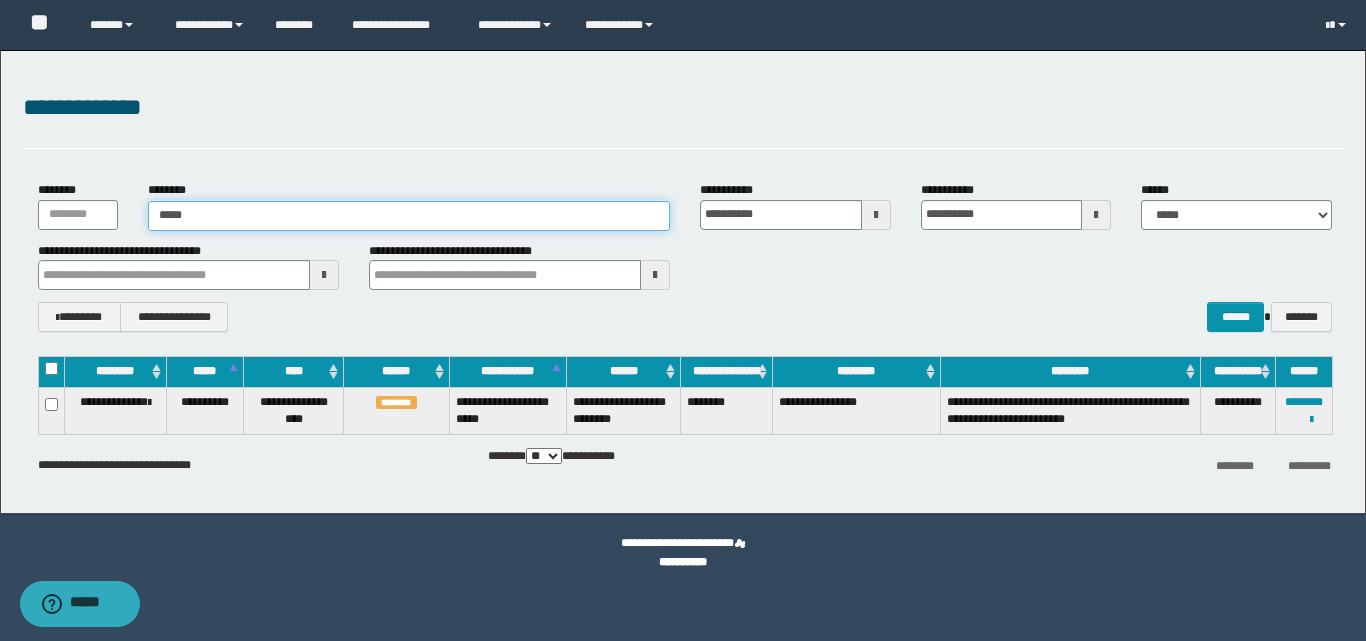 type on "******" 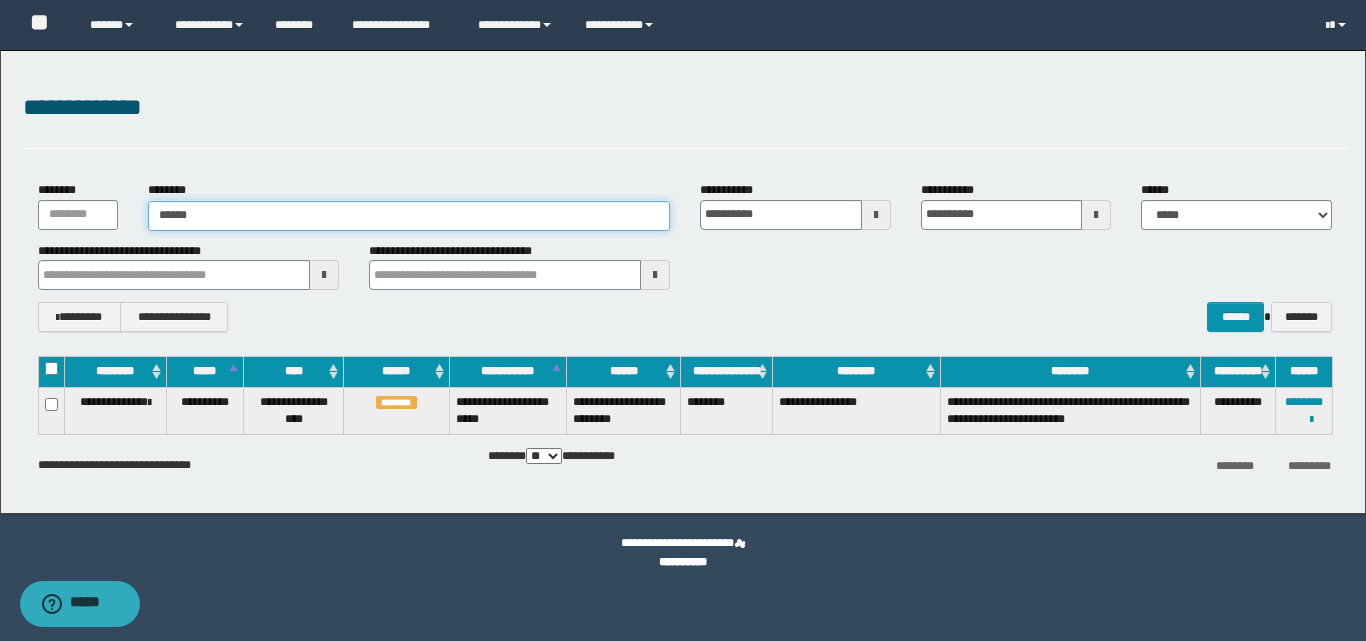 type on "******" 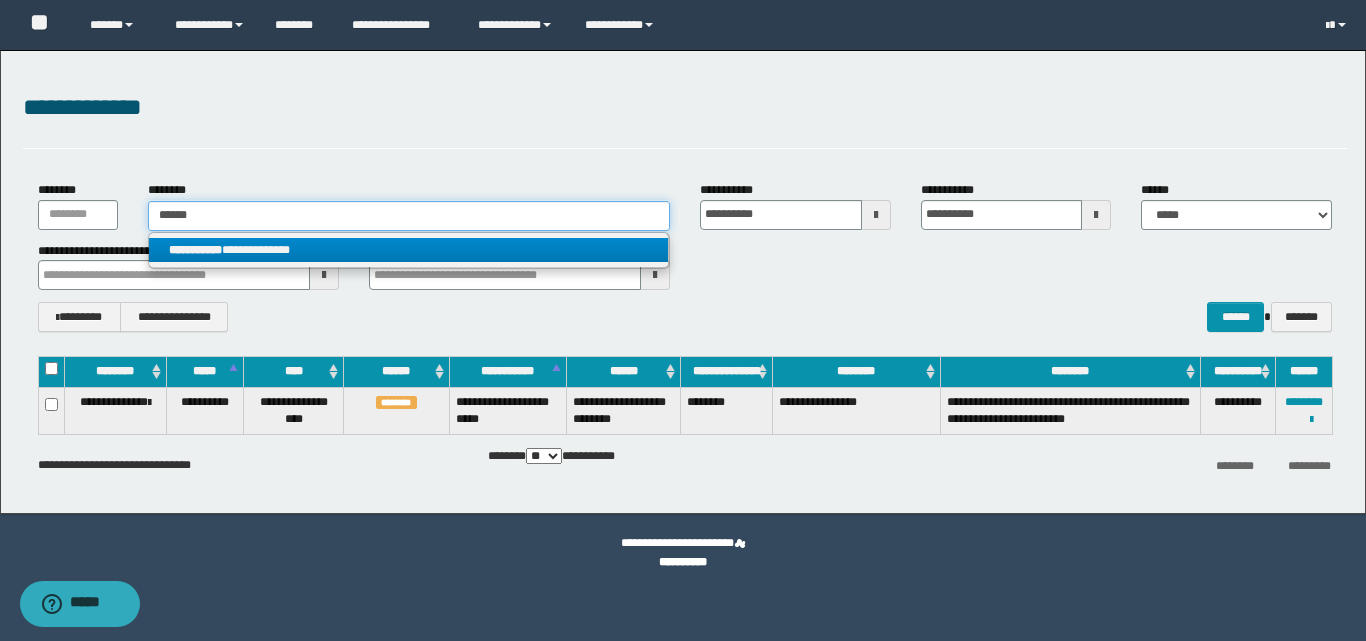 type on "******" 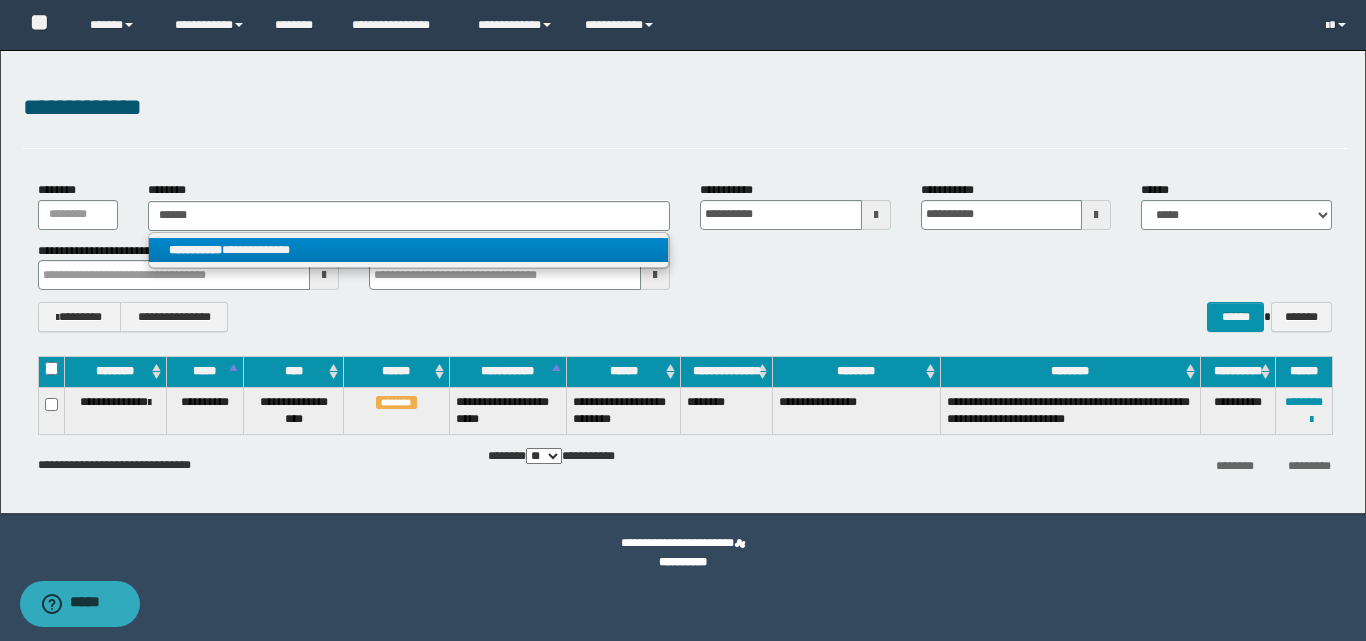 click on "**********" at bounding box center (408, 250) 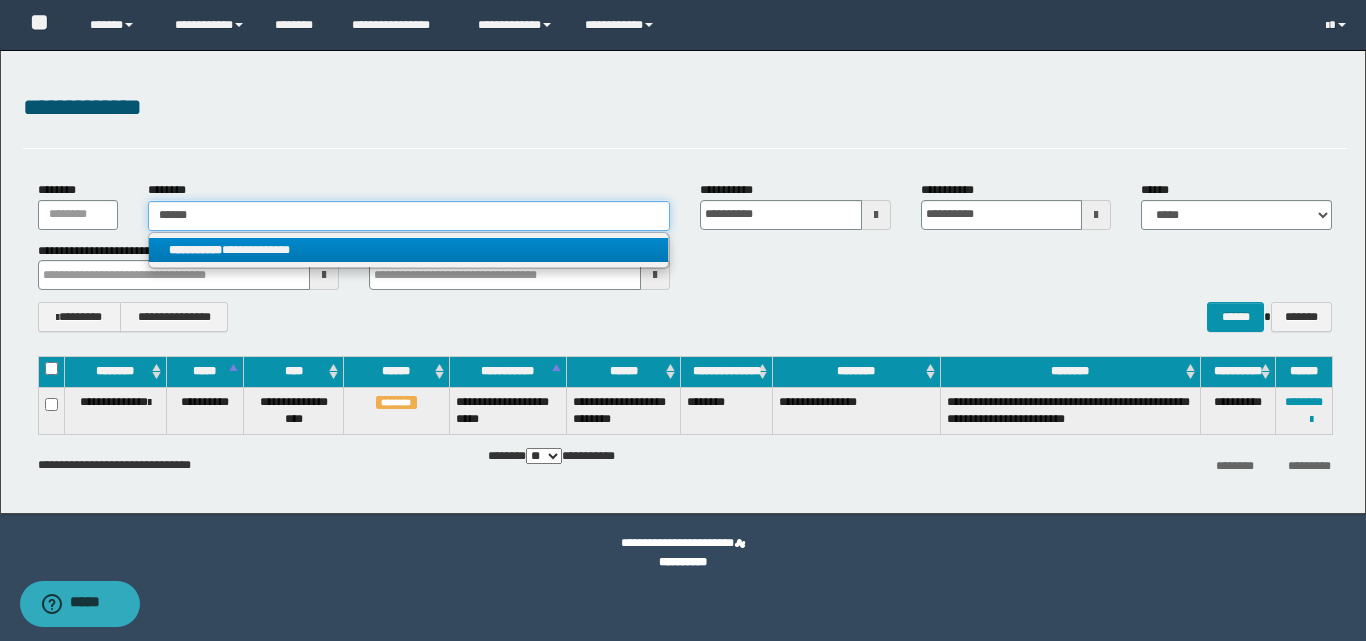 type 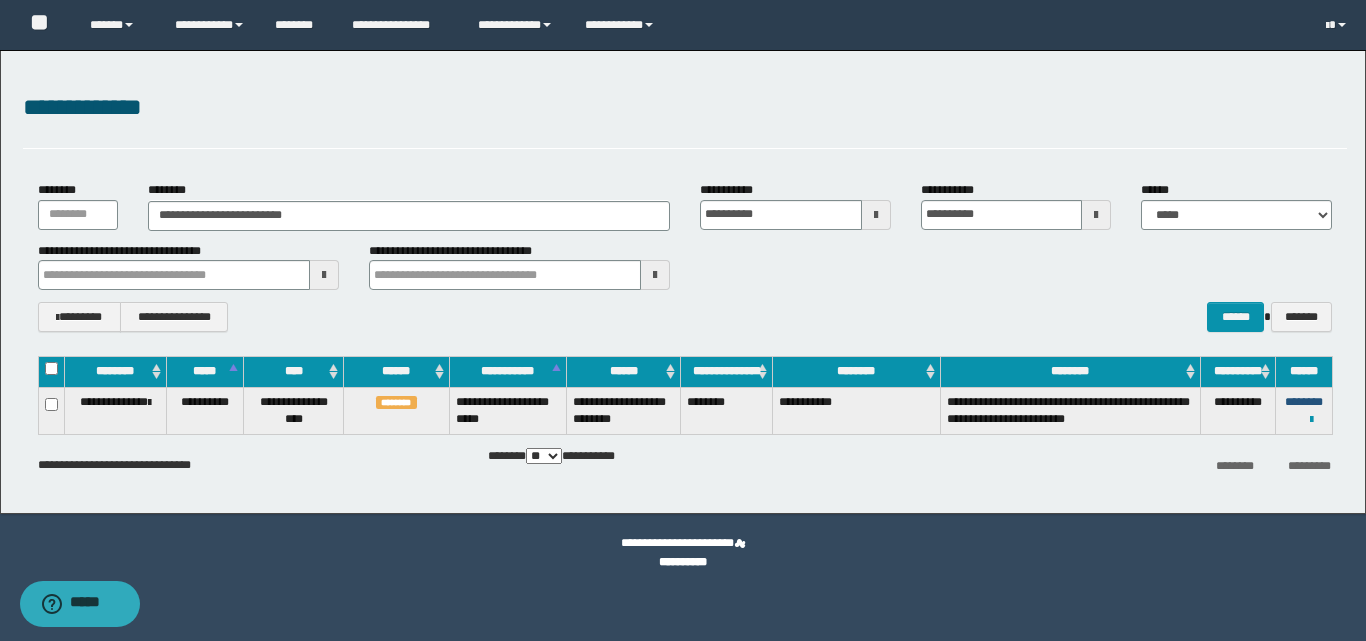 click on "********" at bounding box center (1304, 402) 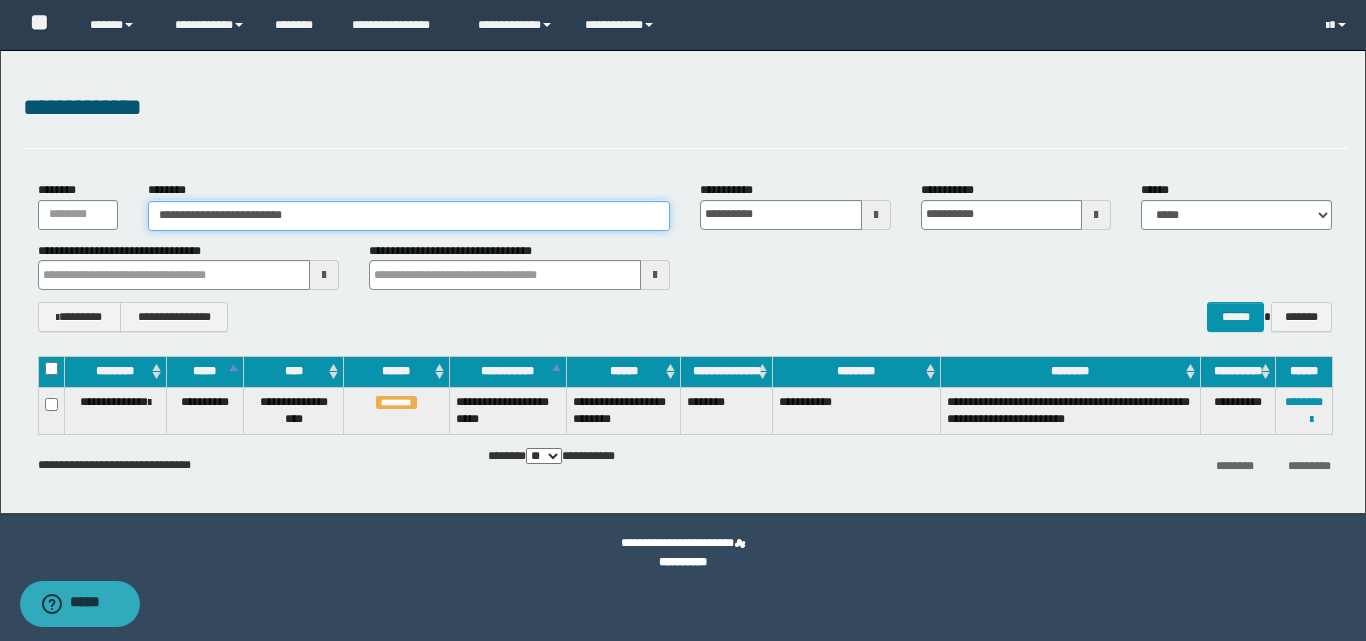 drag, startPoint x: 431, startPoint y: 224, endPoint x: 94, endPoint y: 234, distance: 337.14835 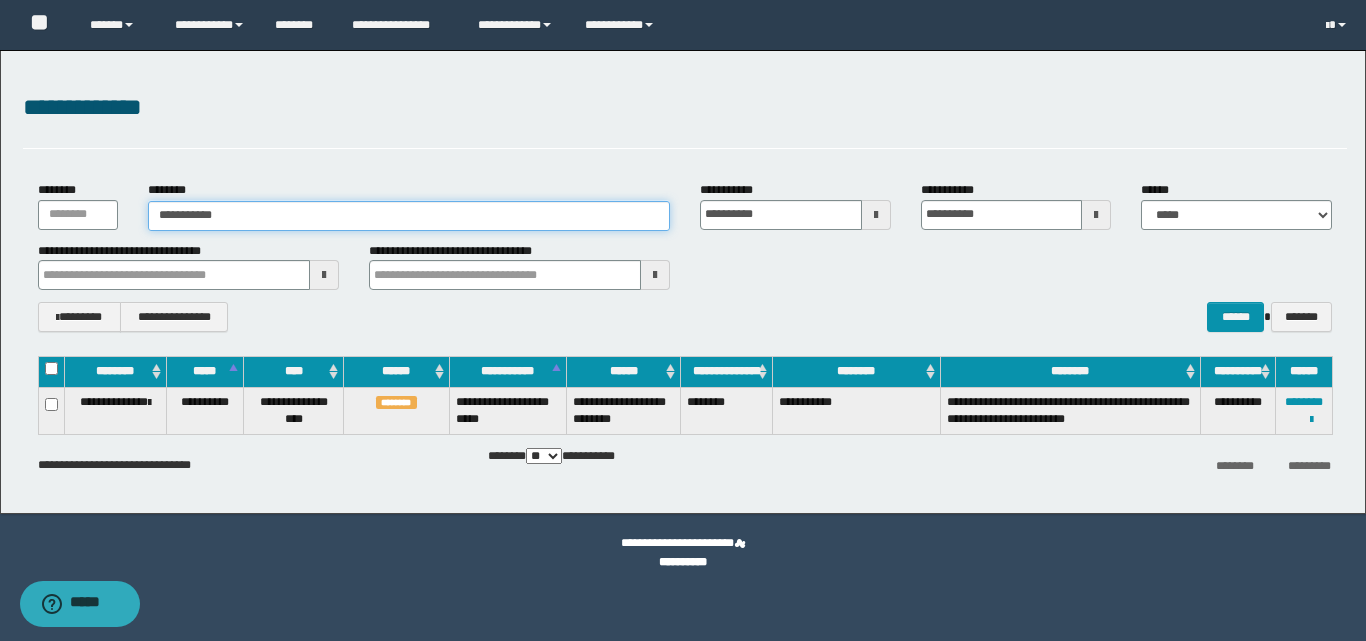 type on "**********" 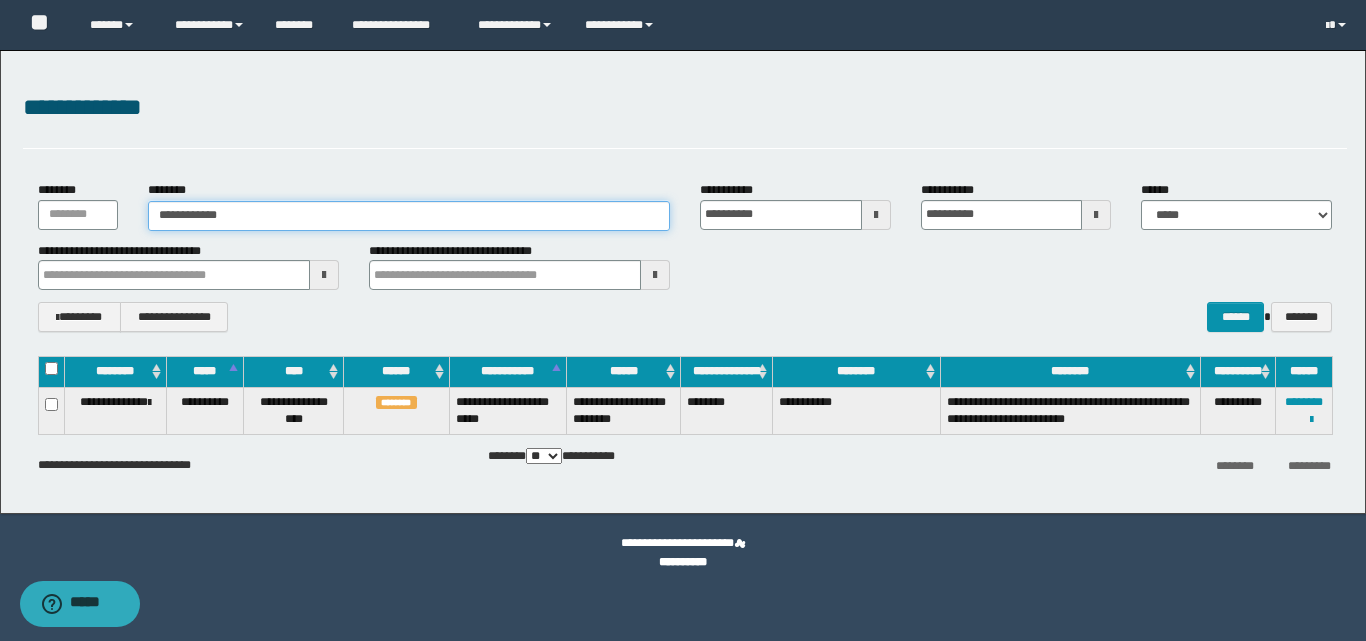 type on "**********" 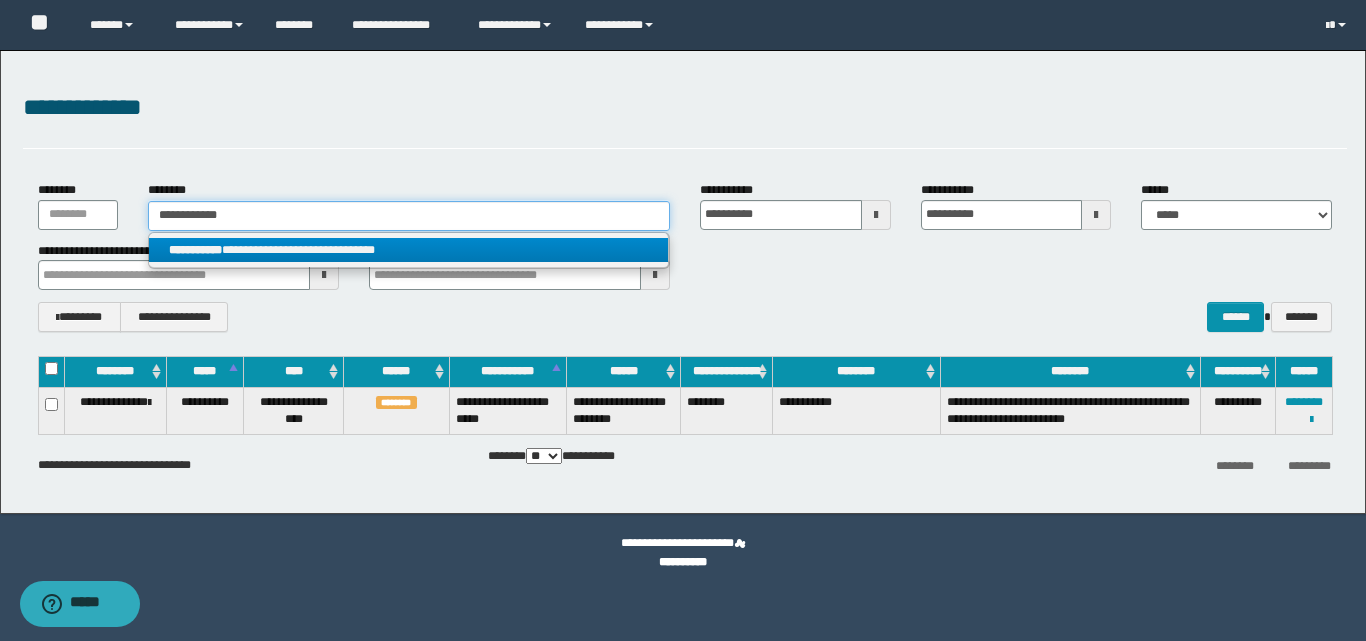 type on "**********" 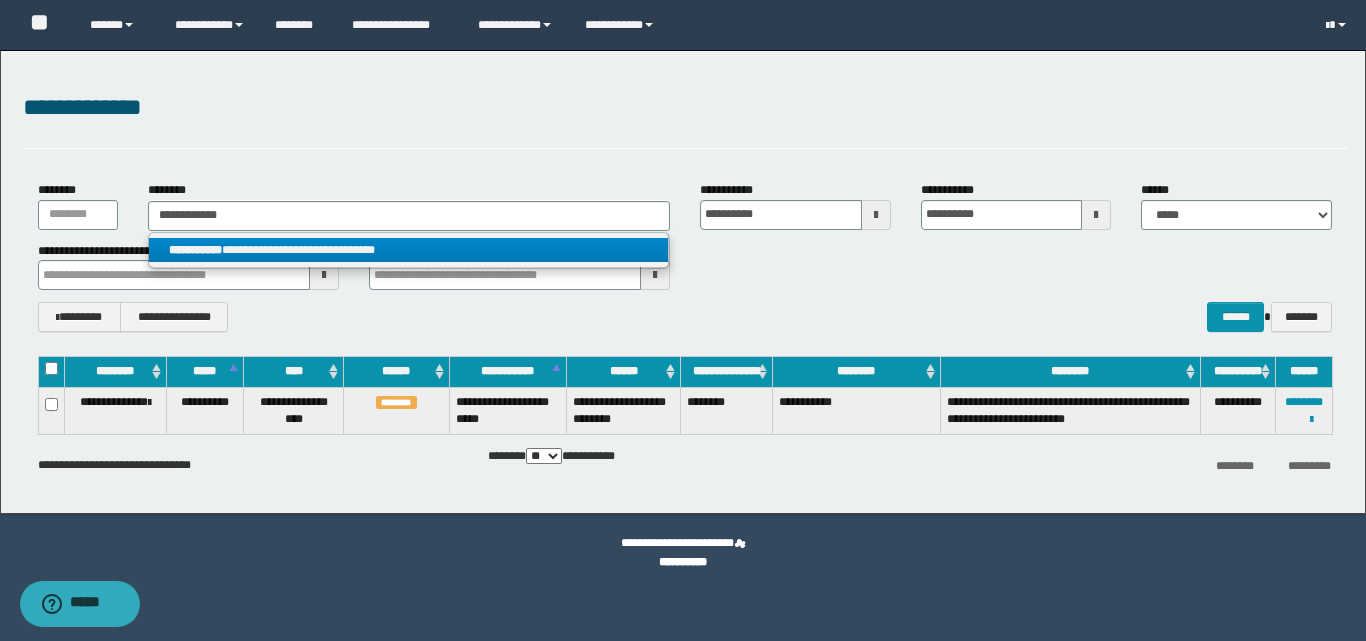 click on "**********" at bounding box center (408, 250) 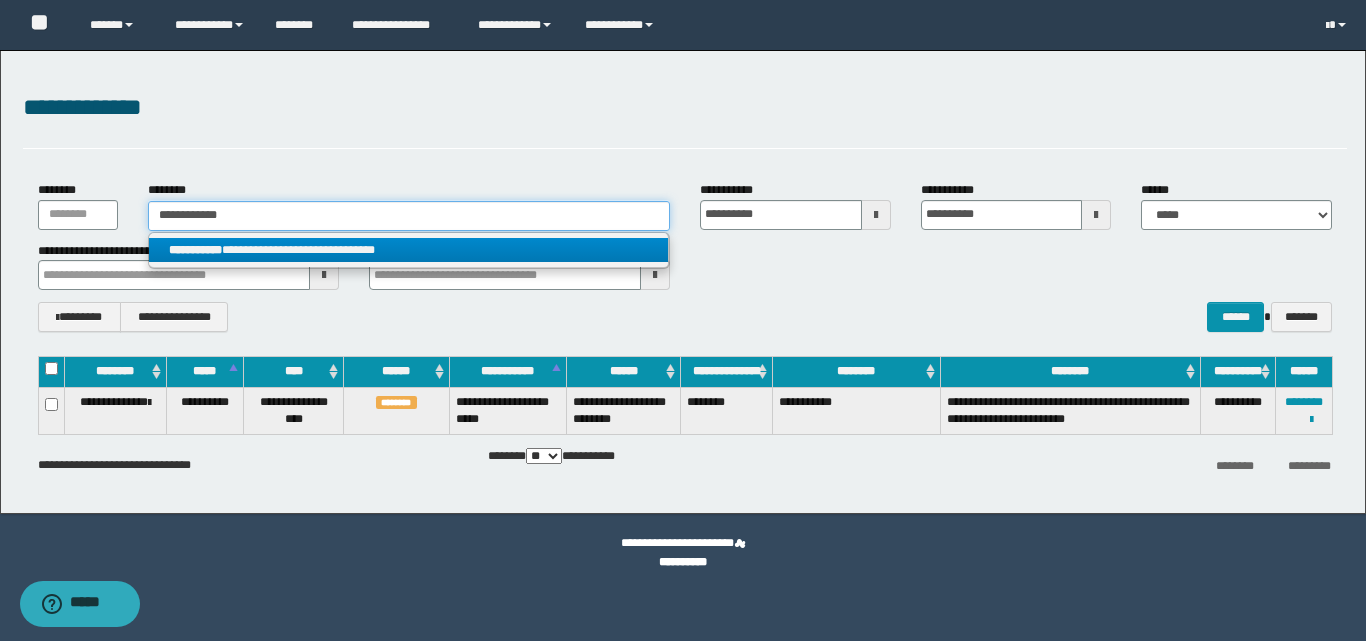 type 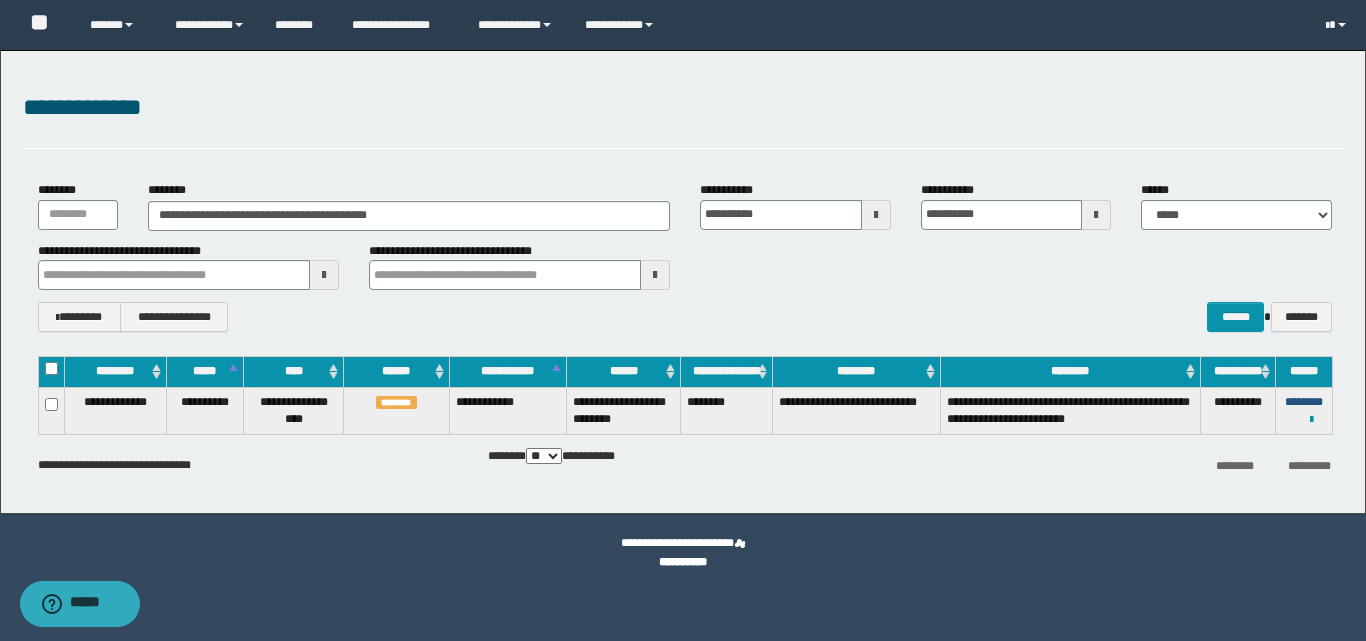 click on "********" at bounding box center (1304, 402) 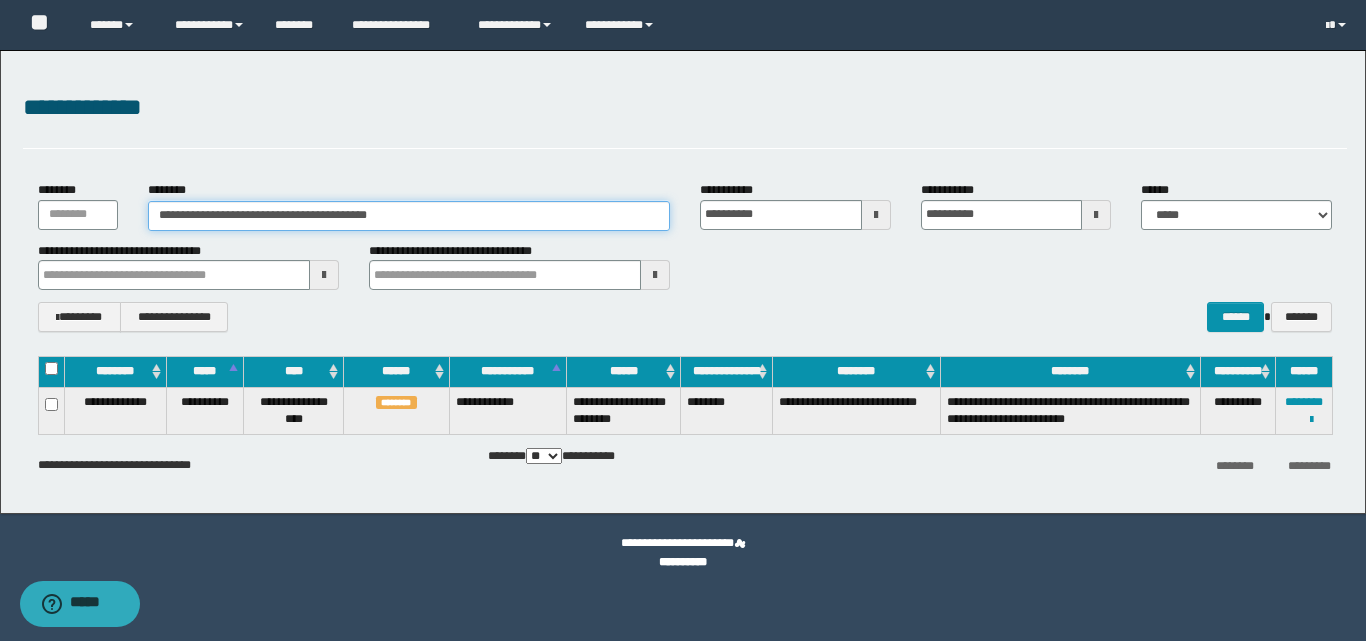 drag, startPoint x: 419, startPoint y: 222, endPoint x: 121, endPoint y: 224, distance: 298.0067 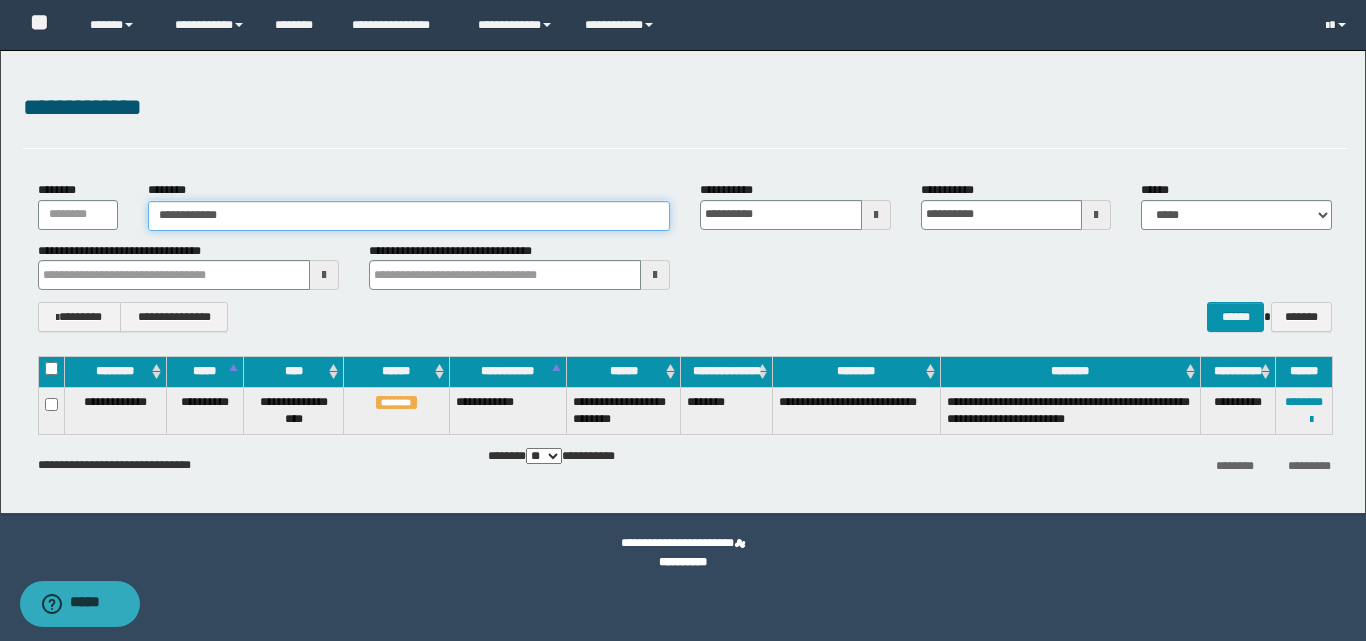 type on "**********" 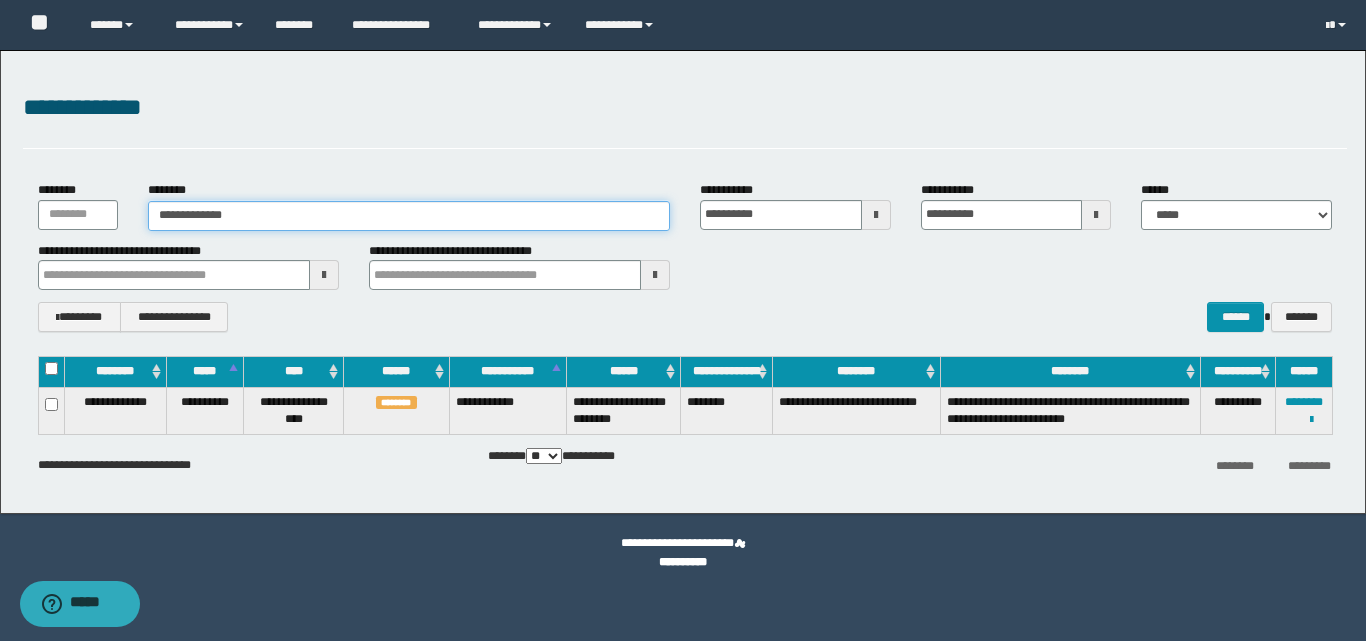 type on "**********" 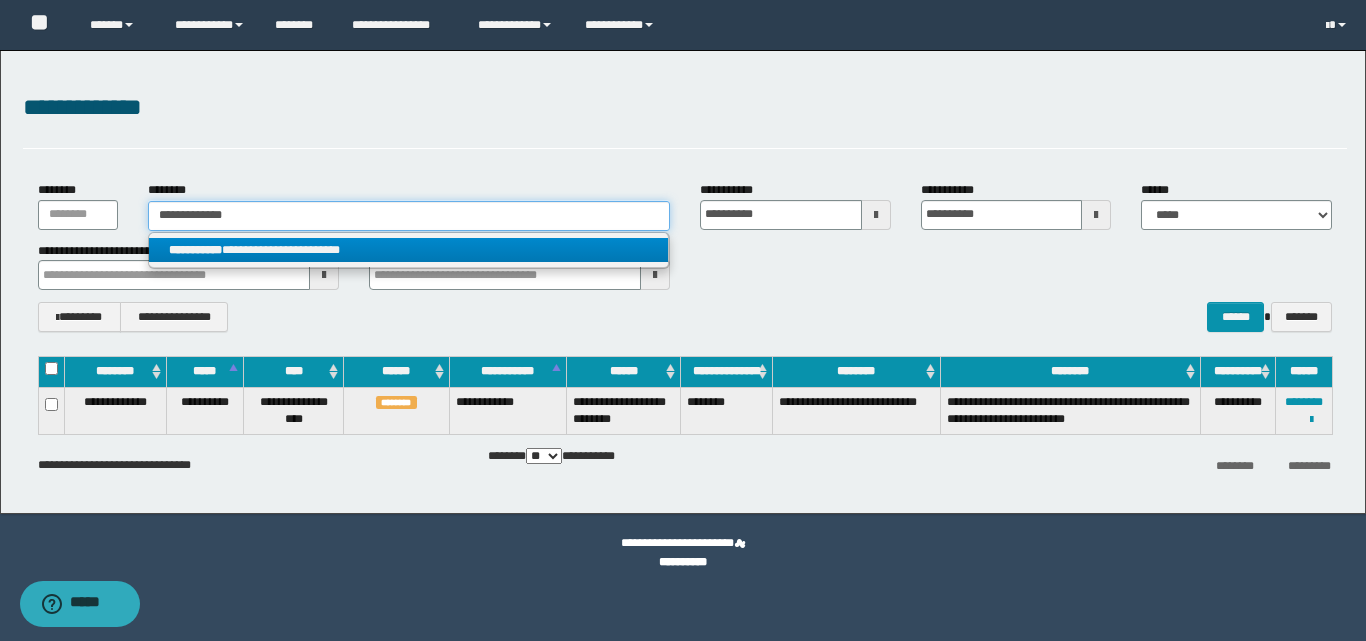 type on "**********" 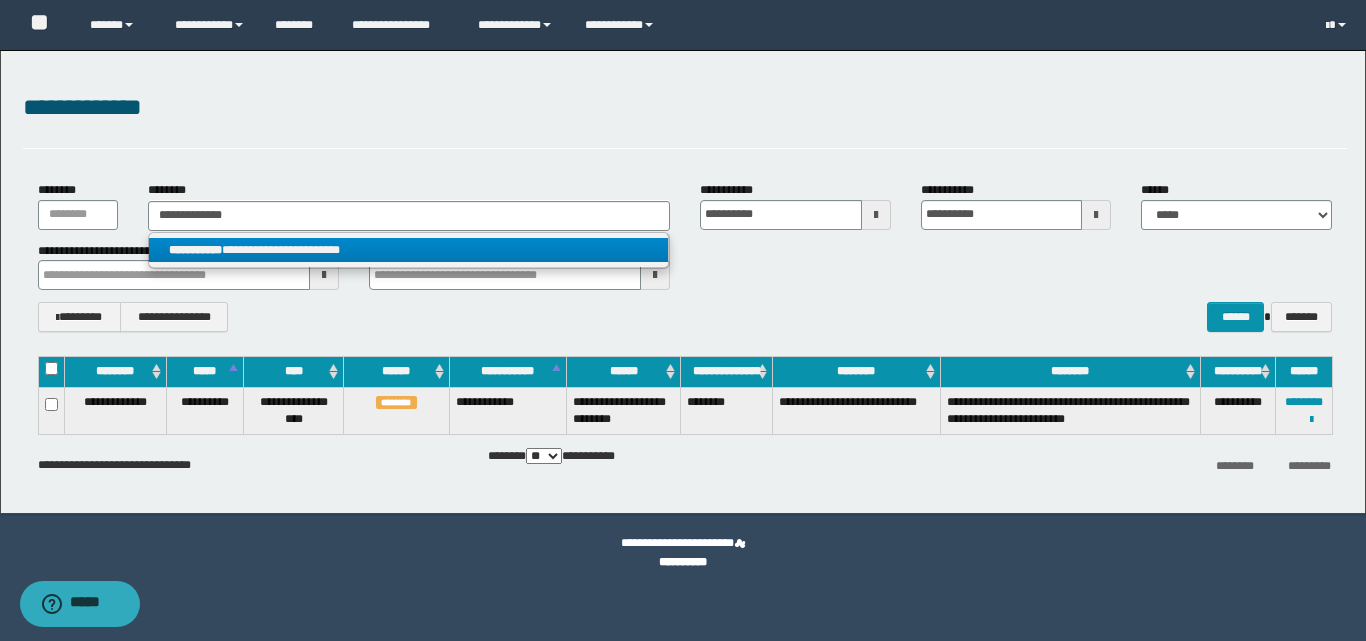 click on "**********" at bounding box center (408, 250) 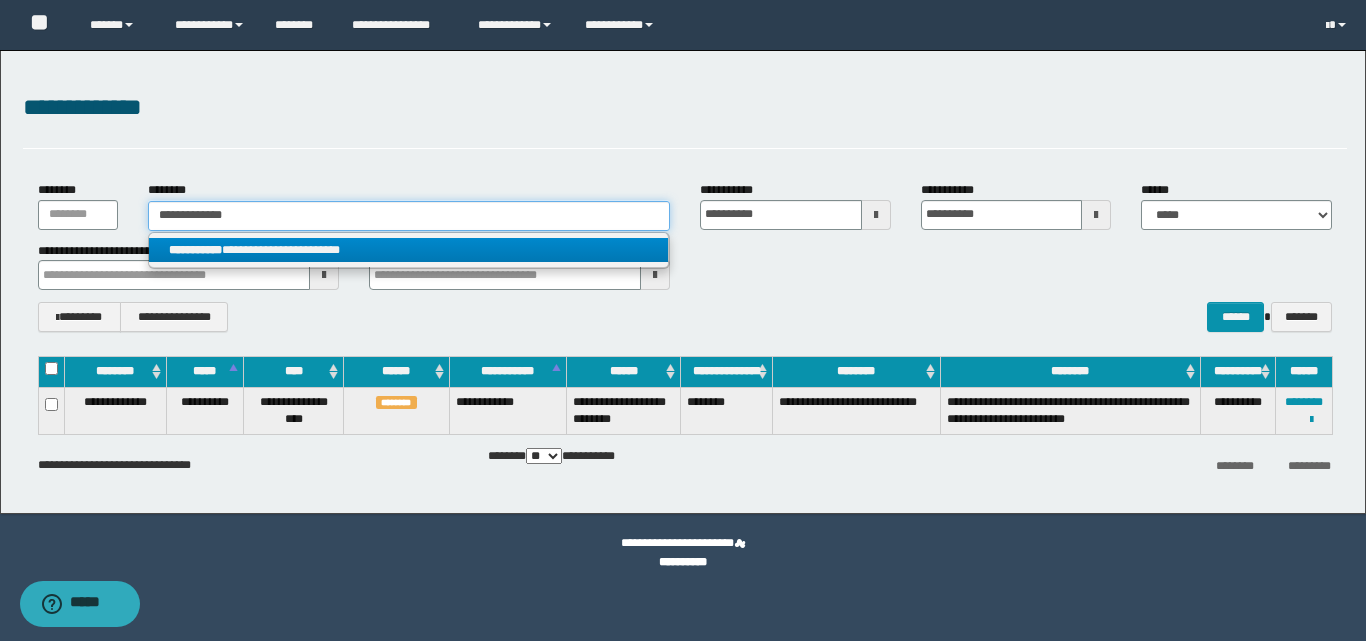 type 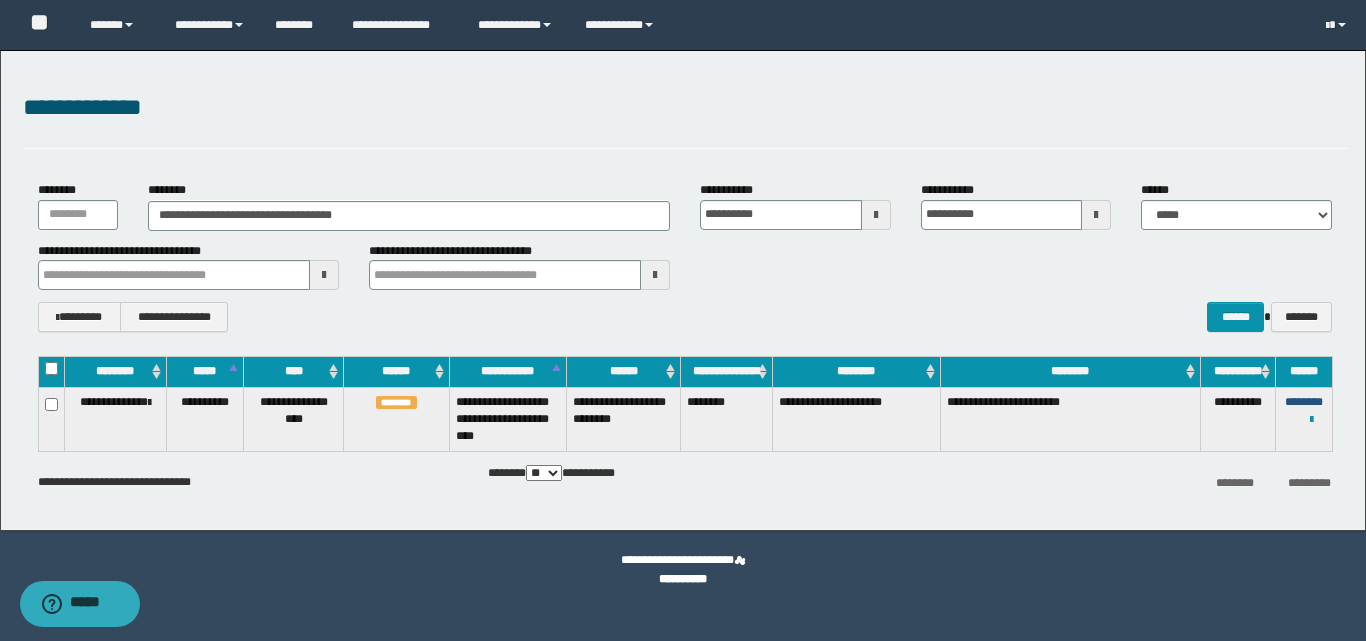 click on "********" at bounding box center (1304, 402) 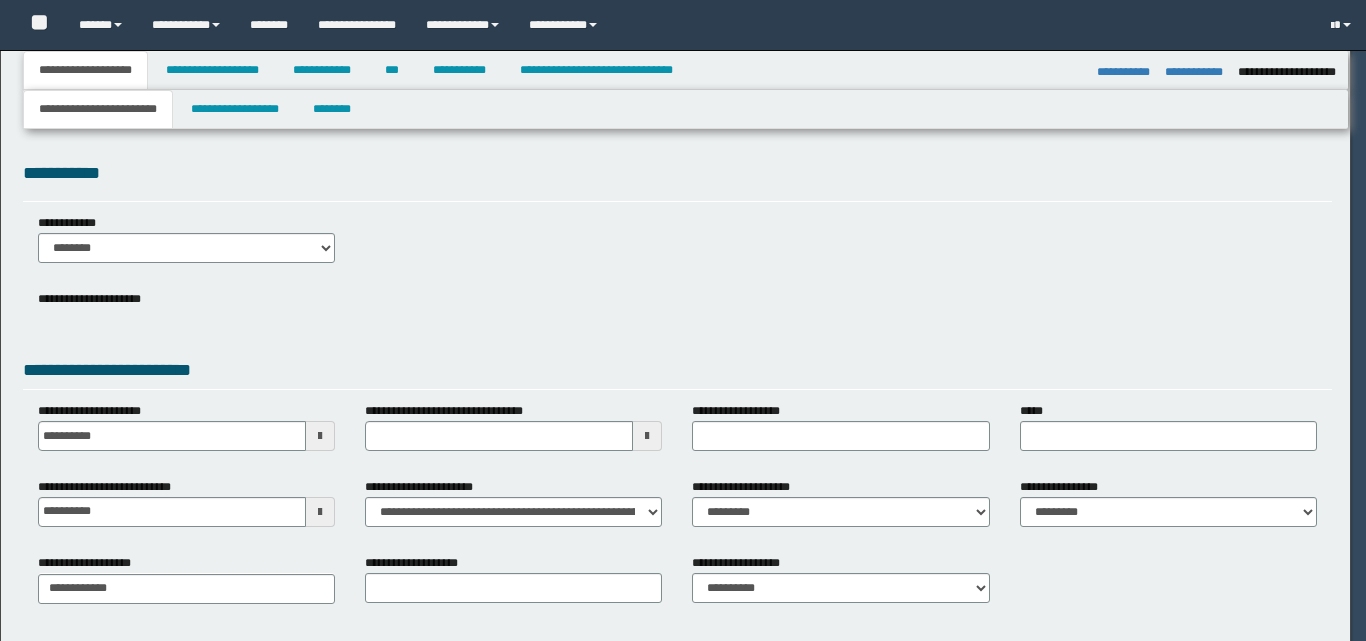 select on "*" 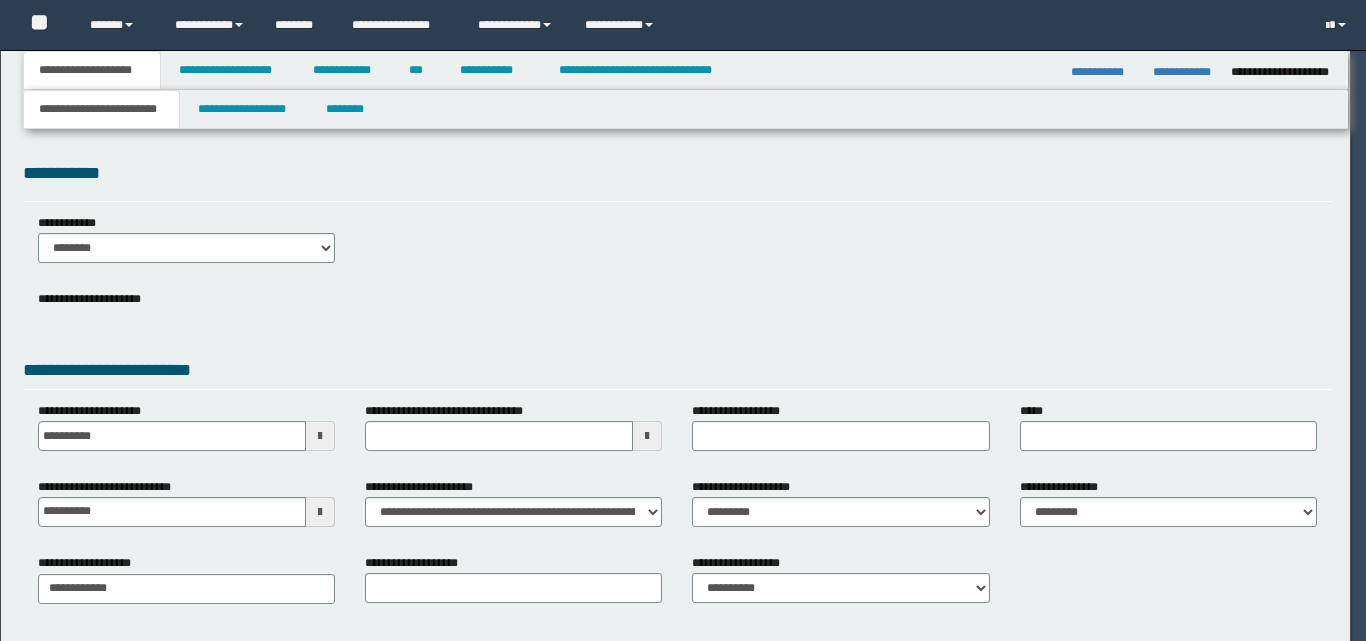scroll, scrollTop: 0, scrollLeft: 0, axis: both 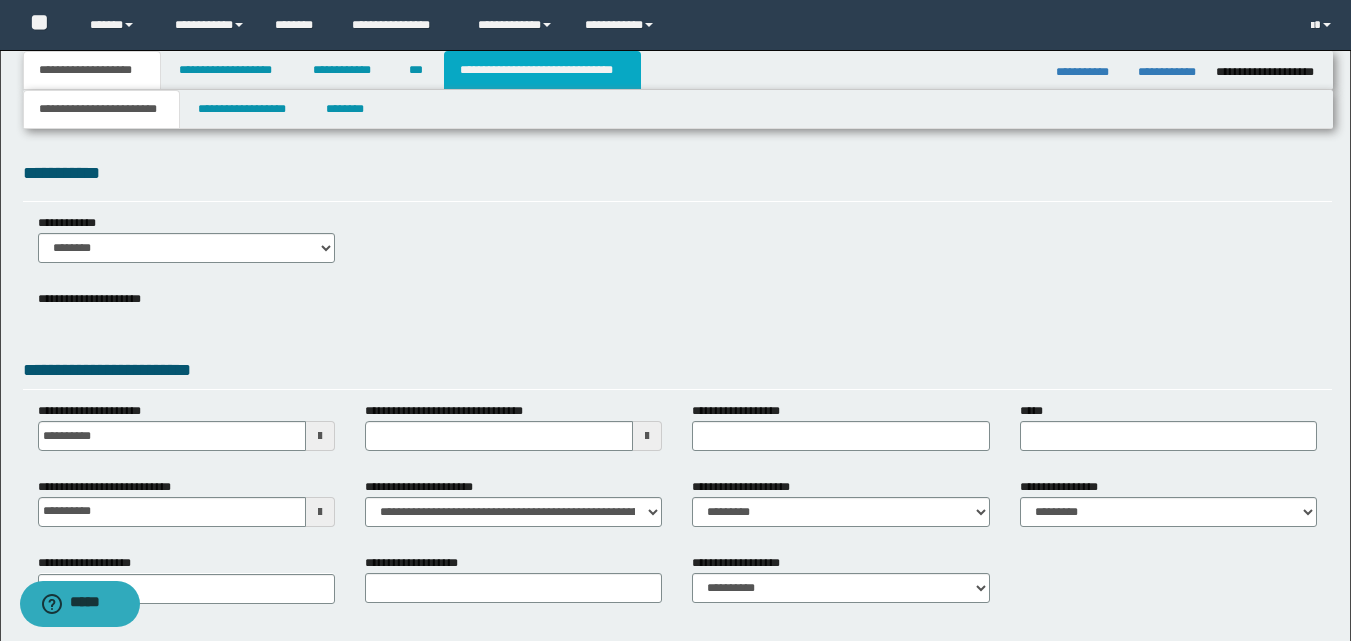 click on "**********" at bounding box center (542, 70) 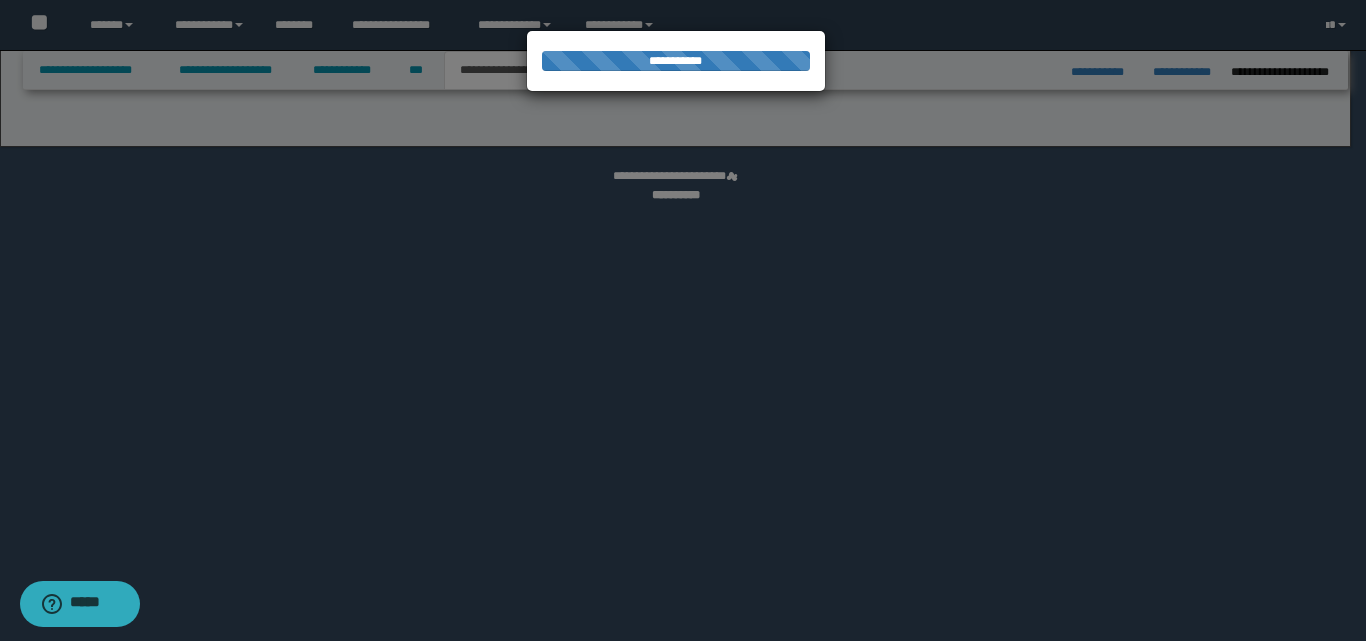 select on "*" 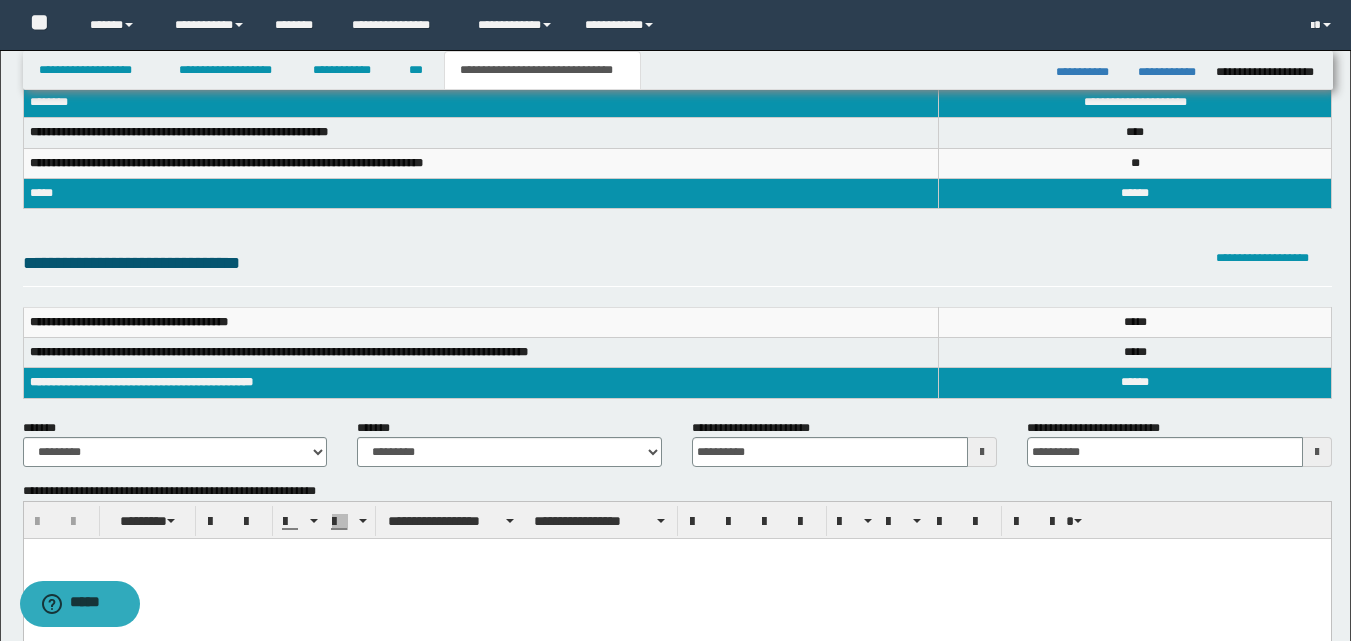 scroll, scrollTop: 100, scrollLeft: 0, axis: vertical 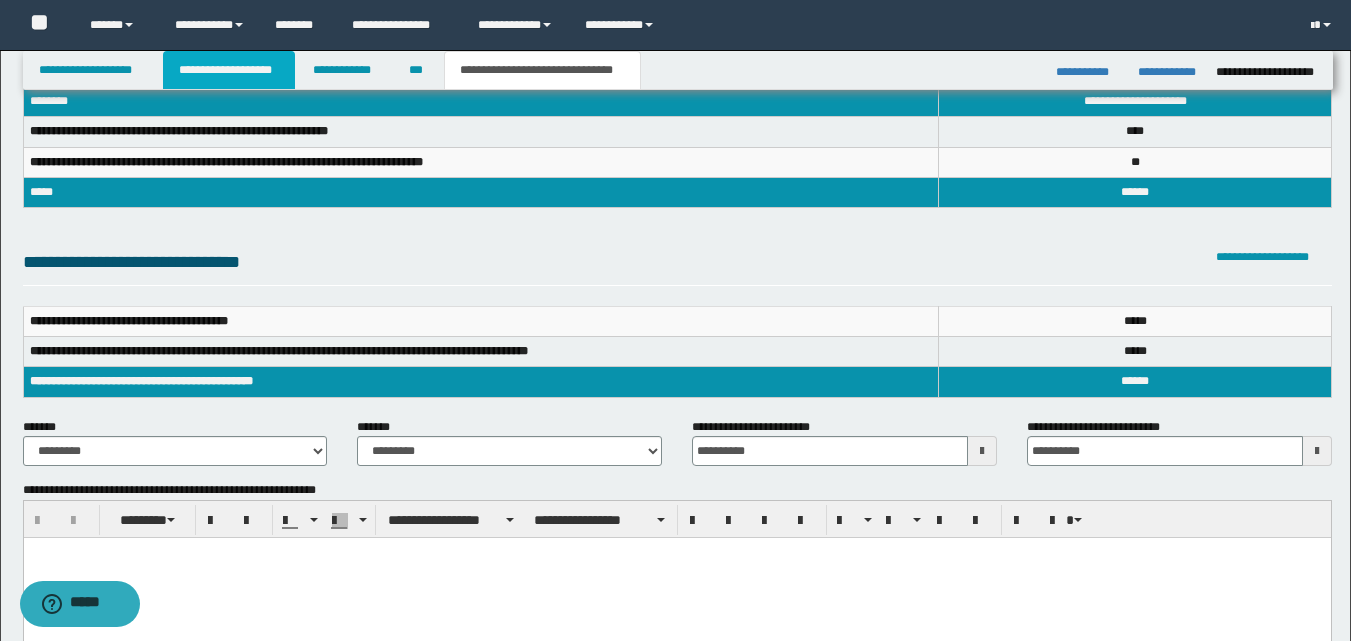 click on "**********" at bounding box center [229, 70] 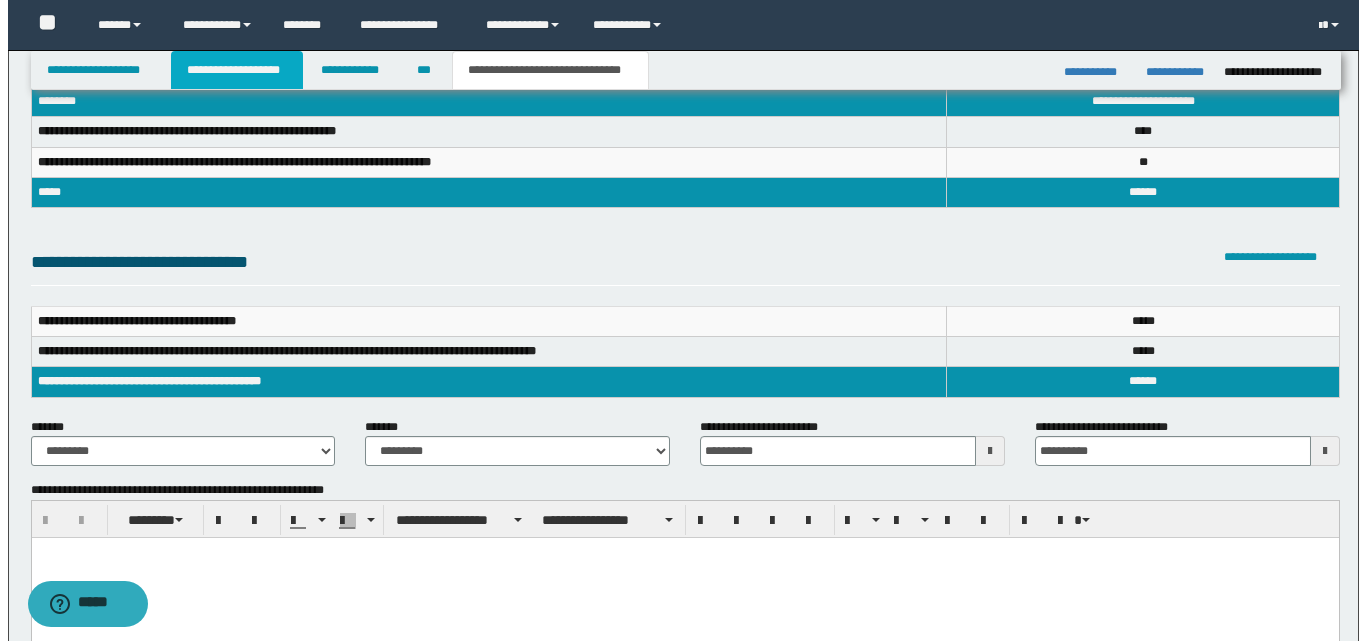 scroll, scrollTop: 0, scrollLeft: 0, axis: both 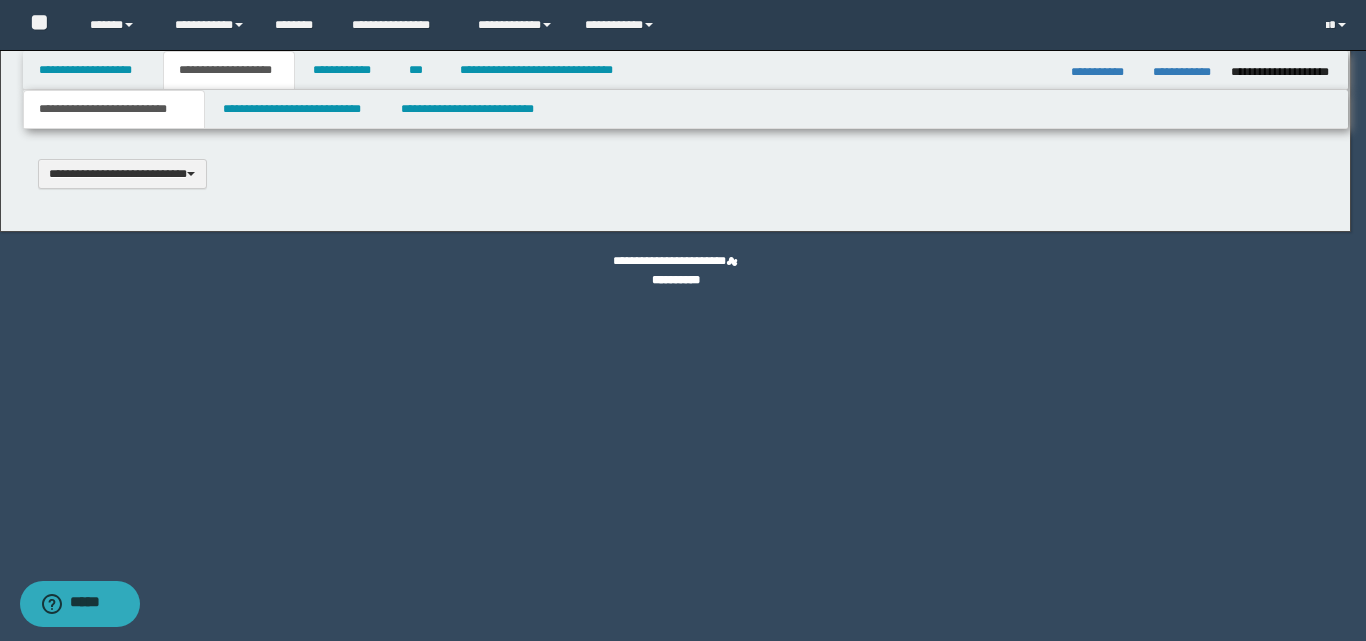 type 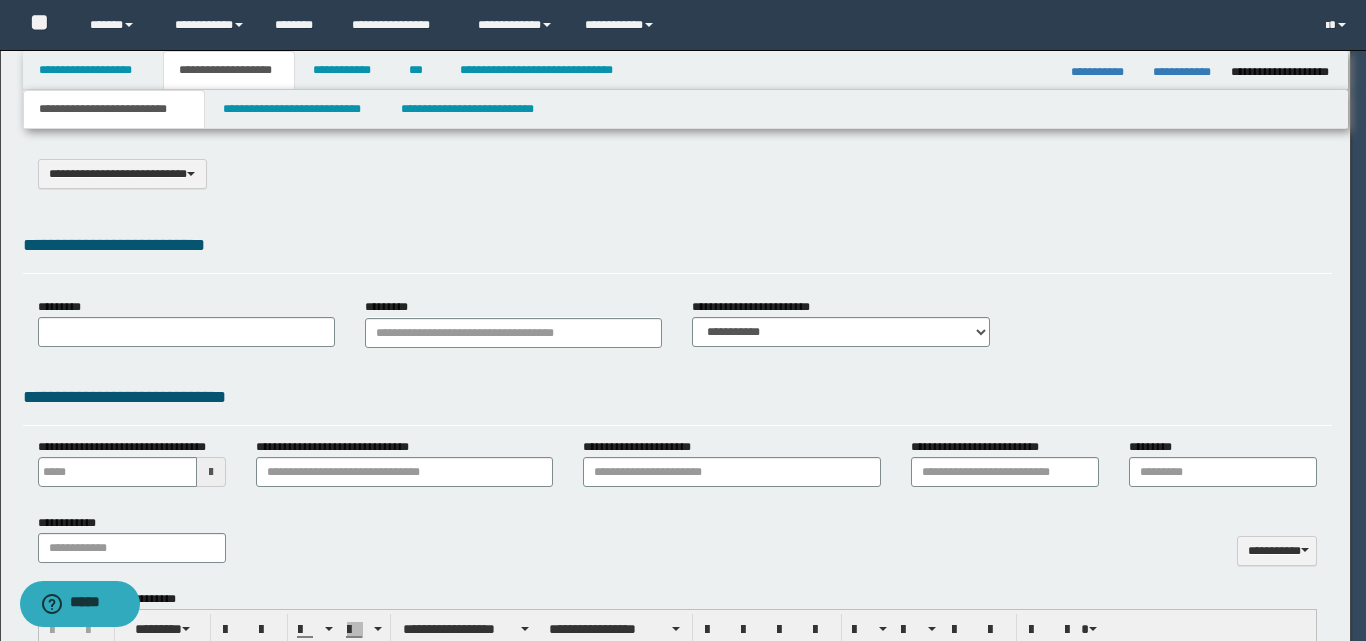 select on "*" 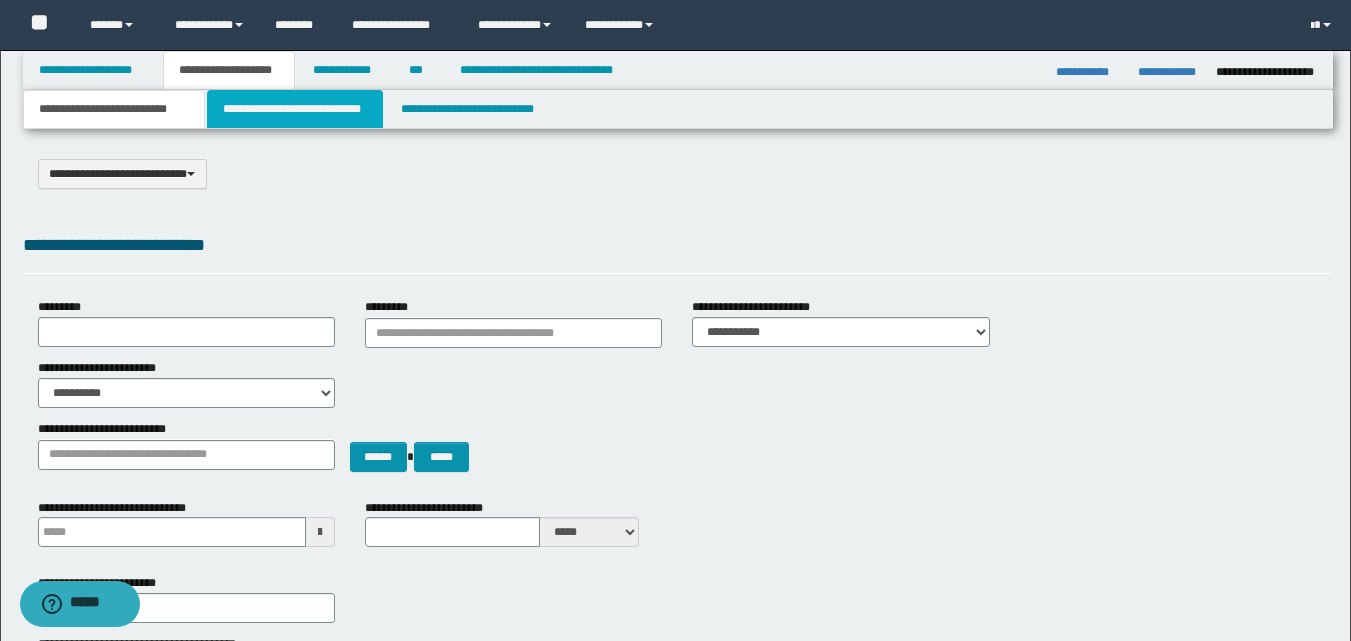 click on "**********" at bounding box center (295, 109) 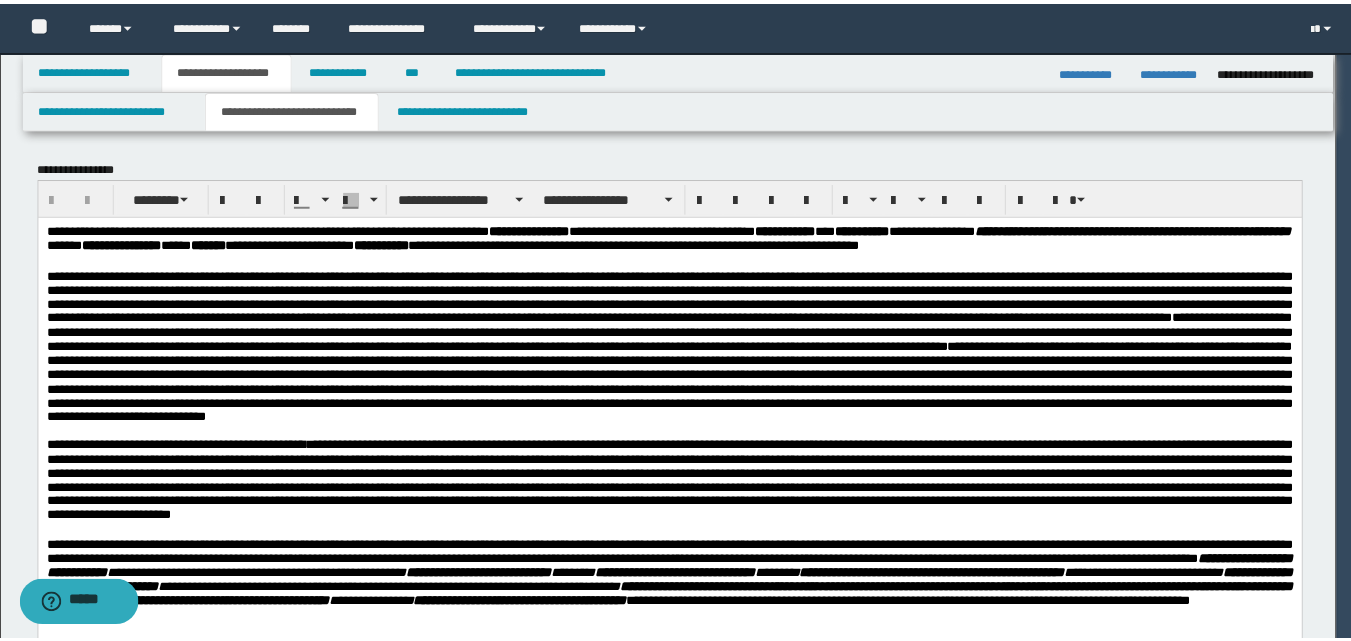scroll, scrollTop: 0, scrollLeft: 0, axis: both 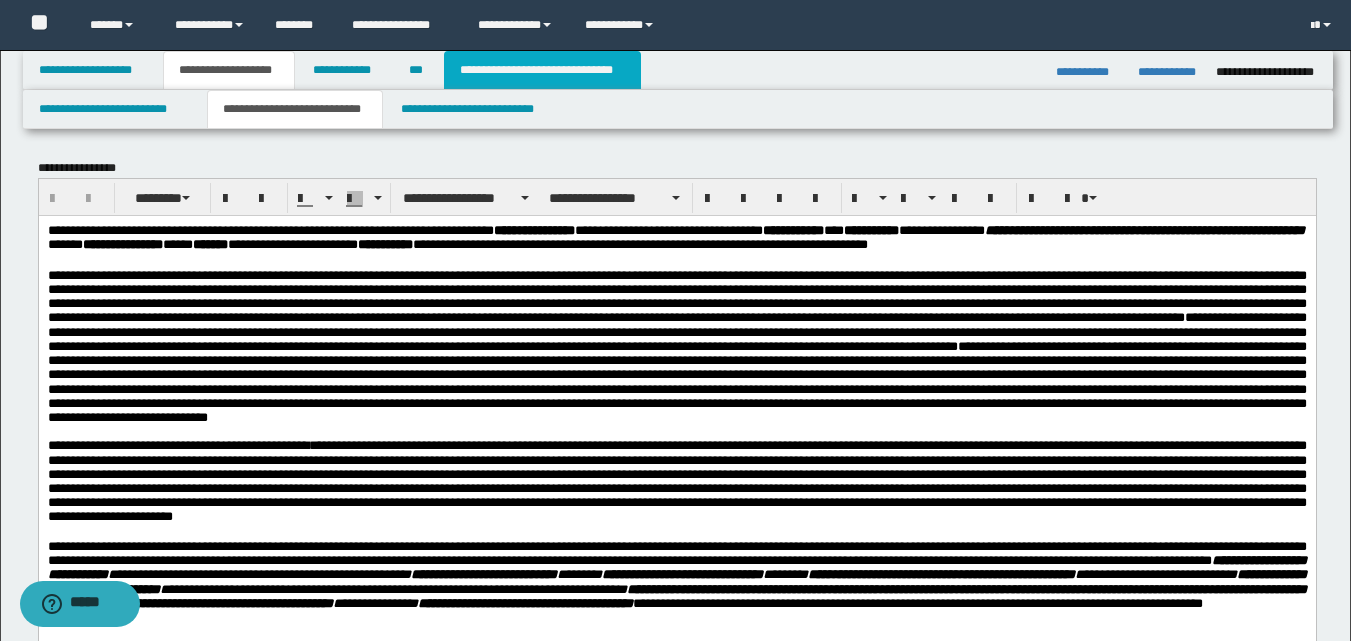 drag, startPoint x: 577, startPoint y: 84, endPoint x: 585, endPoint y: 105, distance: 22.472204 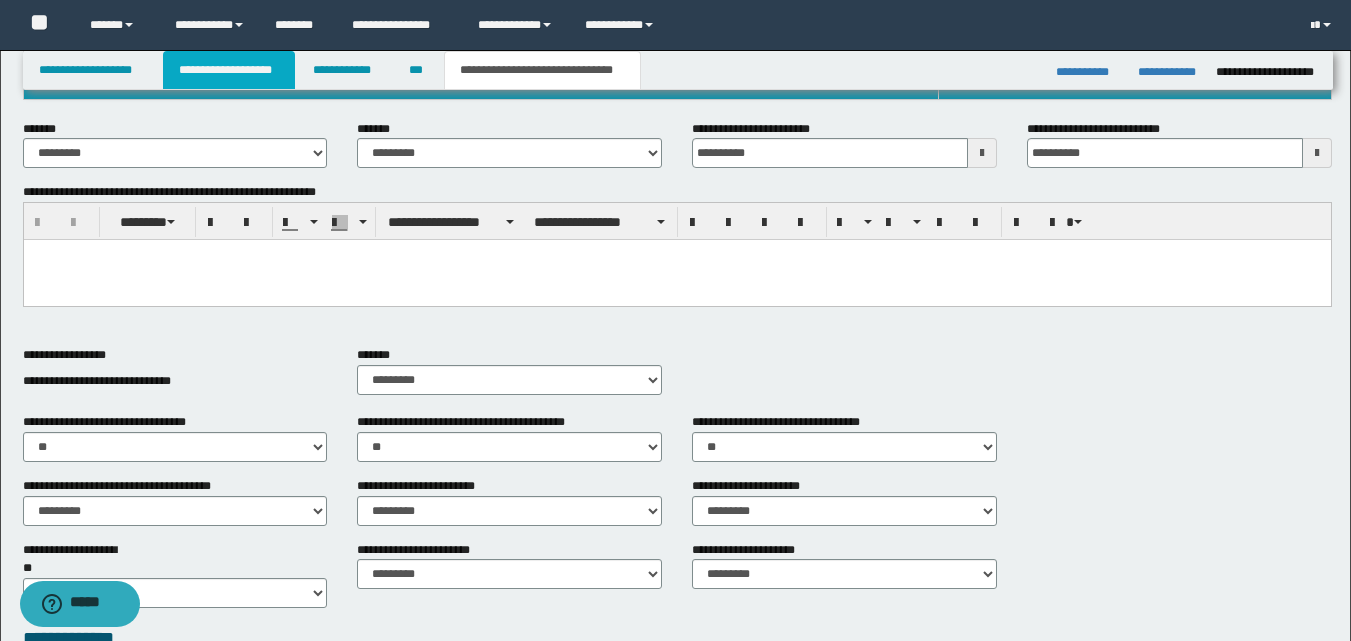 click on "**********" at bounding box center [229, 70] 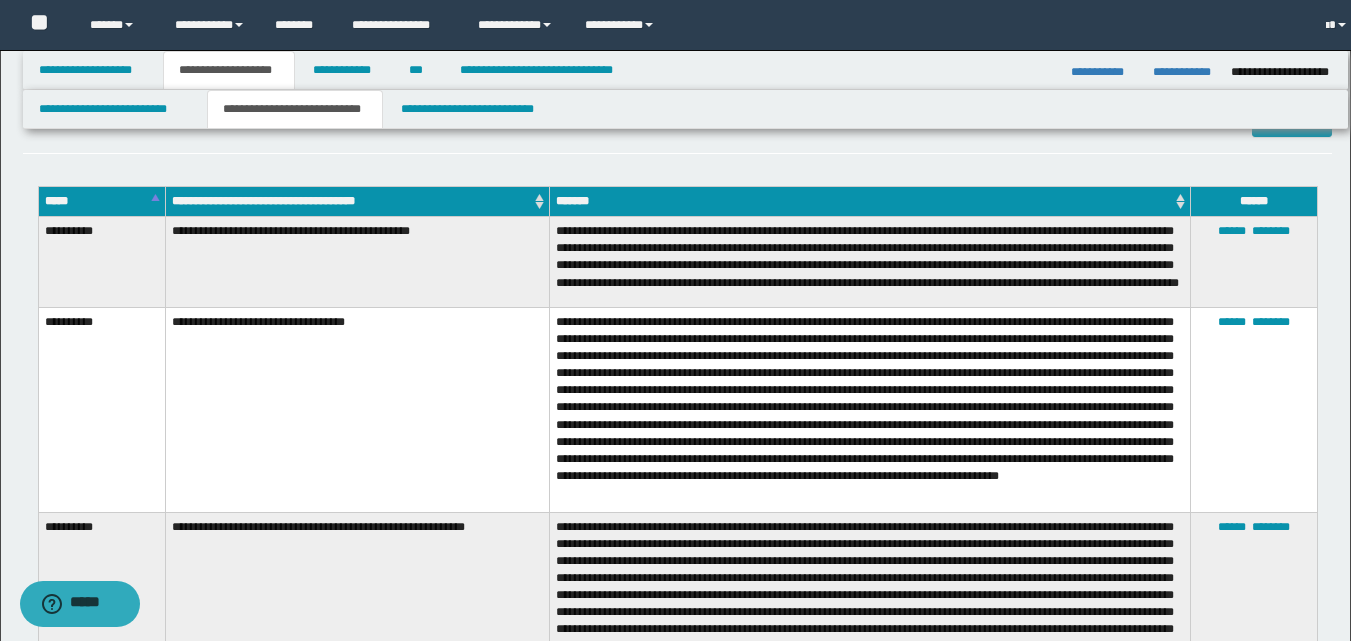 scroll, scrollTop: 429, scrollLeft: 0, axis: vertical 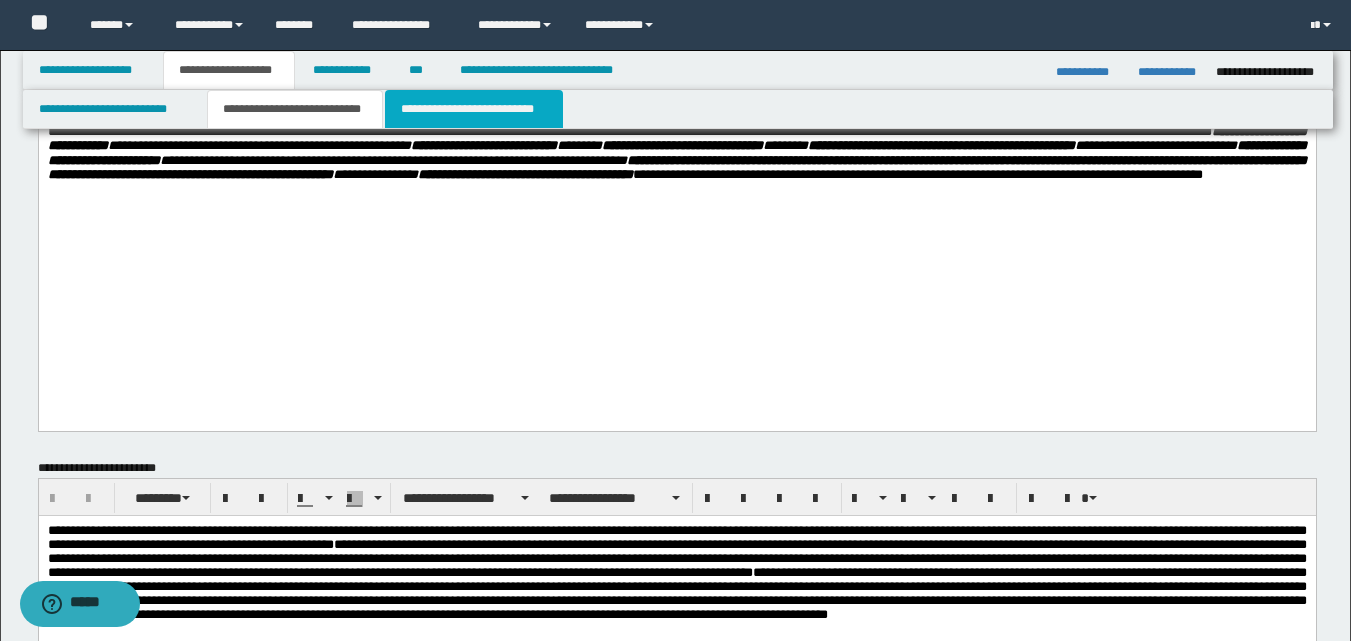 drag, startPoint x: 462, startPoint y: 116, endPoint x: 469, endPoint y: 169, distance: 53.460266 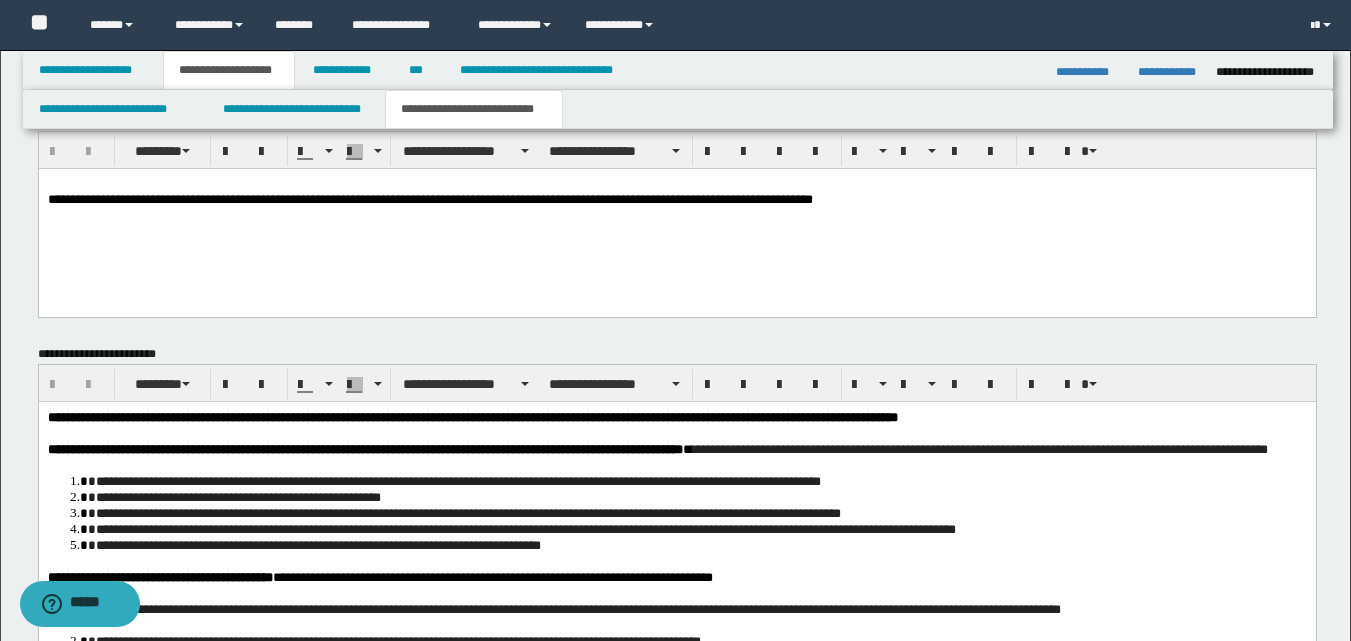 scroll, scrollTop: 800, scrollLeft: 0, axis: vertical 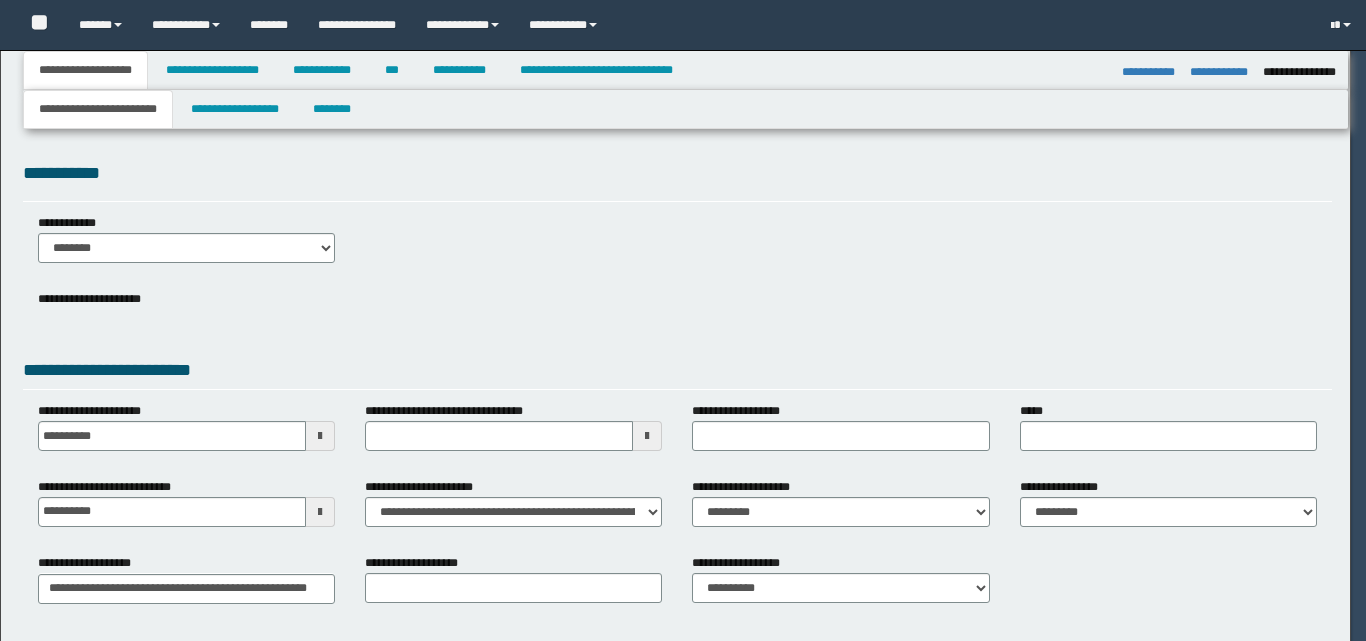 select on "*" 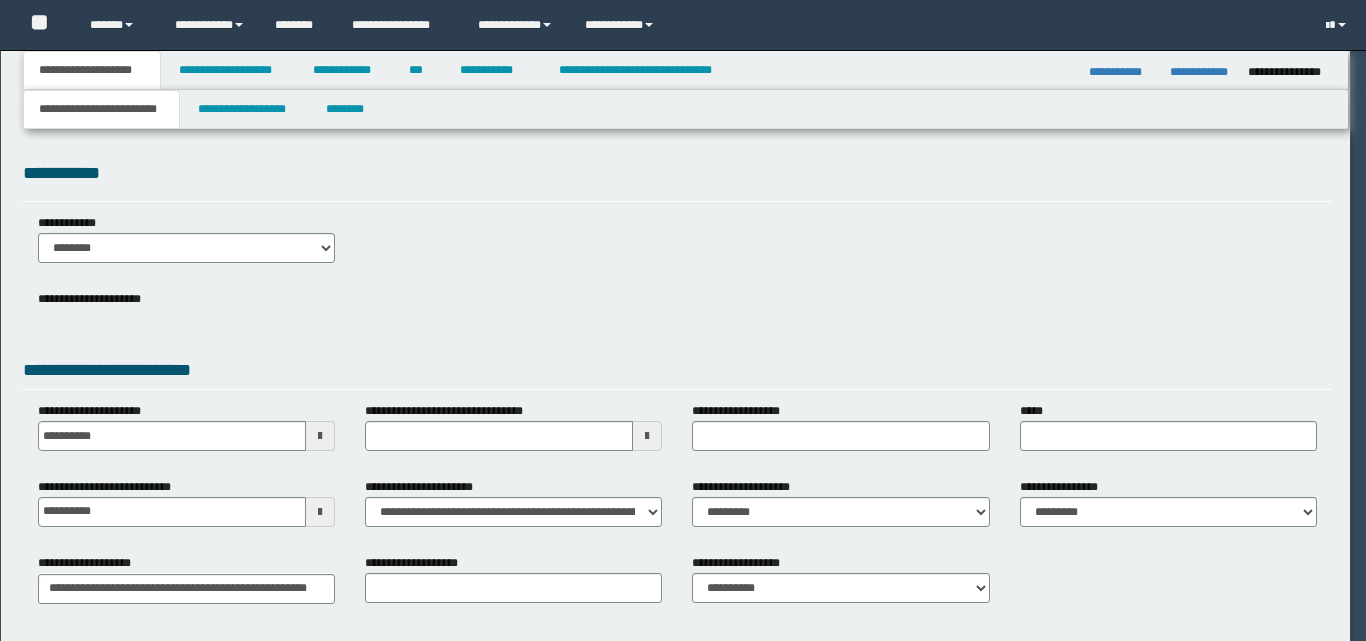 scroll, scrollTop: 0, scrollLeft: 0, axis: both 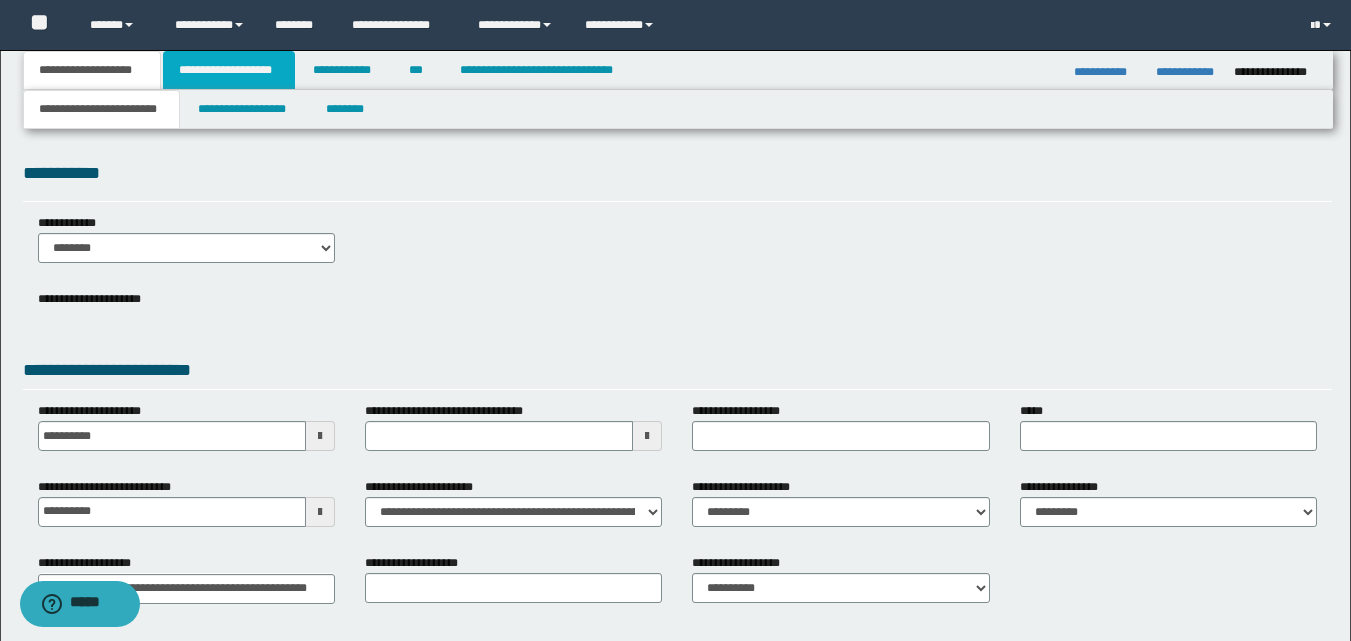 click on "**********" at bounding box center (229, 70) 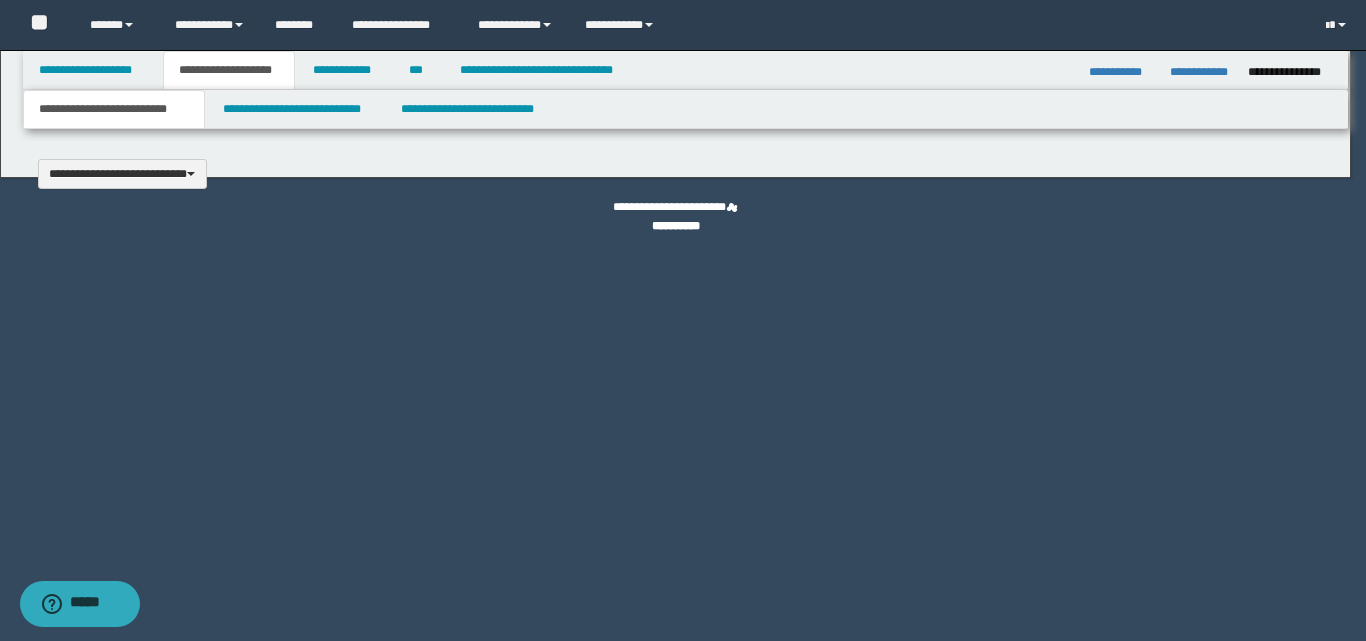 type 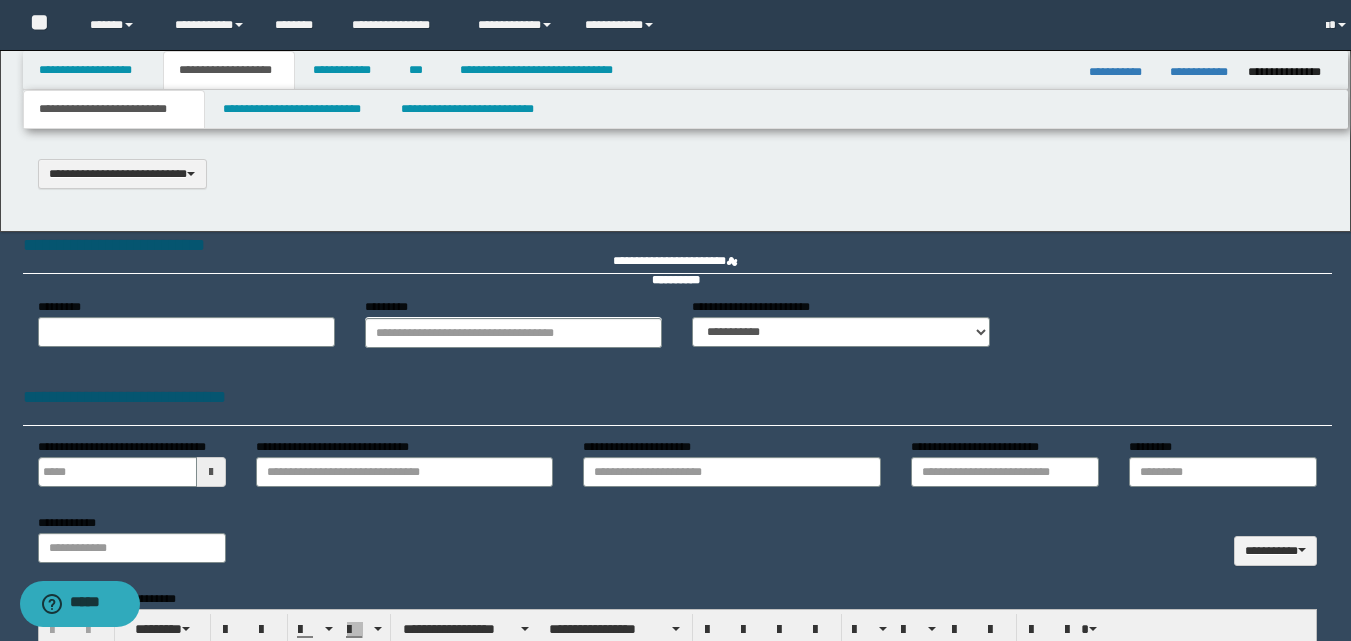 select on "*" 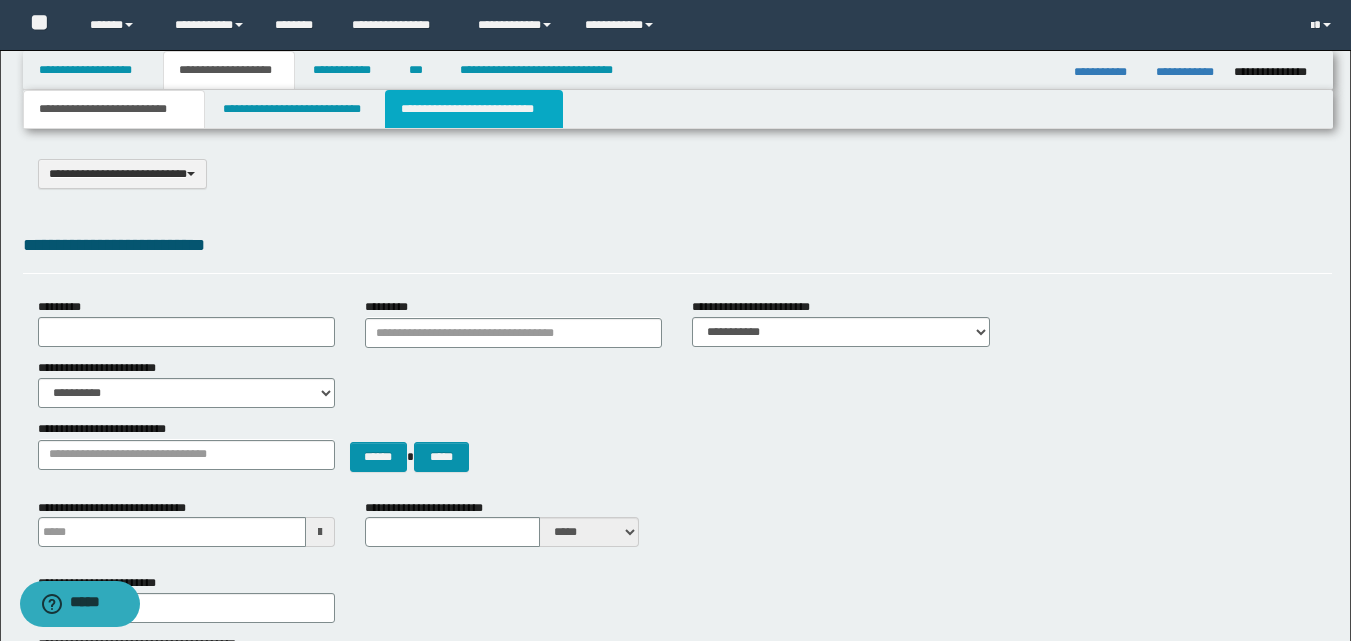 scroll, scrollTop: 0, scrollLeft: 0, axis: both 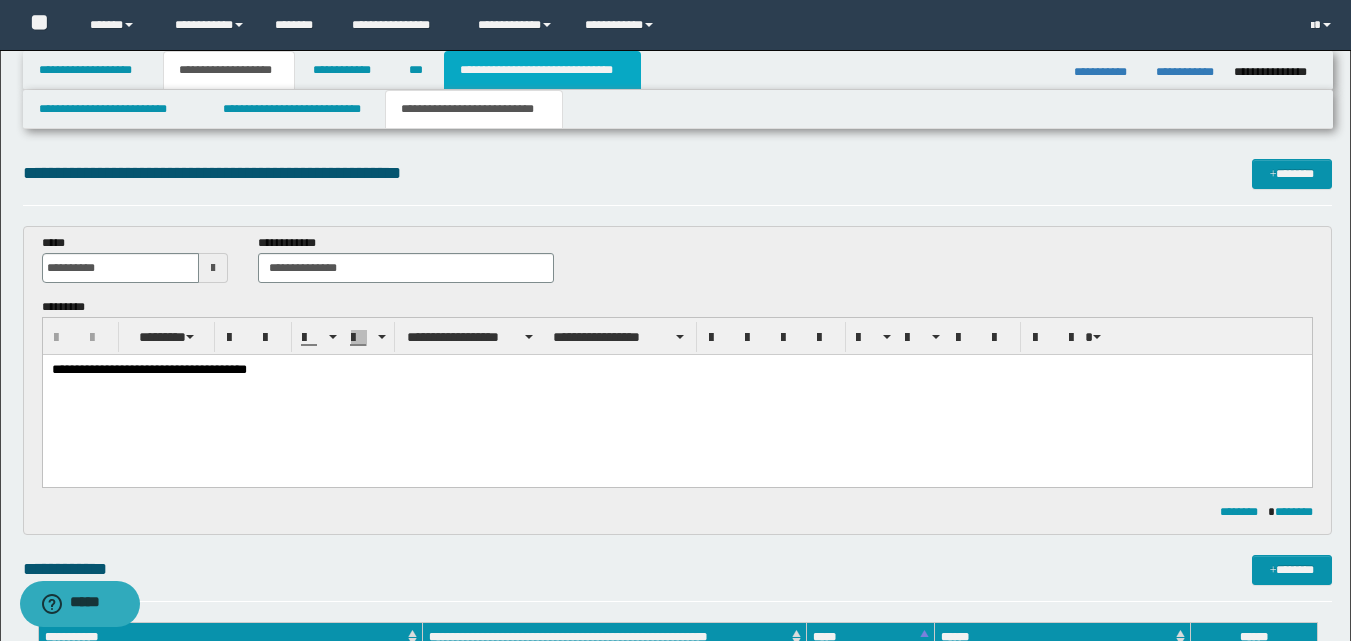 click on "**********" at bounding box center [542, 70] 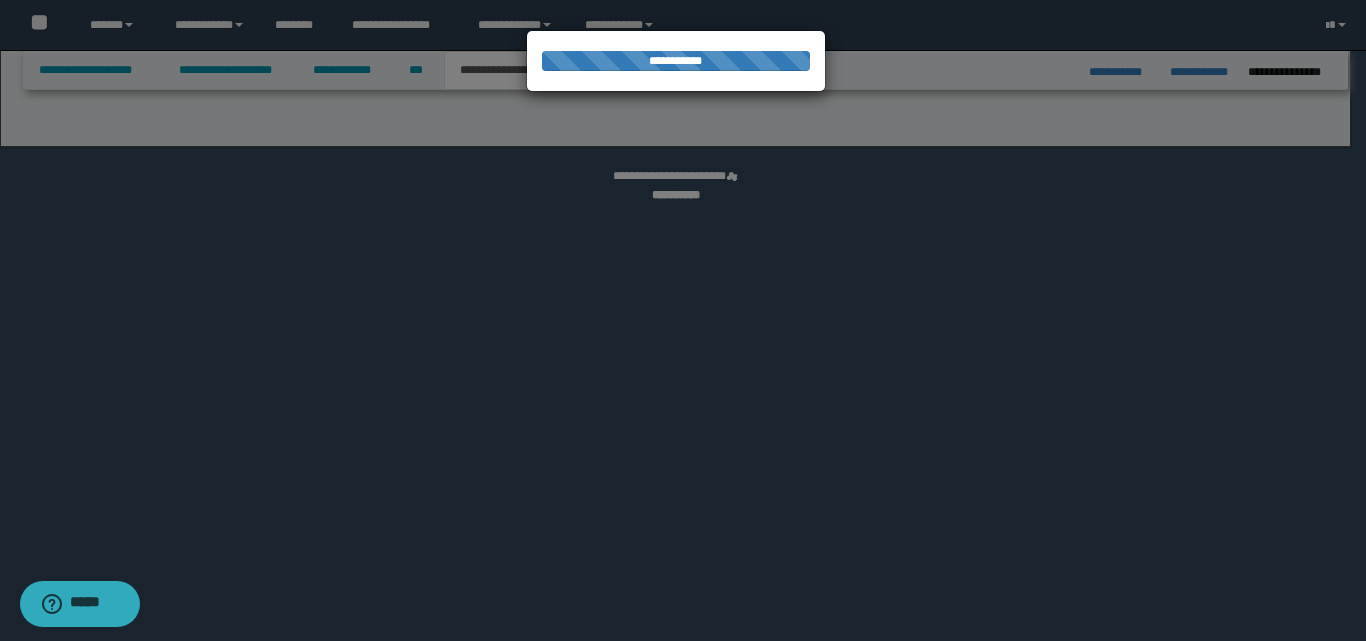 select on "*" 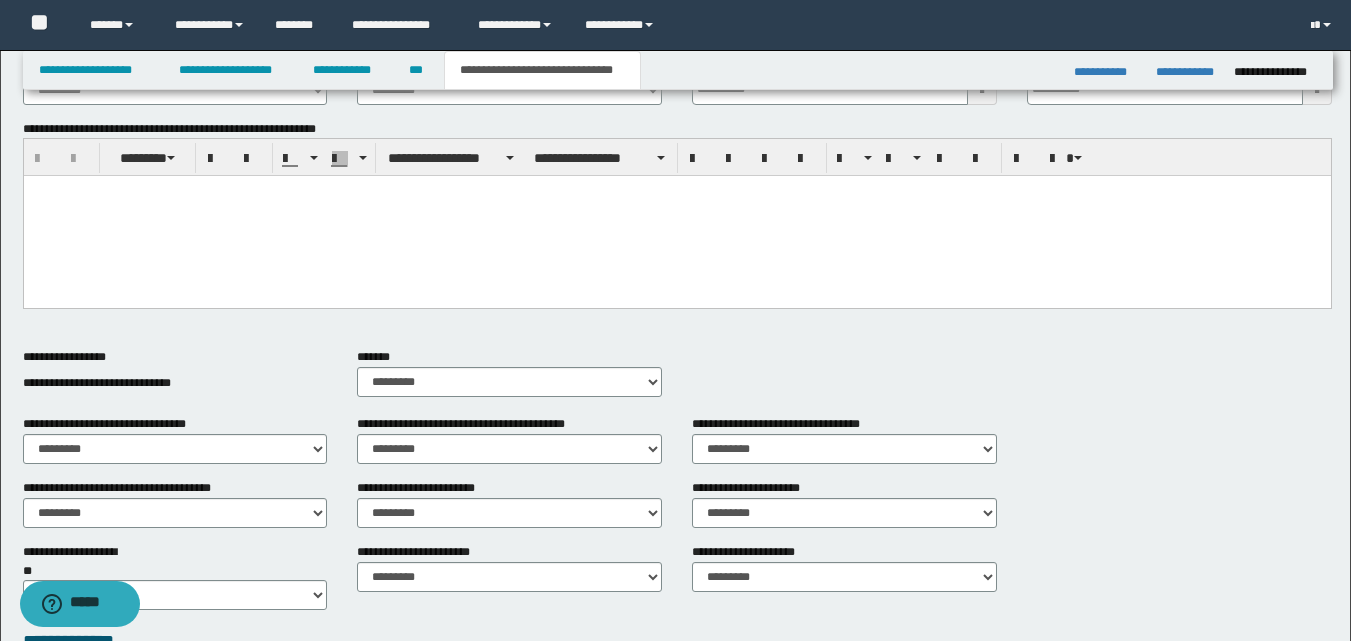 scroll, scrollTop: 200, scrollLeft: 0, axis: vertical 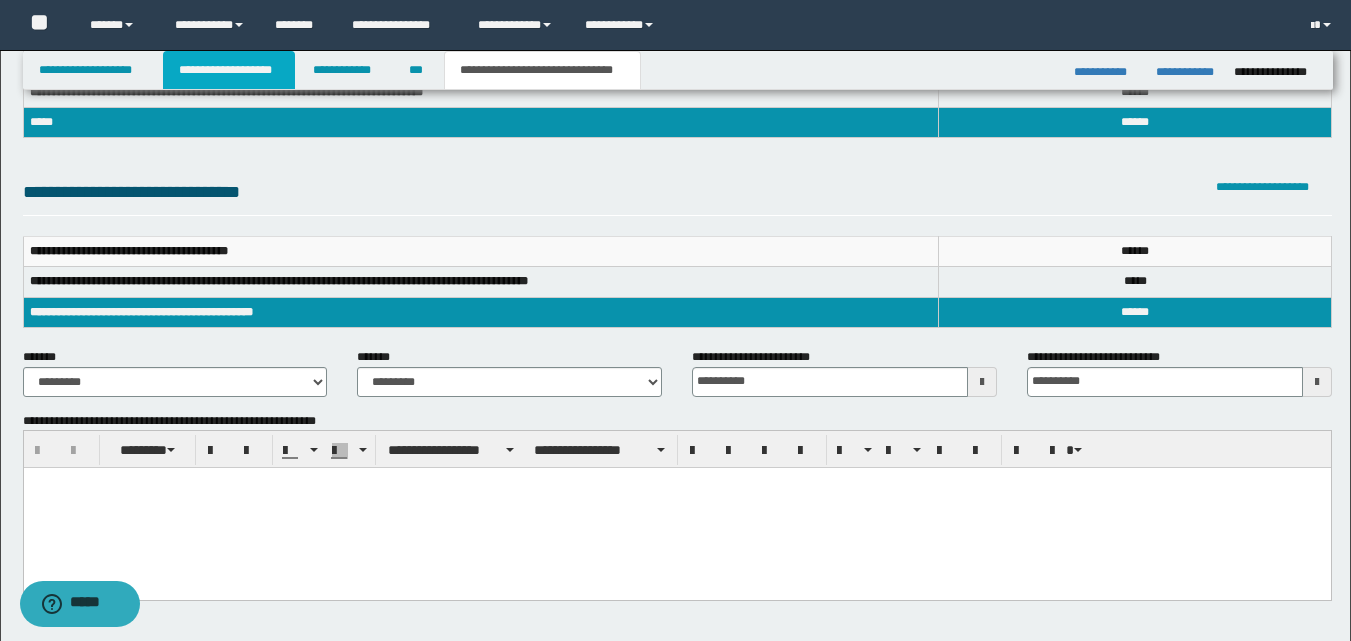 click on "**********" at bounding box center (229, 70) 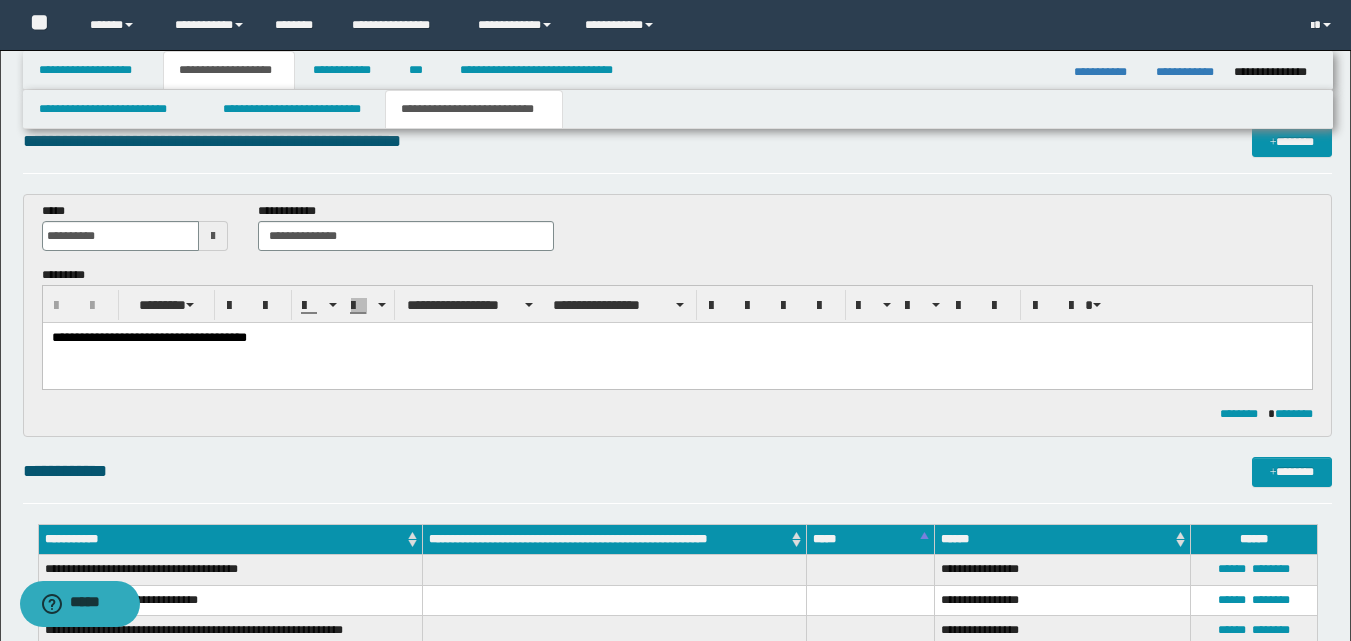 scroll, scrollTop: 31, scrollLeft: 0, axis: vertical 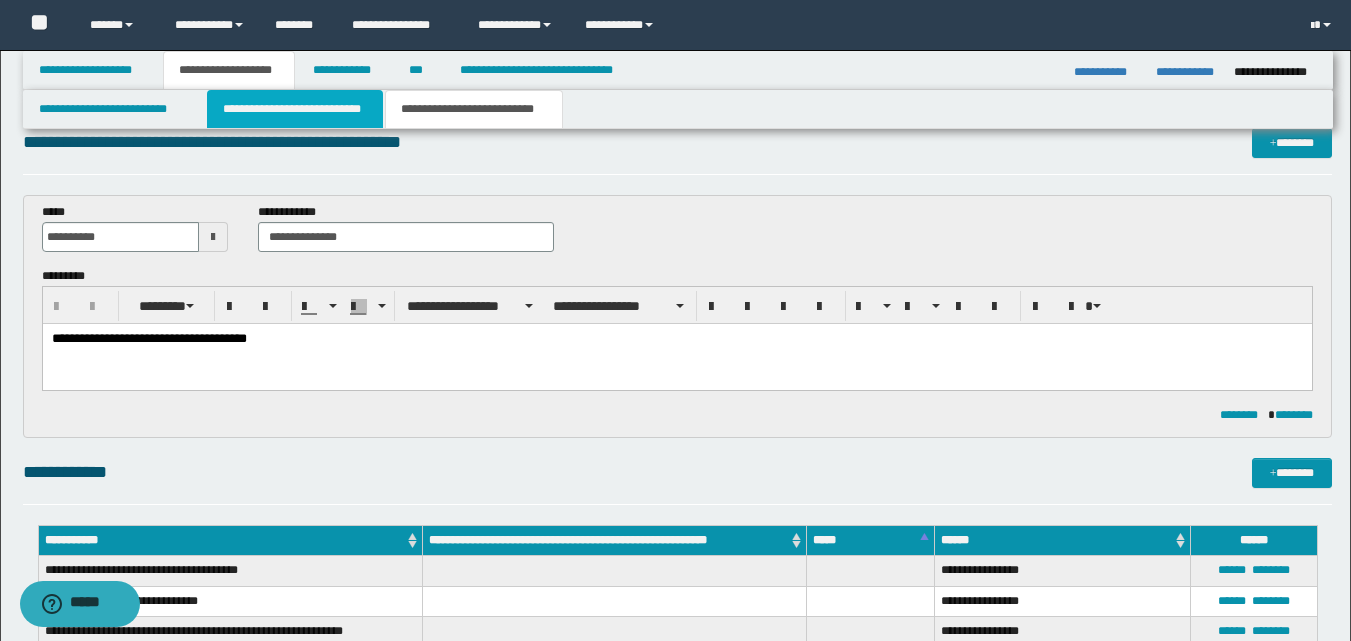 click on "**********" at bounding box center (295, 109) 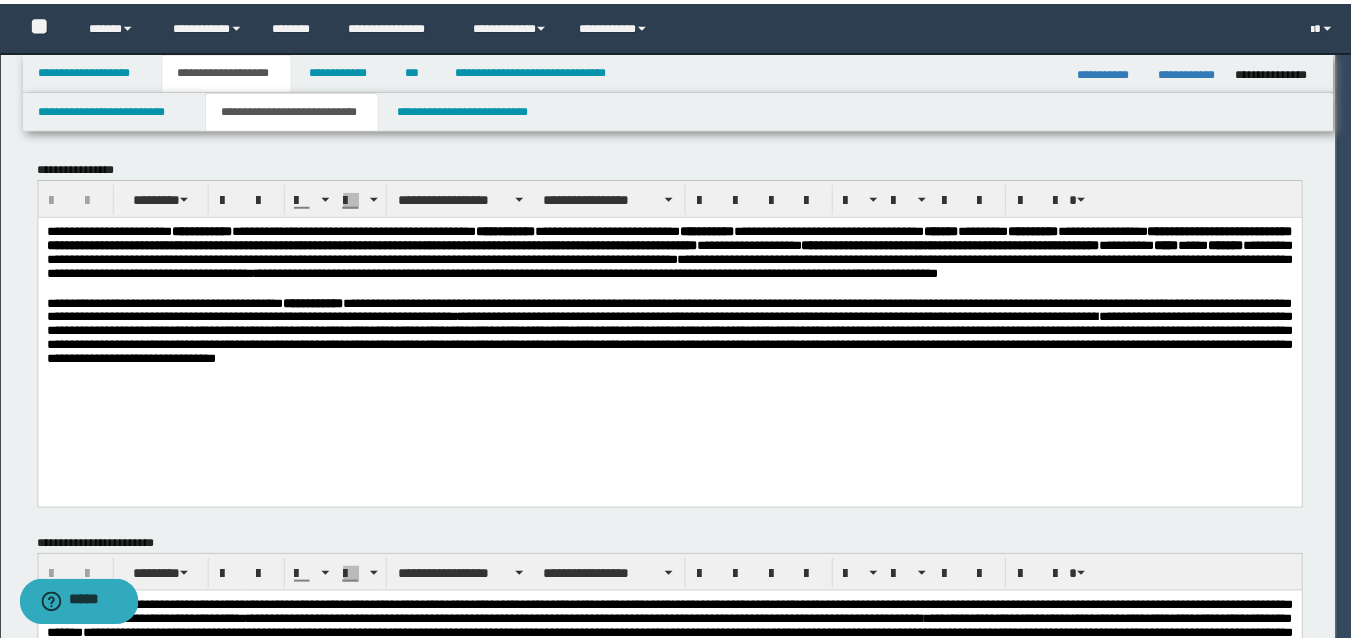 scroll, scrollTop: 0, scrollLeft: 0, axis: both 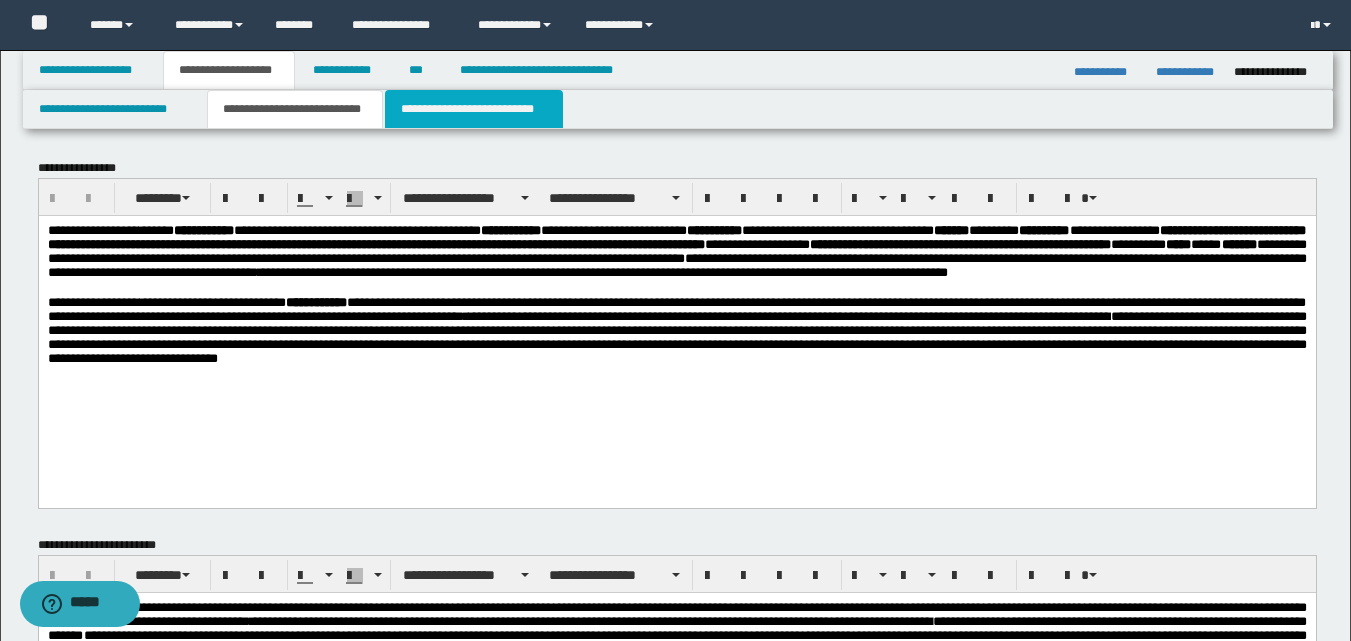 click on "**********" at bounding box center [474, 109] 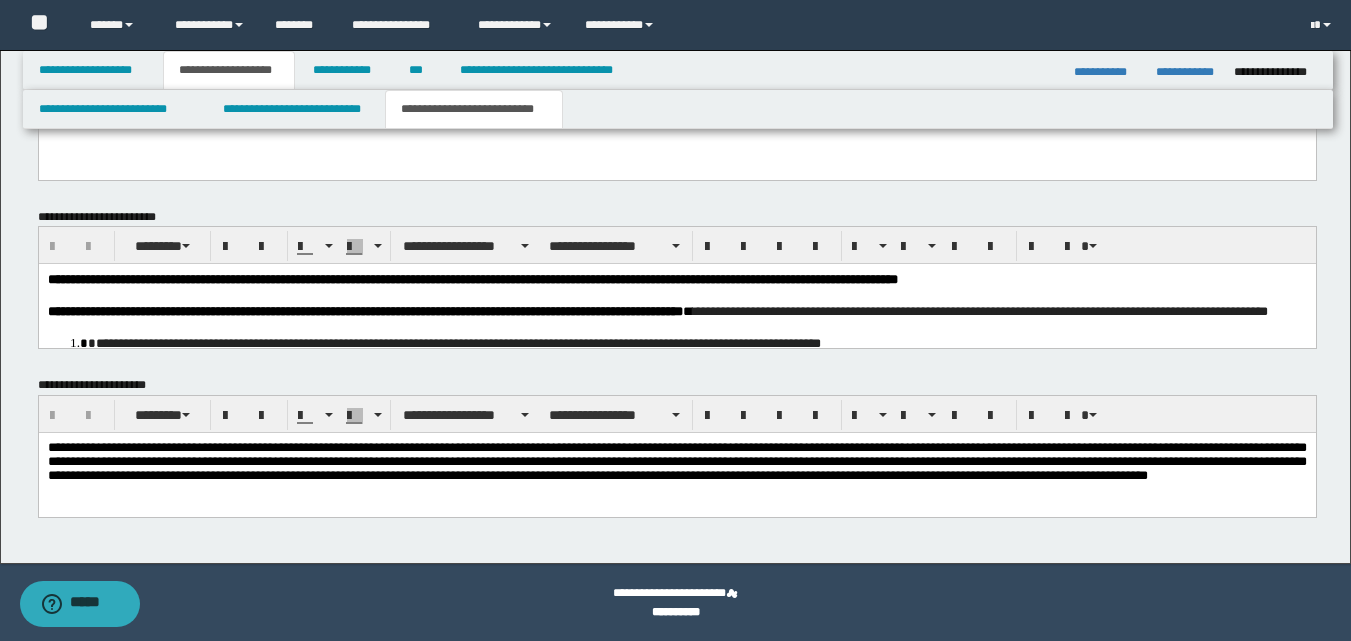 scroll, scrollTop: 788, scrollLeft: 0, axis: vertical 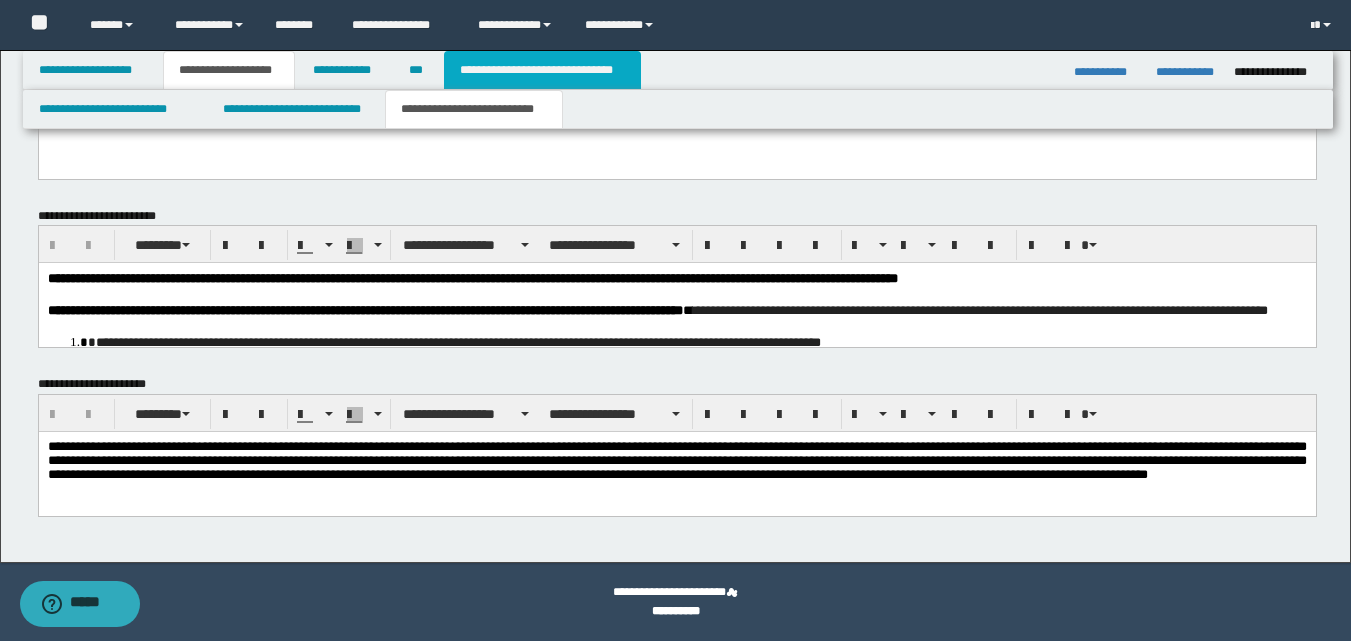 click on "**********" at bounding box center (542, 70) 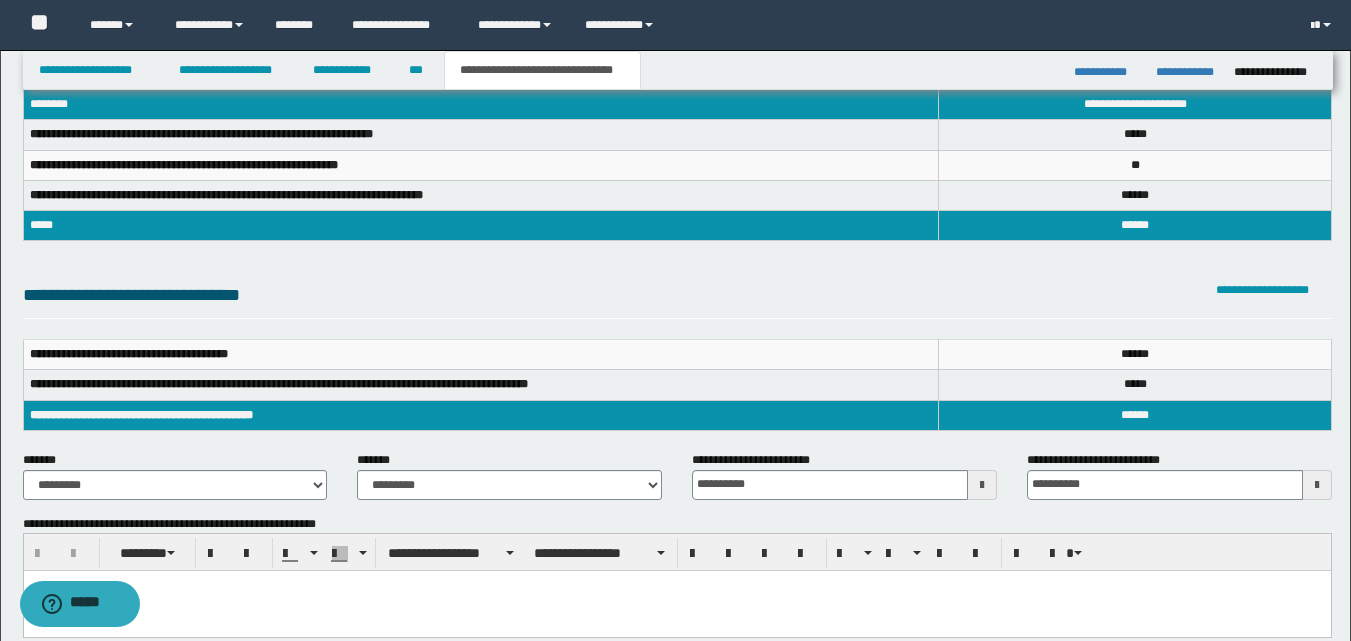scroll, scrollTop: 0, scrollLeft: 0, axis: both 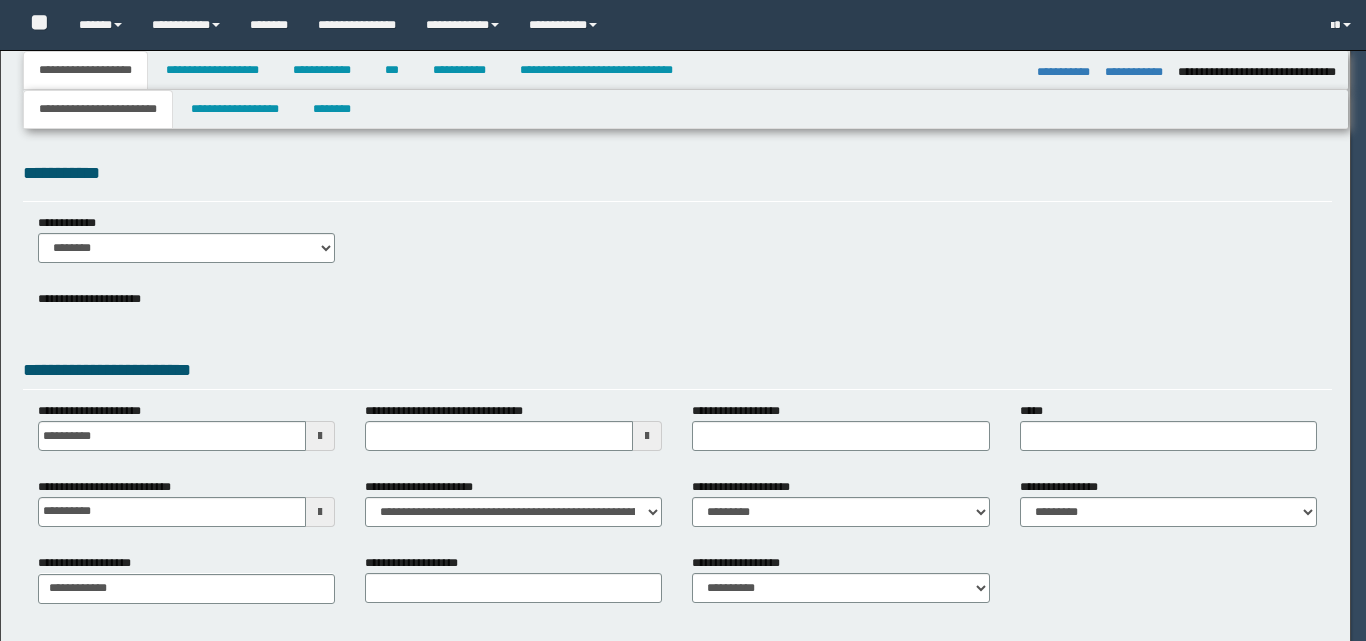 select on "*" 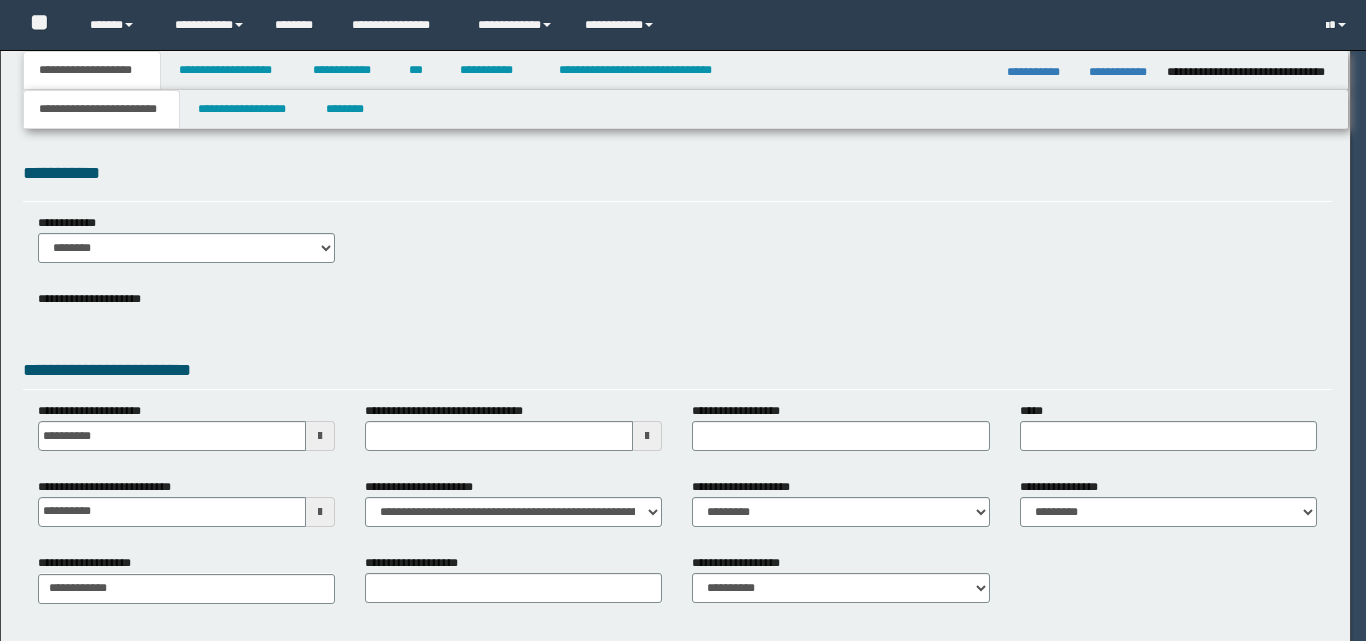 scroll, scrollTop: 0, scrollLeft: 0, axis: both 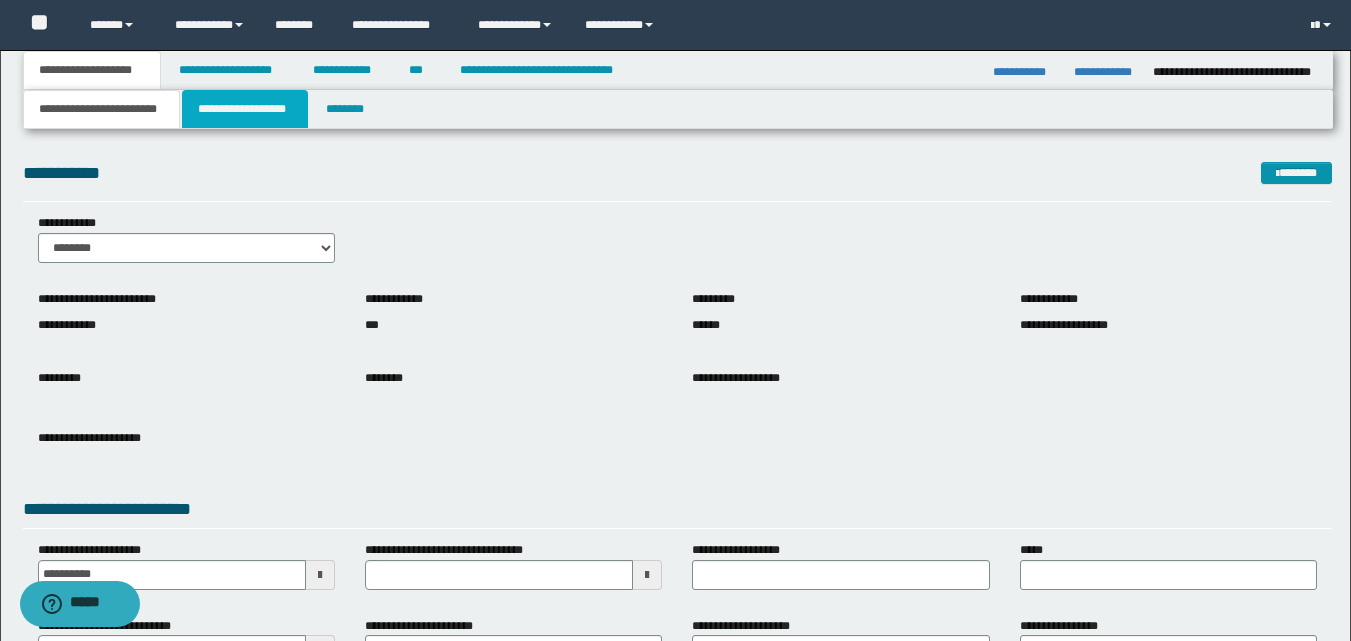 drag, startPoint x: 225, startPoint y: 121, endPoint x: 224, endPoint y: 134, distance: 13.038404 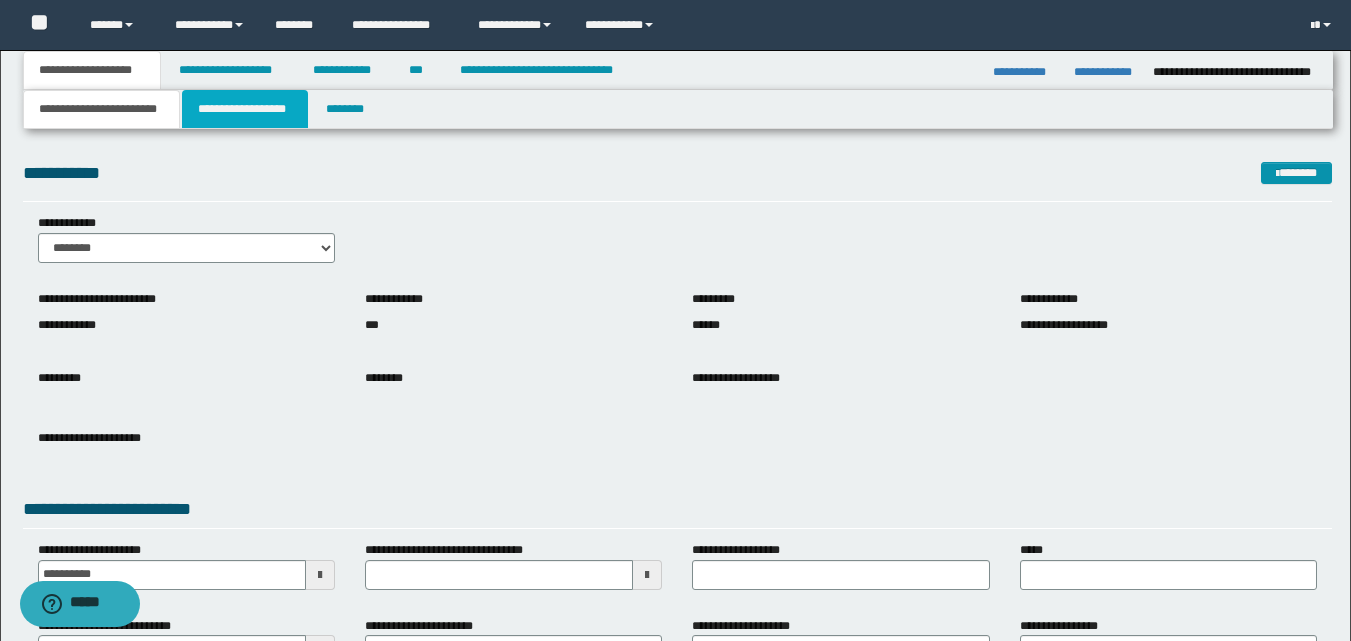 click on "**********" at bounding box center (245, 109) 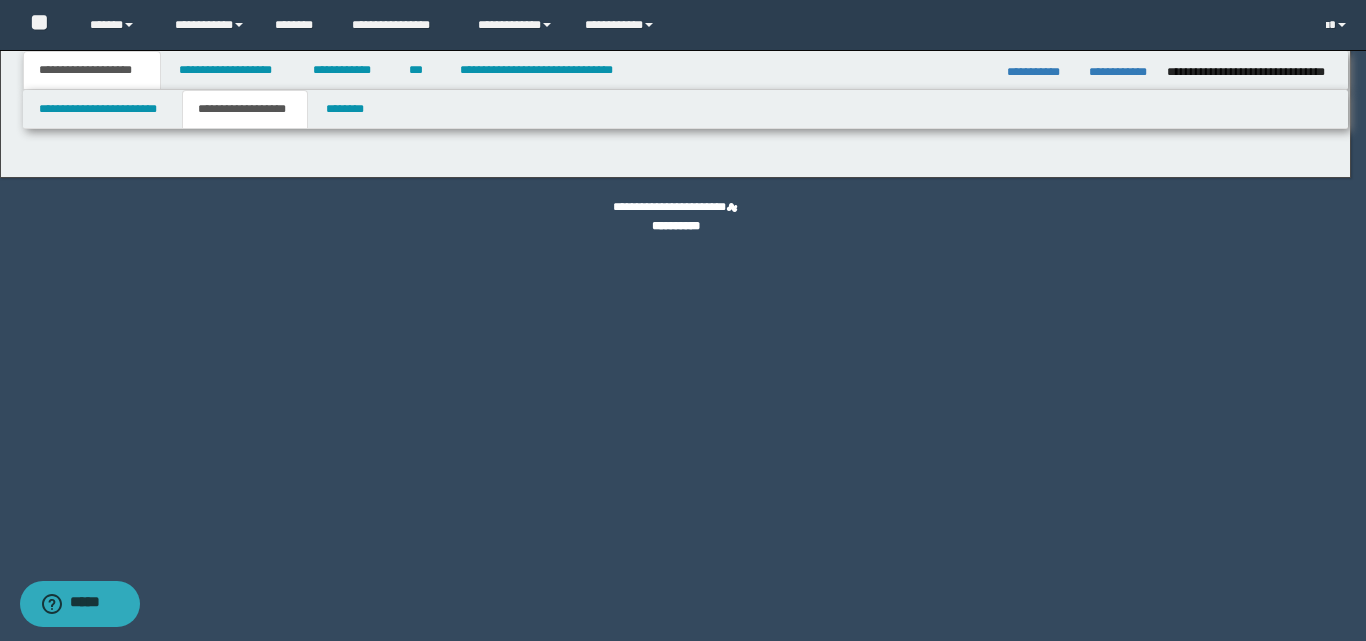 type on "********" 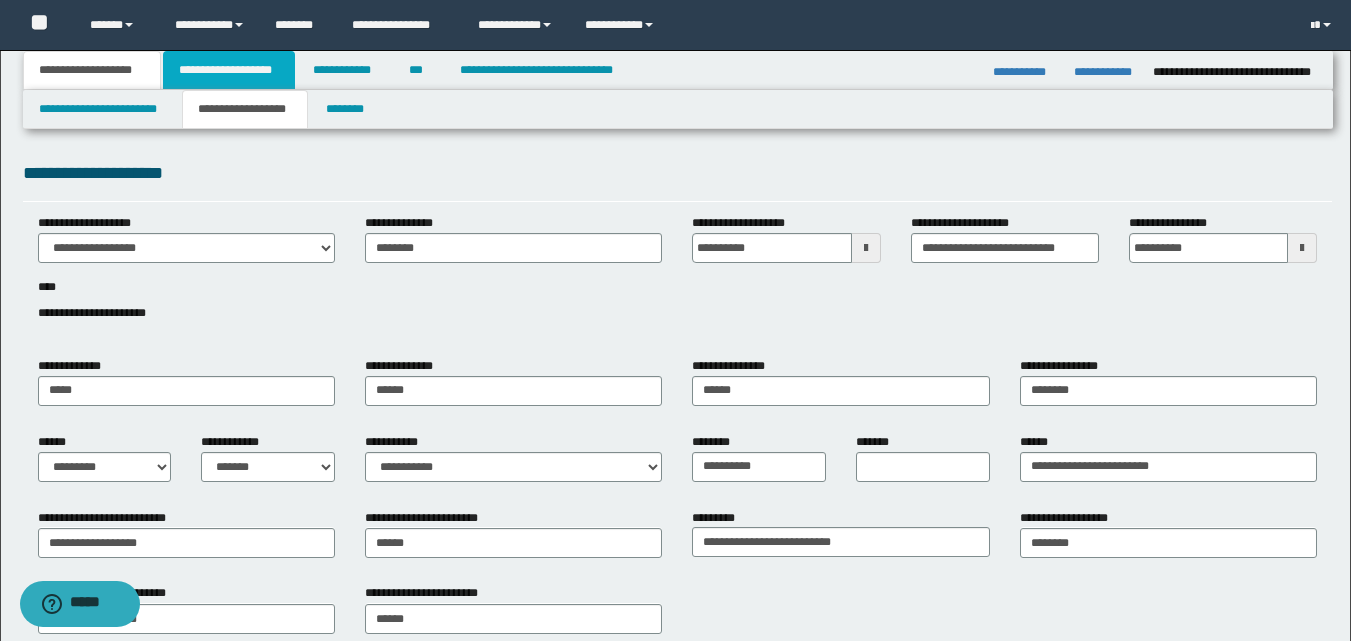 drag, startPoint x: 242, startPoint y: 81, endPoint x: 257, endPoint y: 103, distance: 26.627054 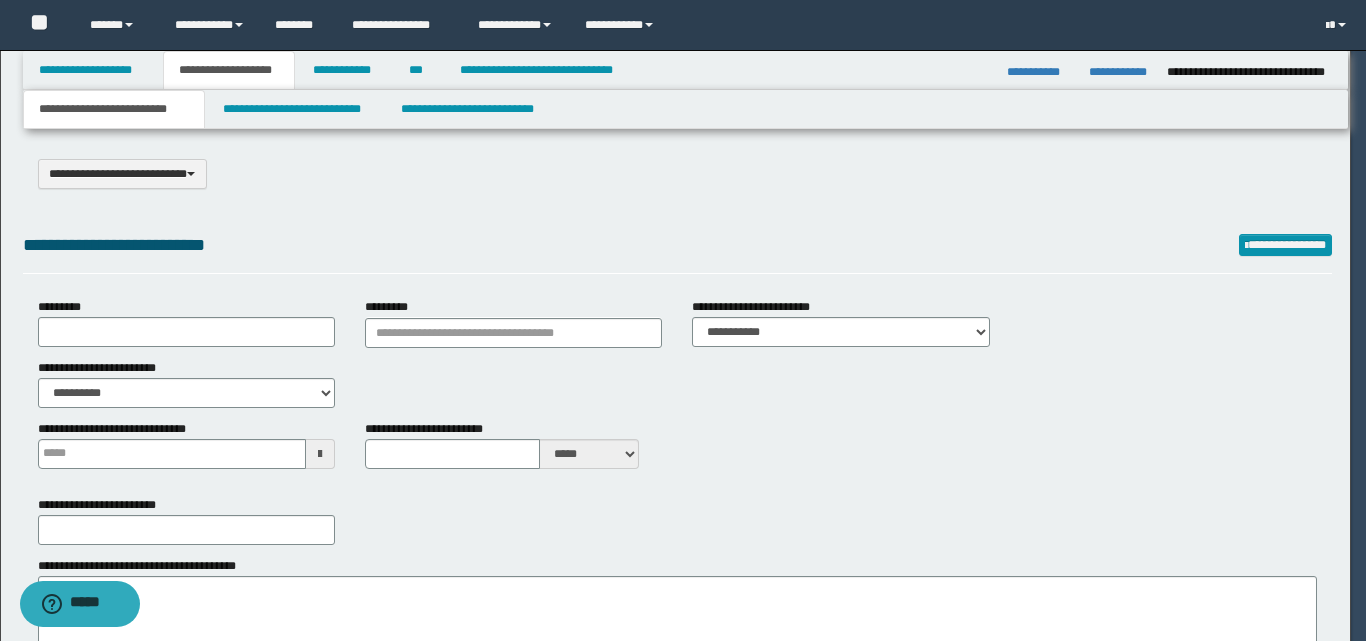 select on "*" 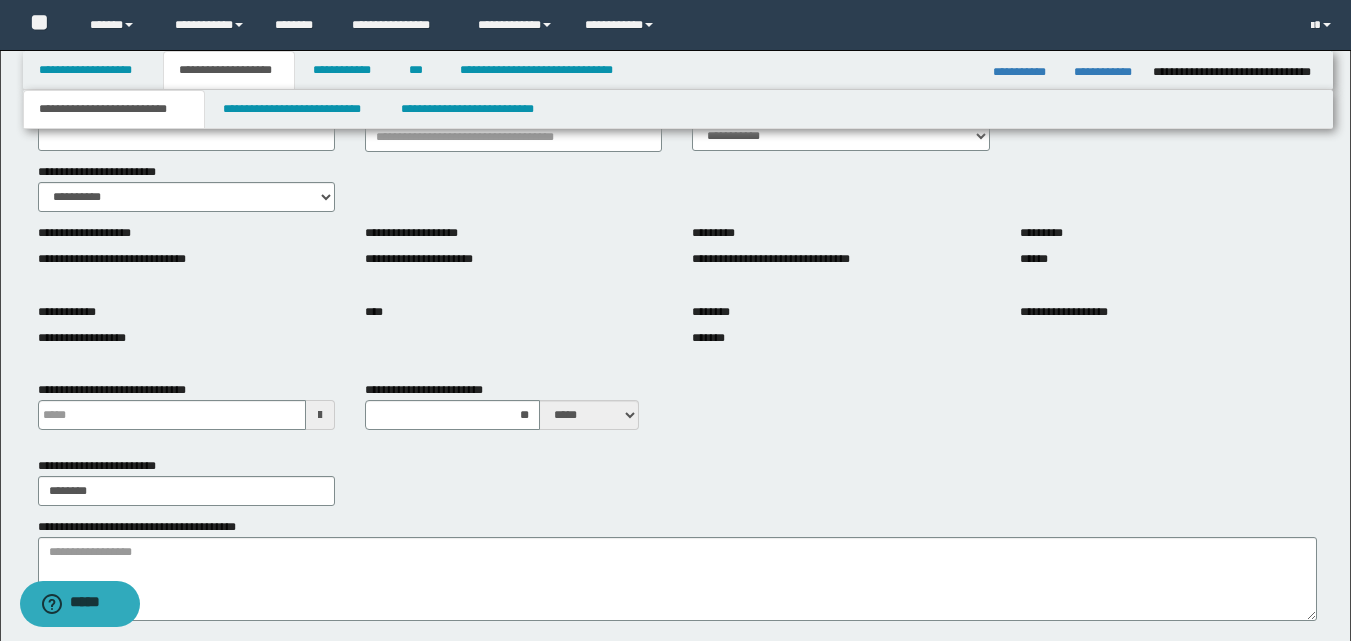 scroll, scrollTop: 200, scrollLeft: 0, axis: vertical 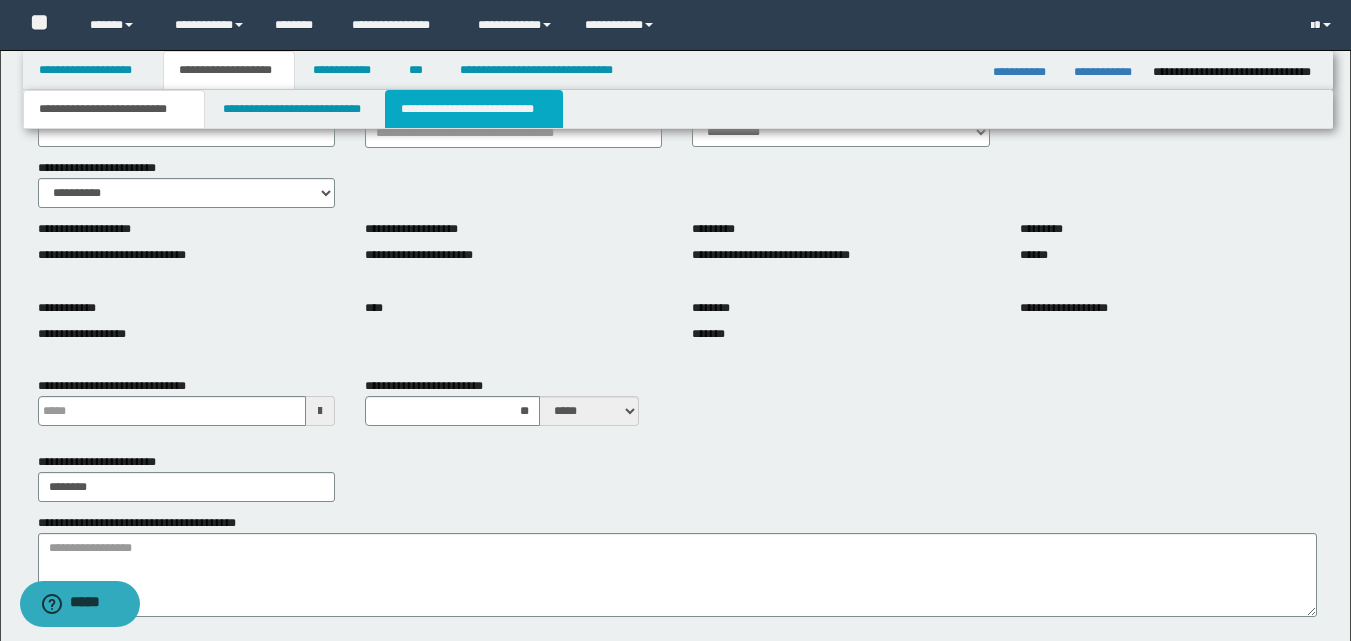 click on "**********" at bounding box center [474, 109] 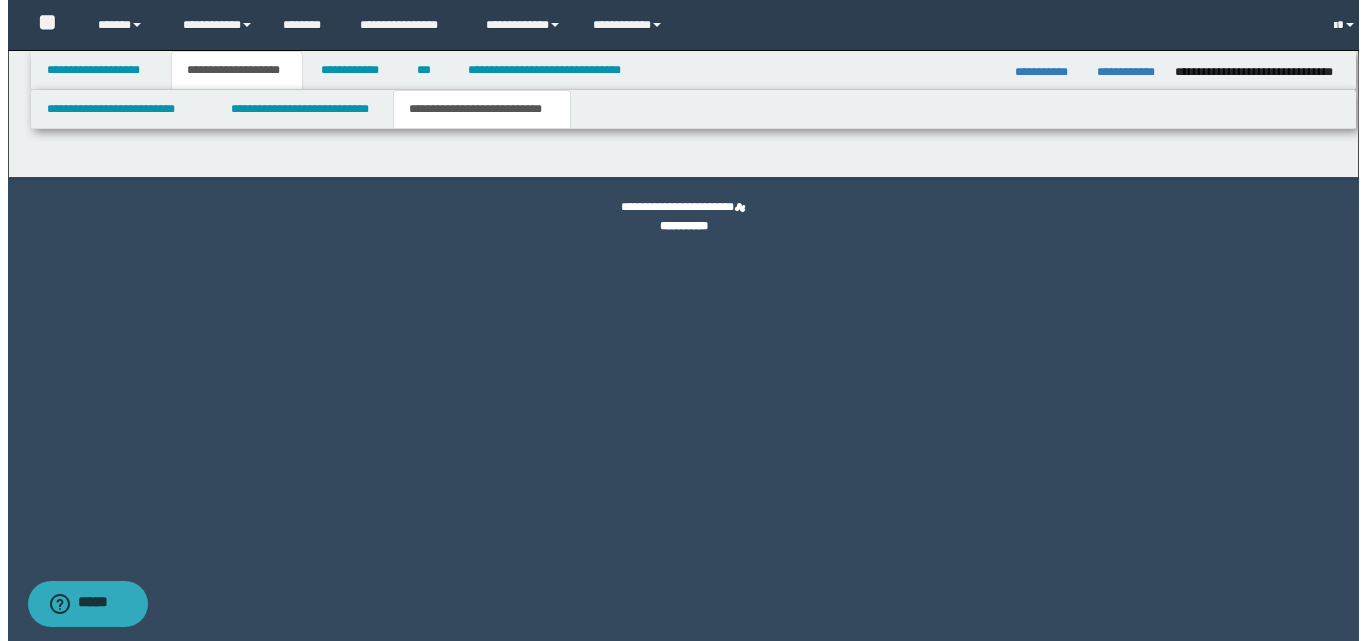 scroll, scrollTop: 0, scrollLeft: 0, axis: both 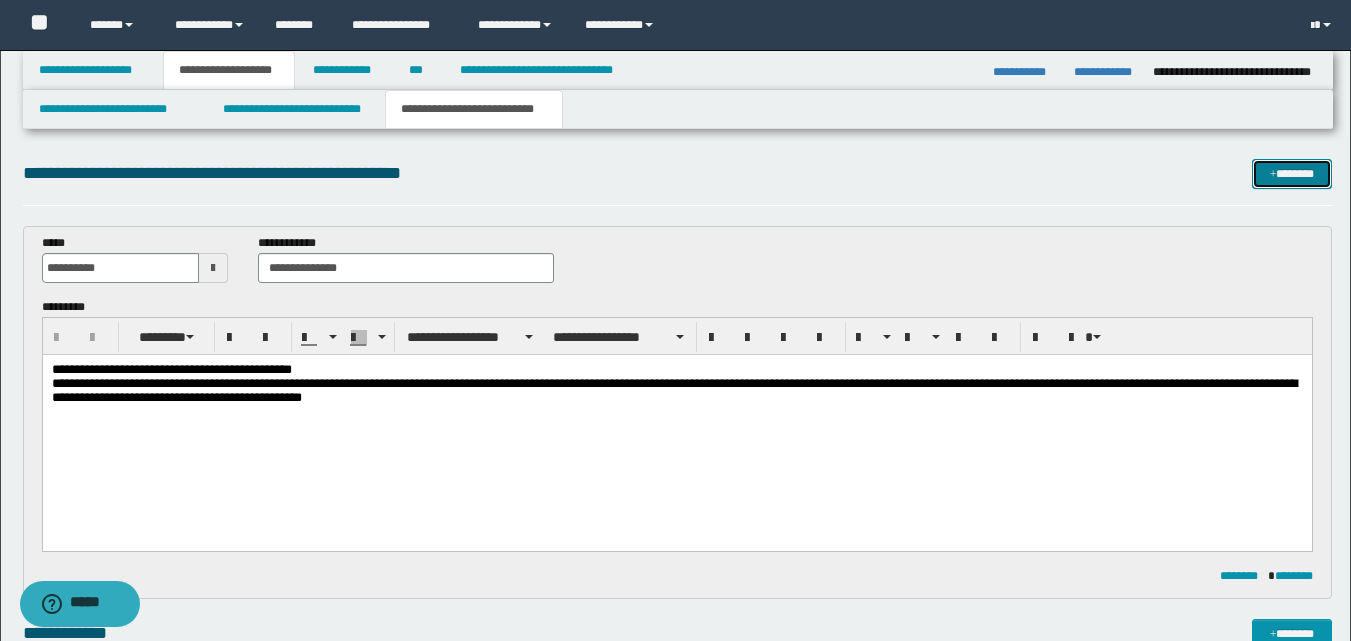 click on "*******" at bounding box center (1292, 174) 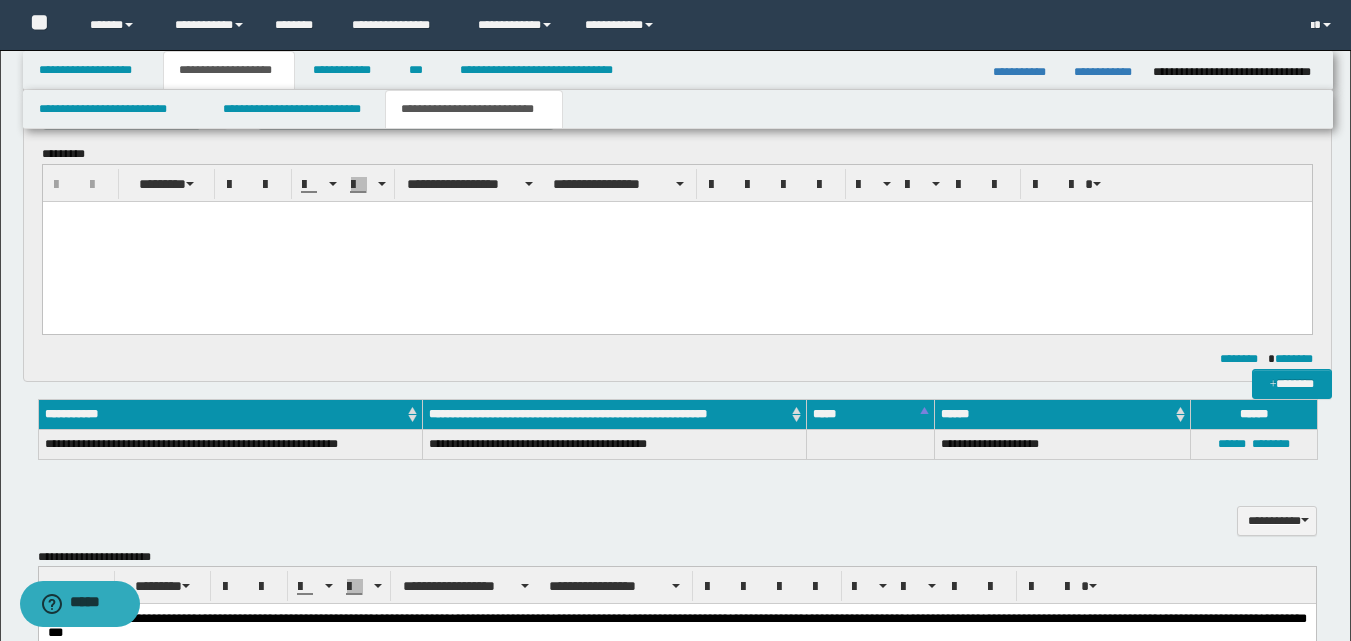 scroll, scrollTop: 0, scrollLeft: 0, axis: both 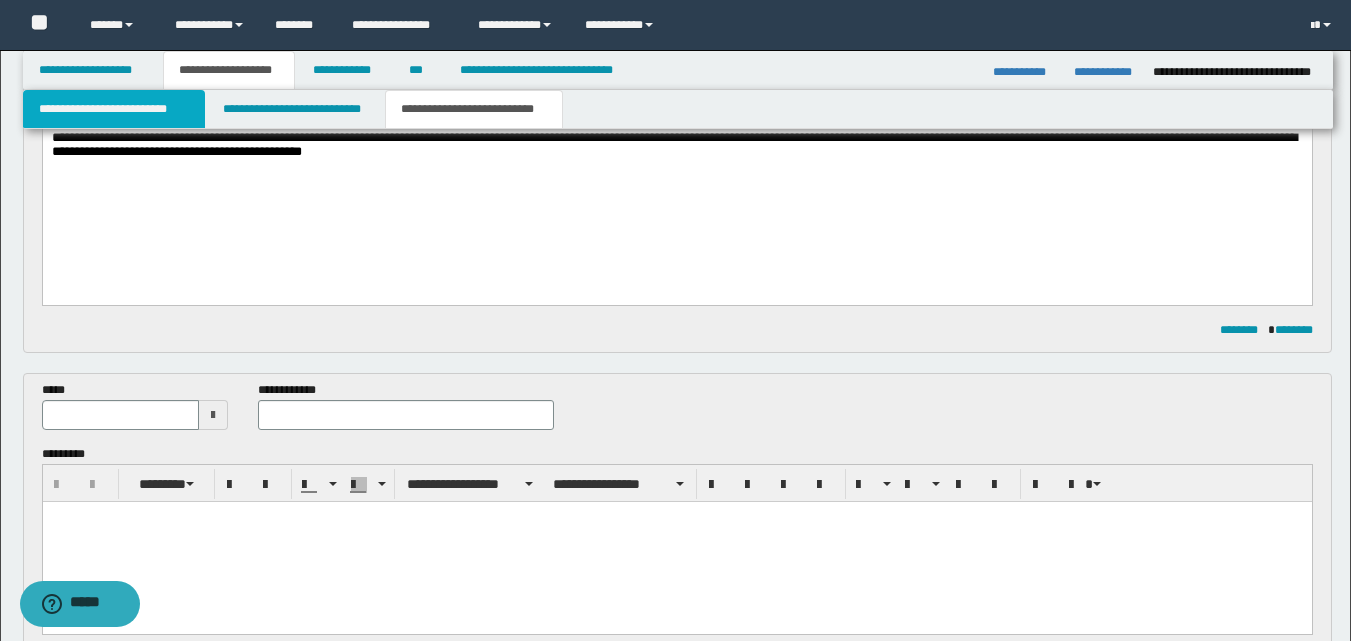 click on "**********" at bounding box center [114, 109] 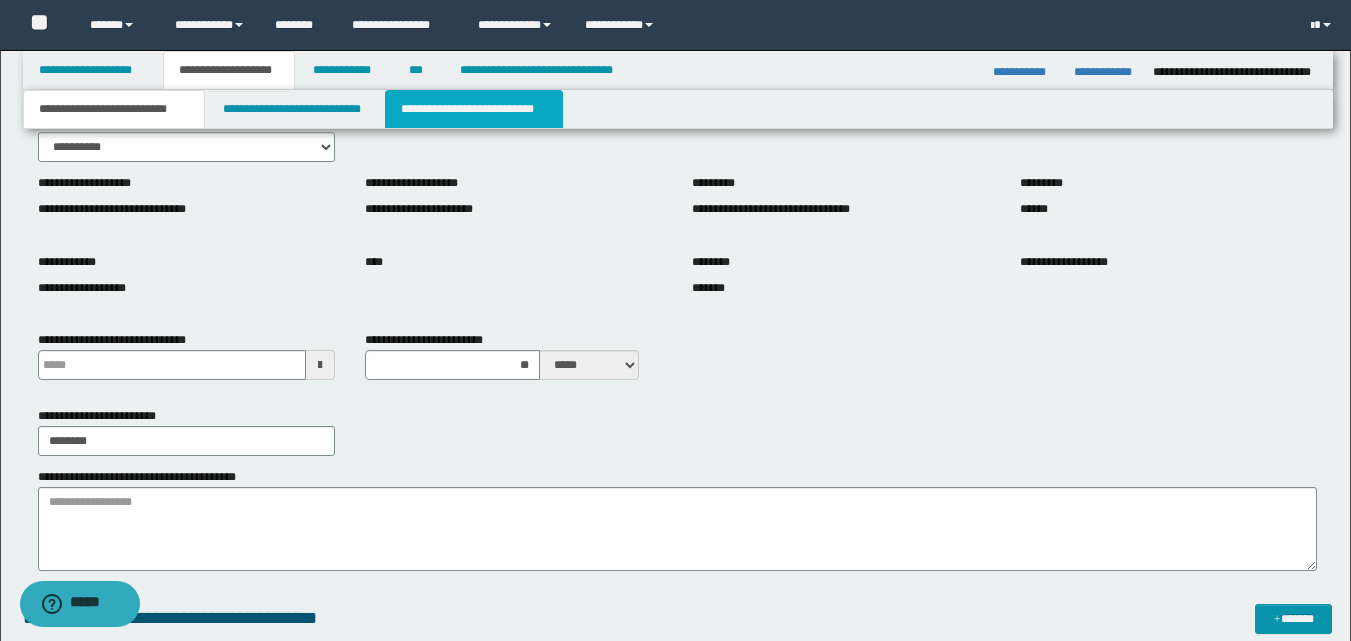 click on "**********" at bounding box center (474, 109) 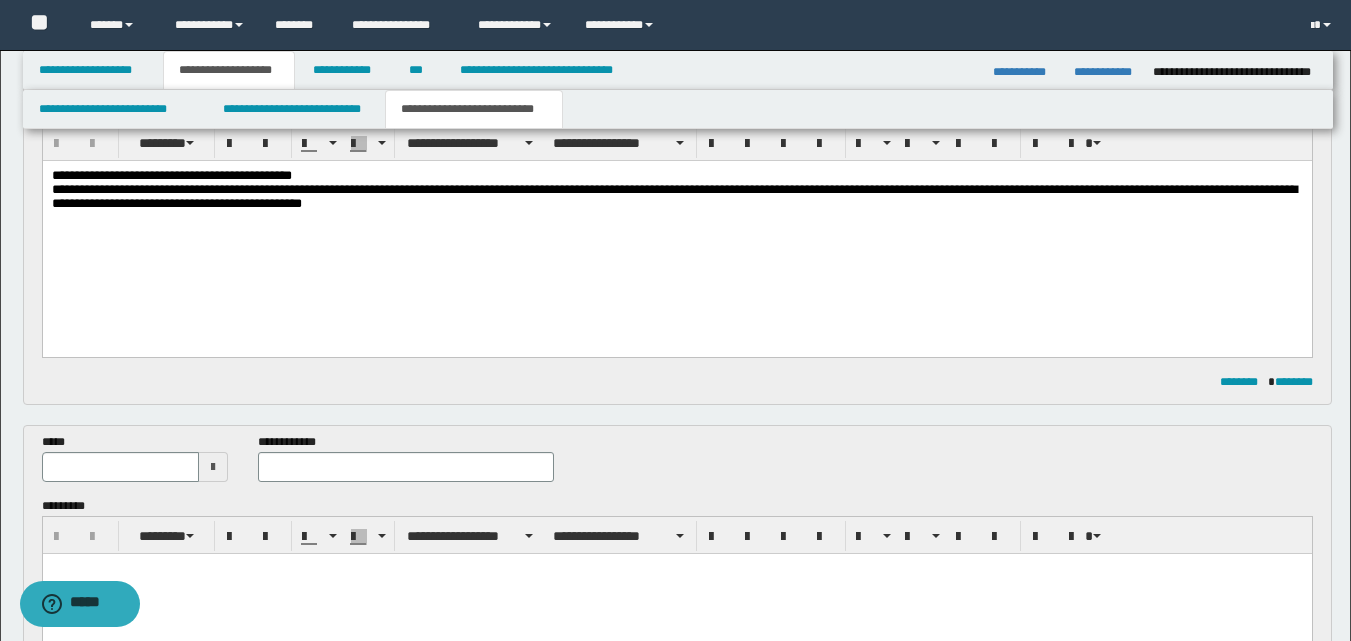 scroll, scrollTop: 146, scrollLeft: 0, axis: vertical 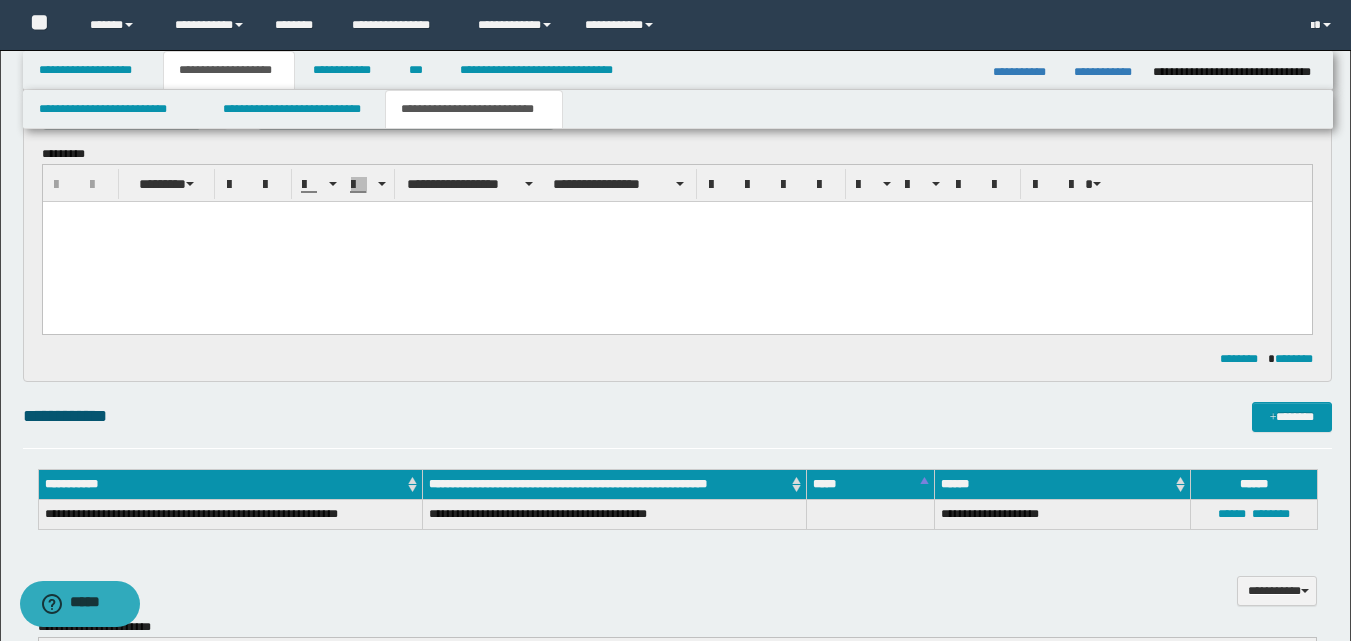 click at bounding box center (676, 241) 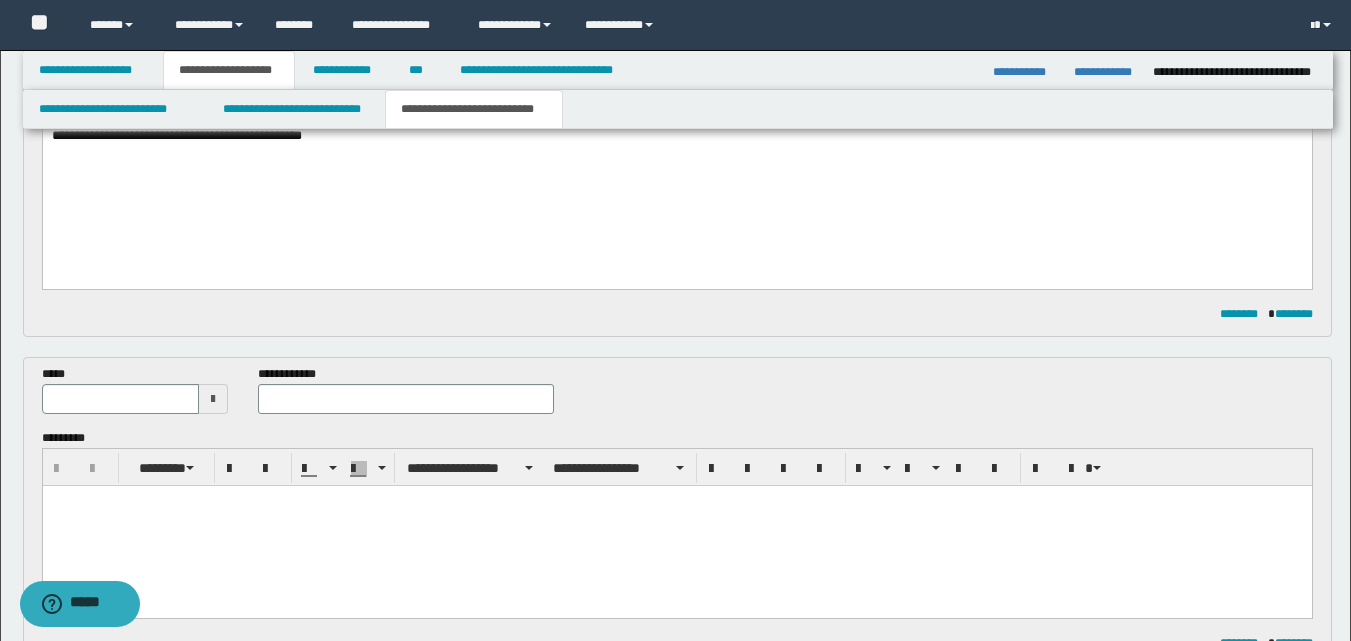 scroll, scrollTop: 346, scrollLeft: 0, axis: vertical 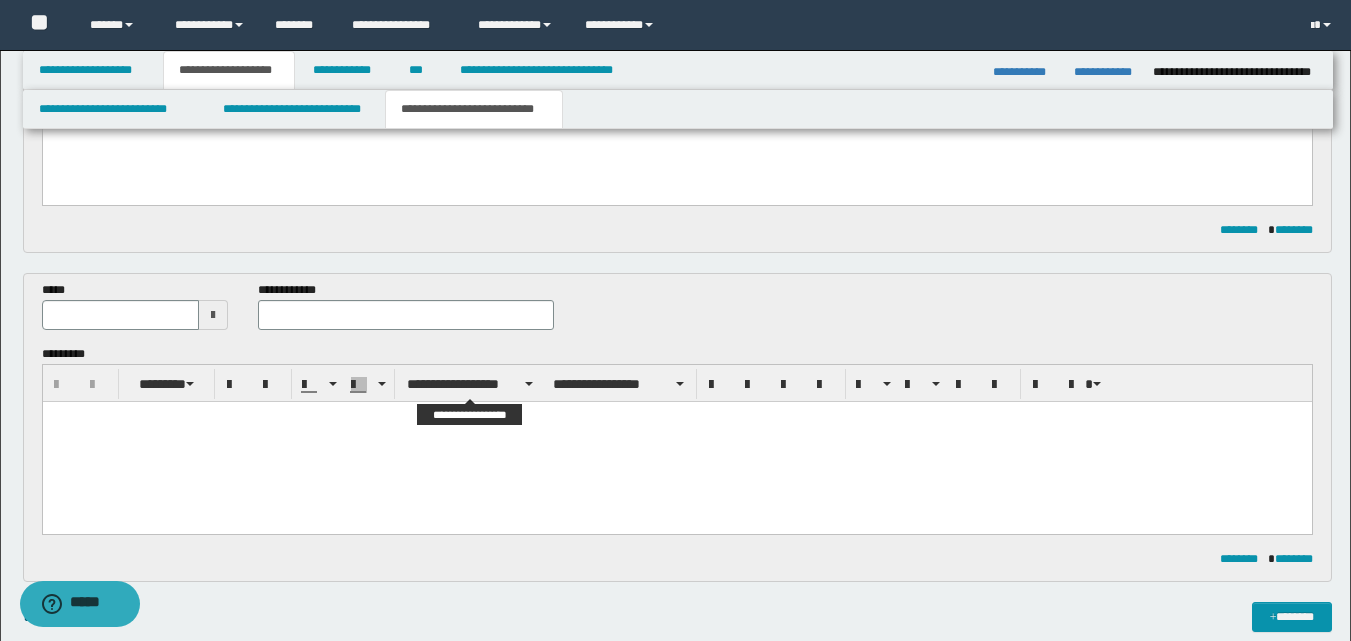 paste 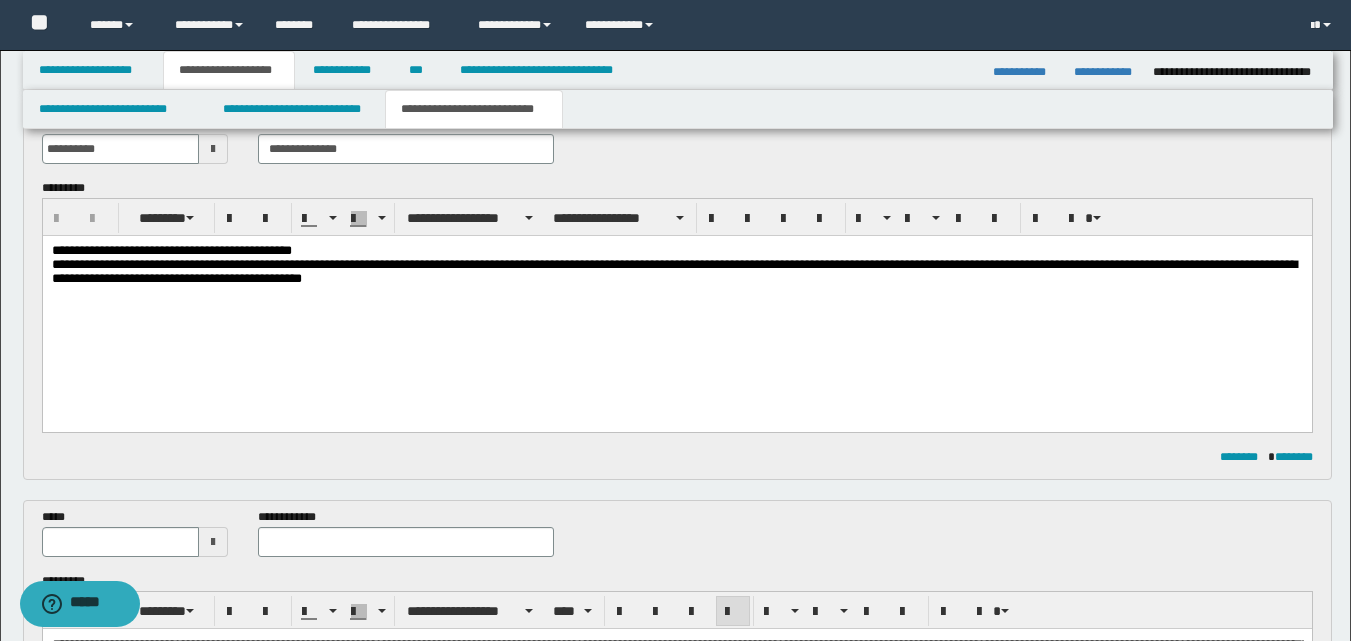 scroll, scrollTop: 300, scrollLeft: 0, axis: vertical 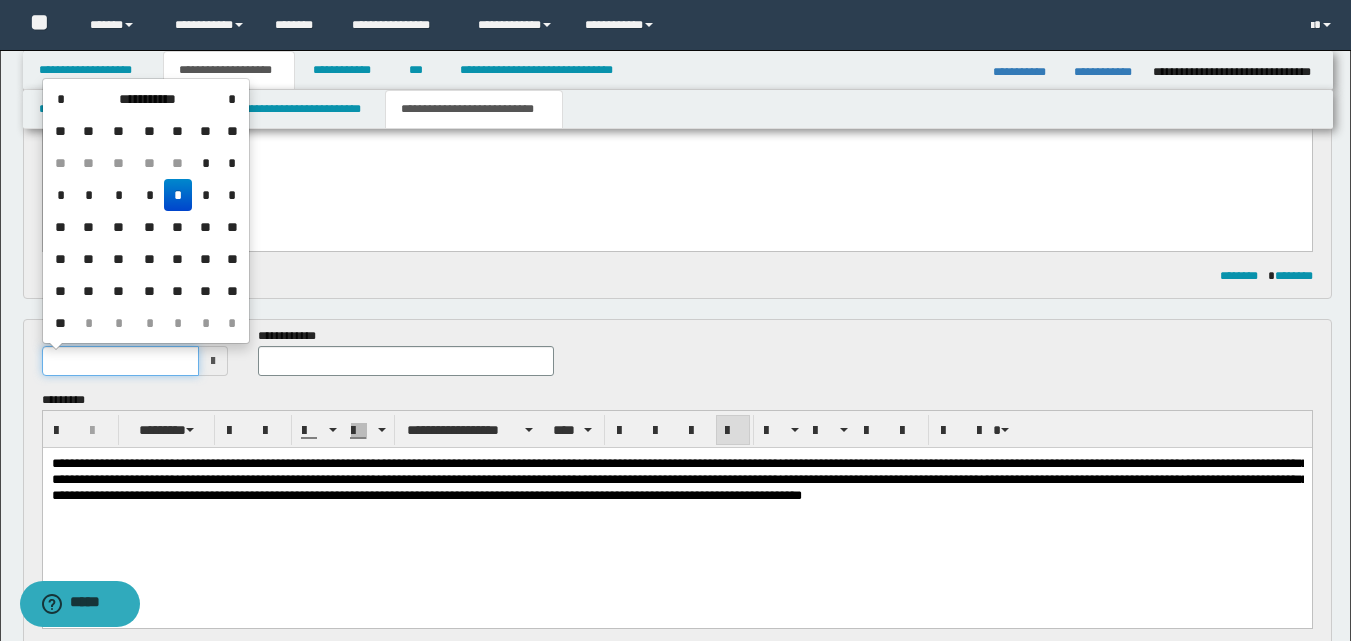 click at bounding box center [121, 361] 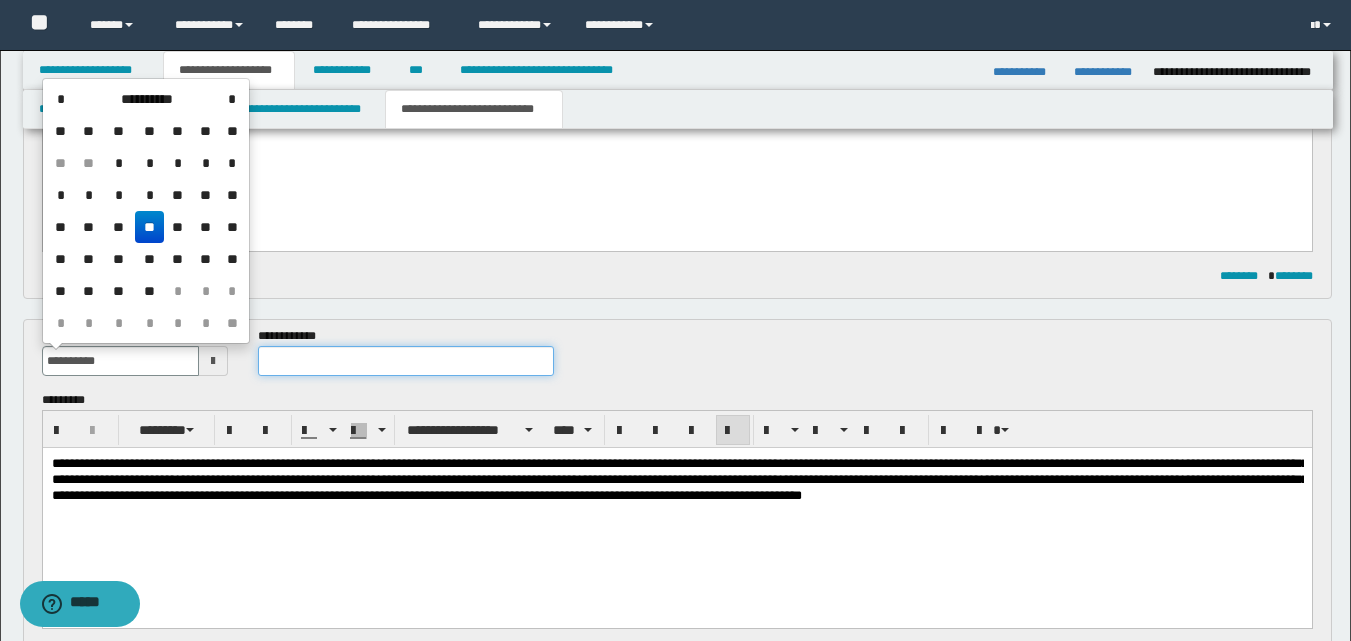 type on "**********" 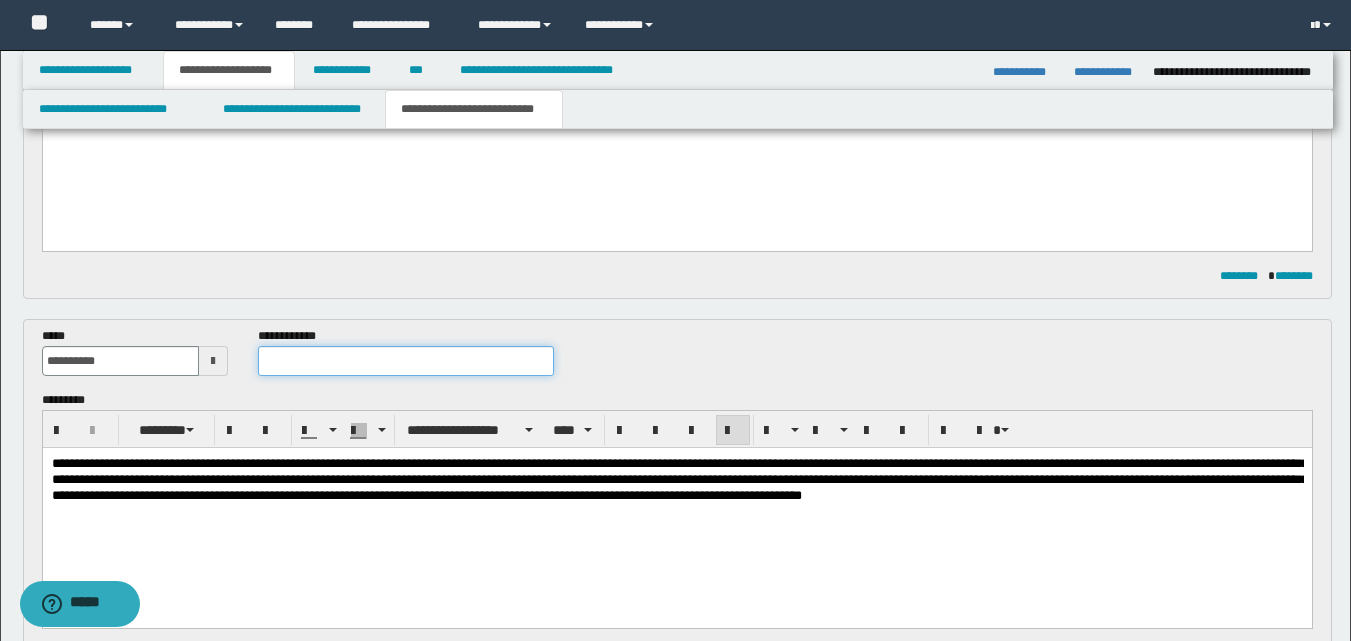 click at bounding box center (405, 361) 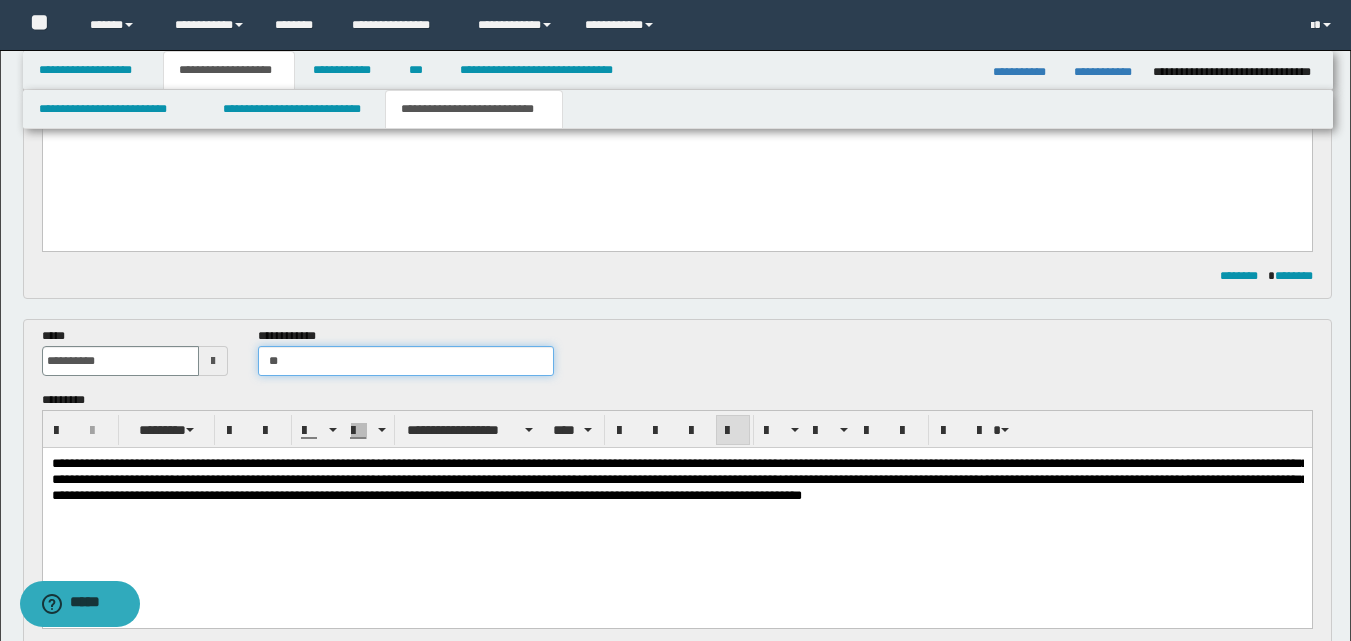 type on "*" 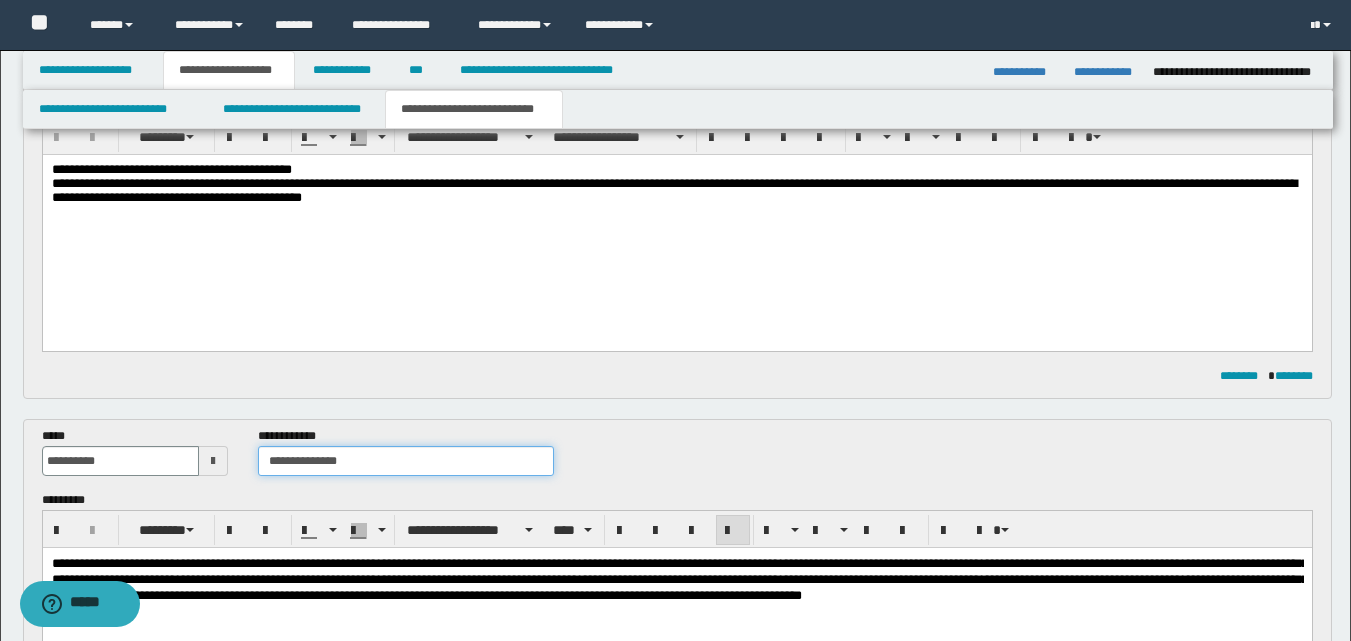 scroll, scrollTop: 300, scrollLeft: 0, axis: vertical 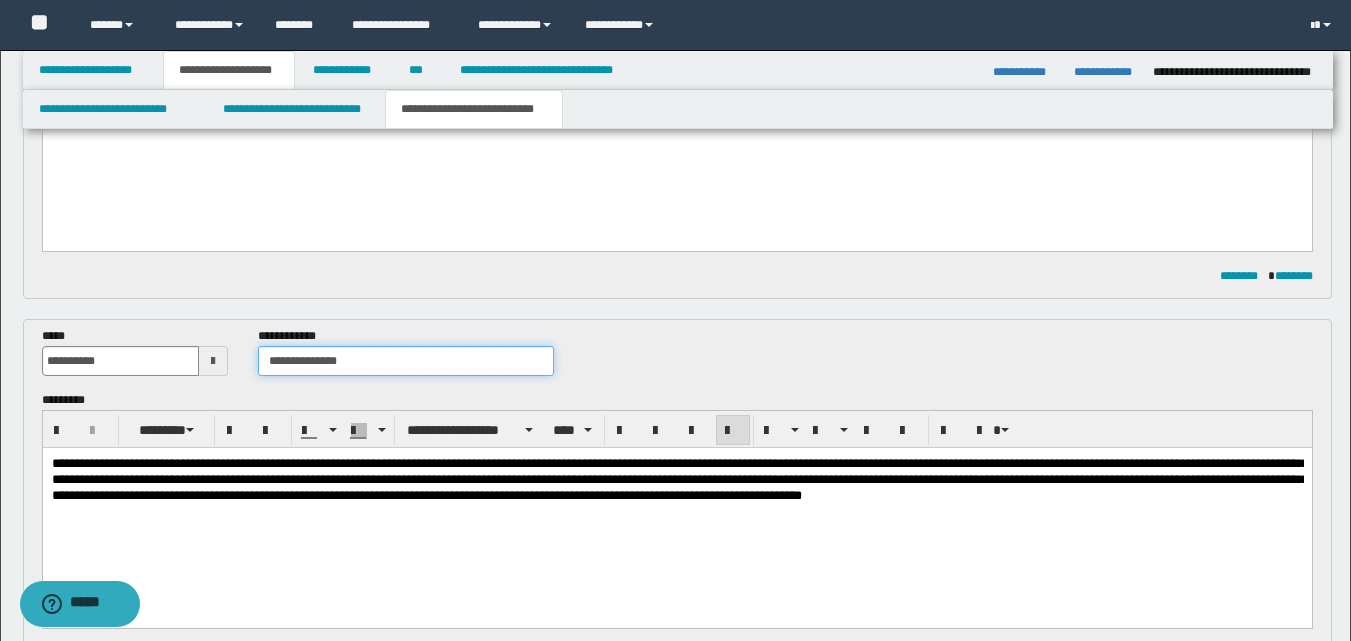 type on "**********" 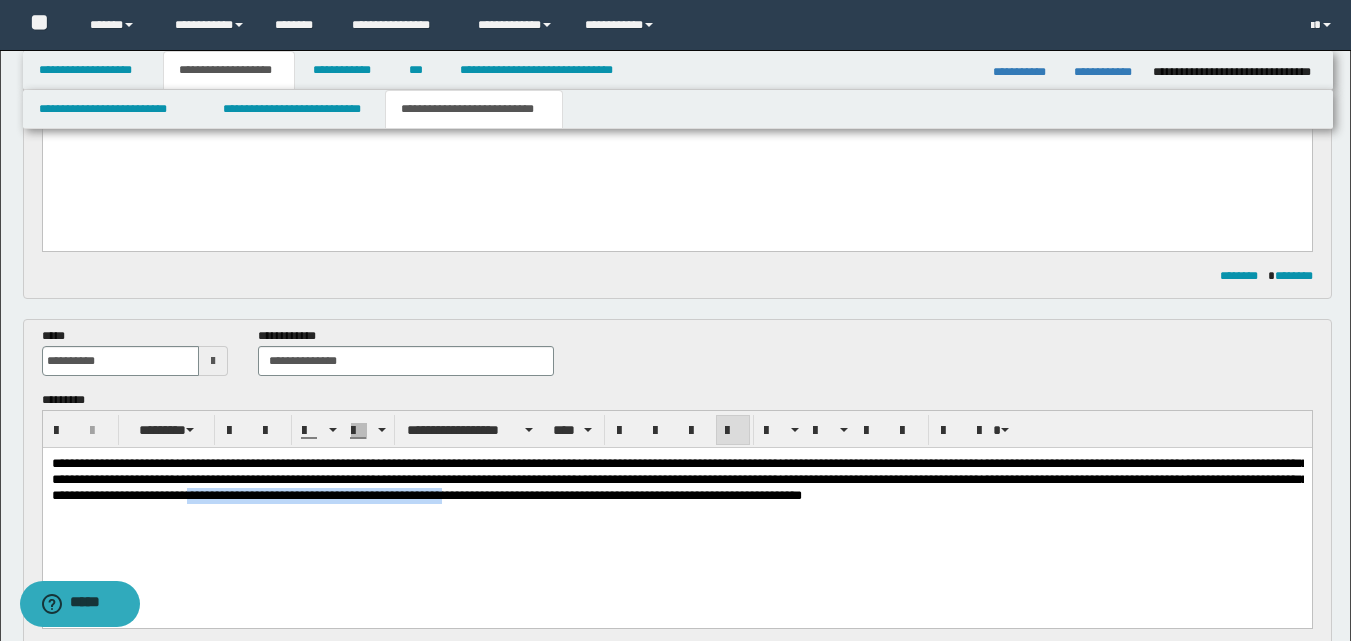 drag, startPoint x: 799, startPoint y: 497, endPoint x: 1099, endPoint y: 488, distance: 300.13498 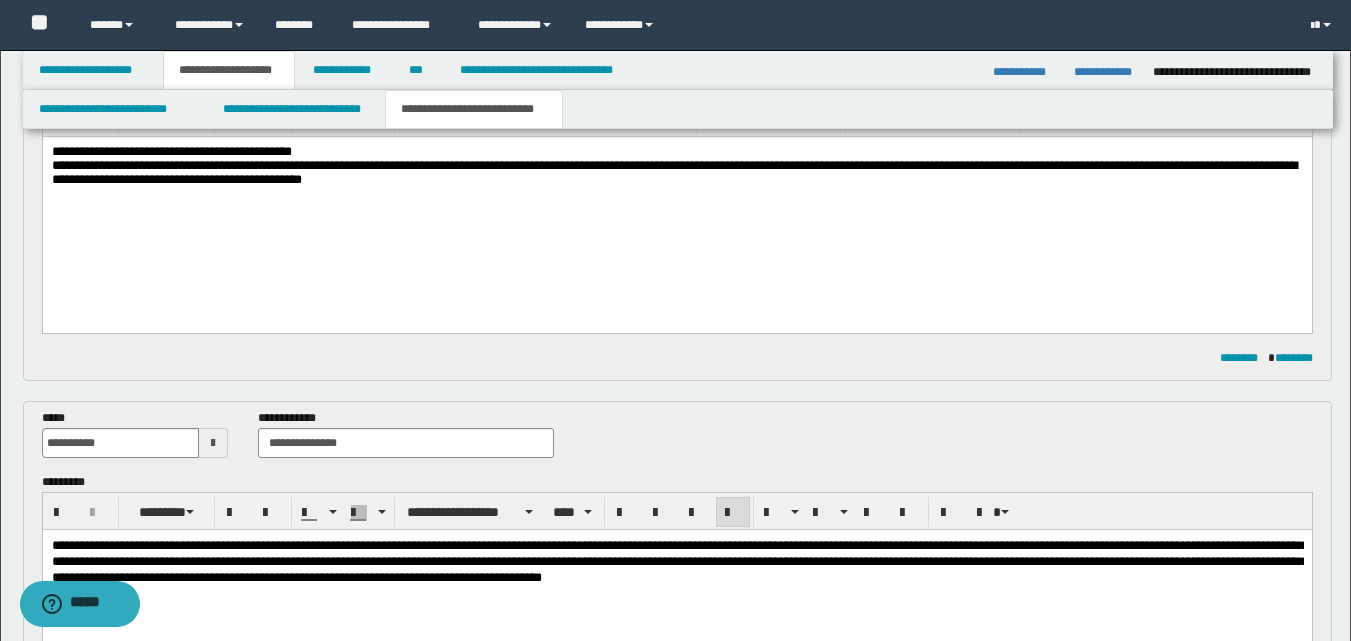 scroll, scrollTop: 200, scrollLeft: 0, axis: vertical 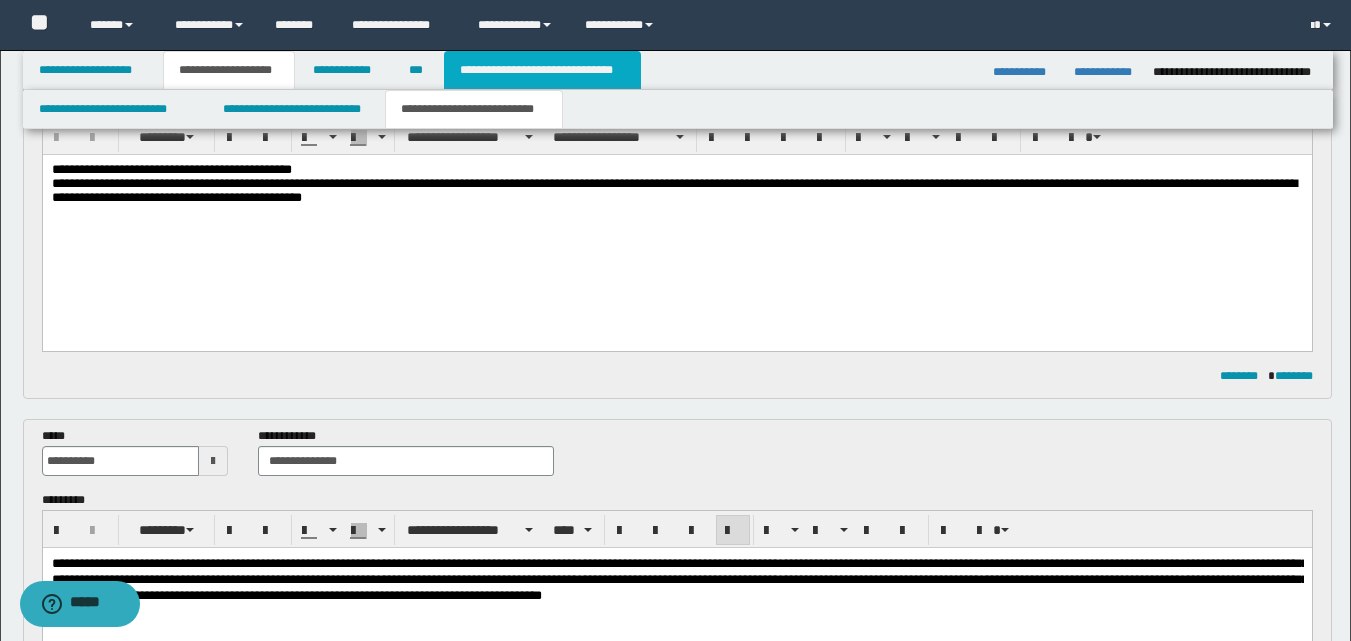 click on "**********" at bounding box center (542, 70) 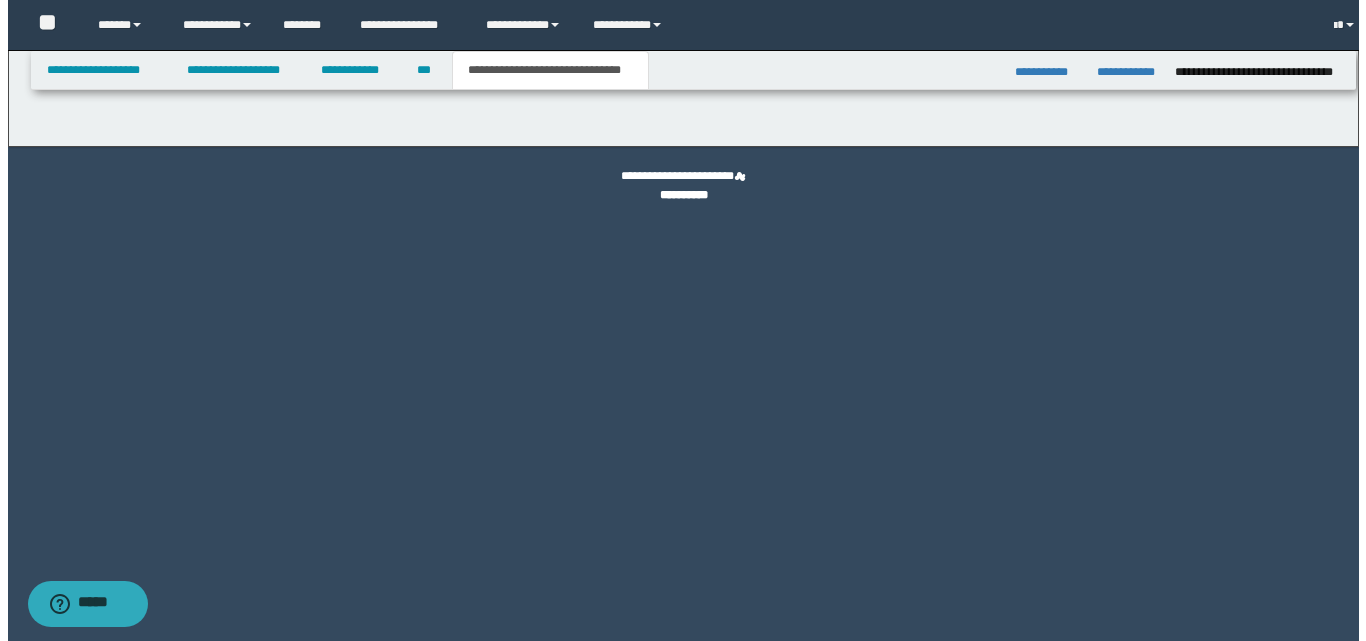 scroll, scrollTop: 0, scrollLeft: 0, axis: both 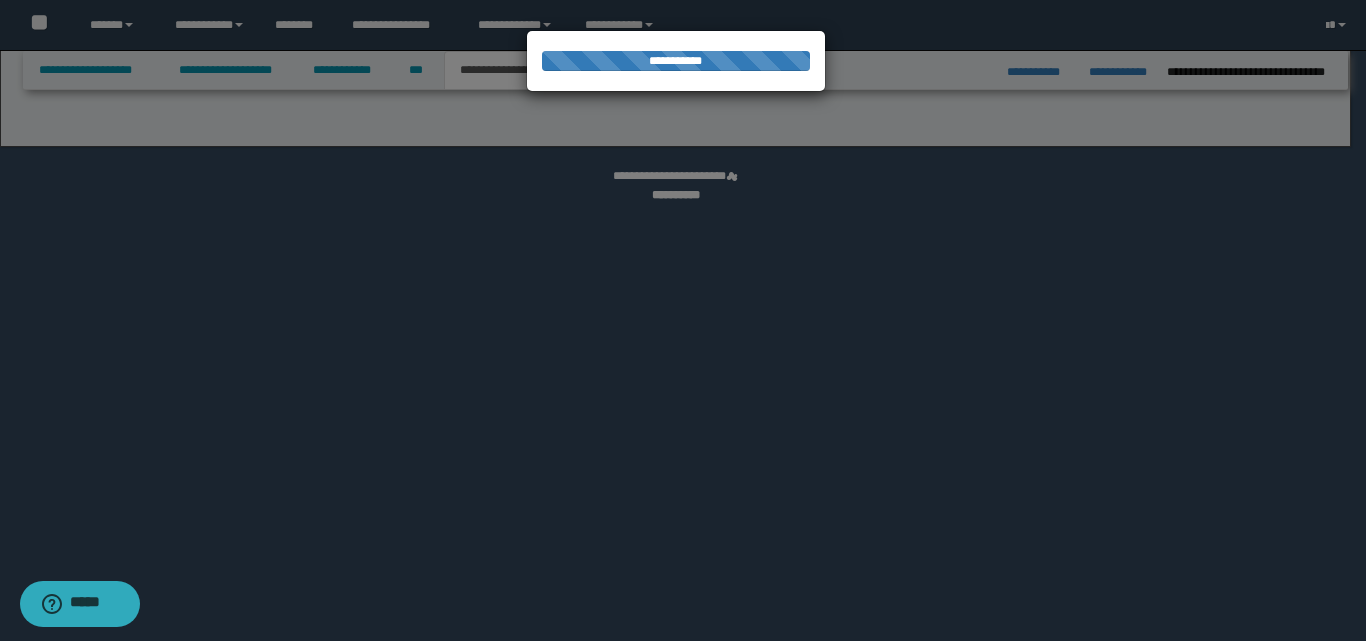 select on "*" 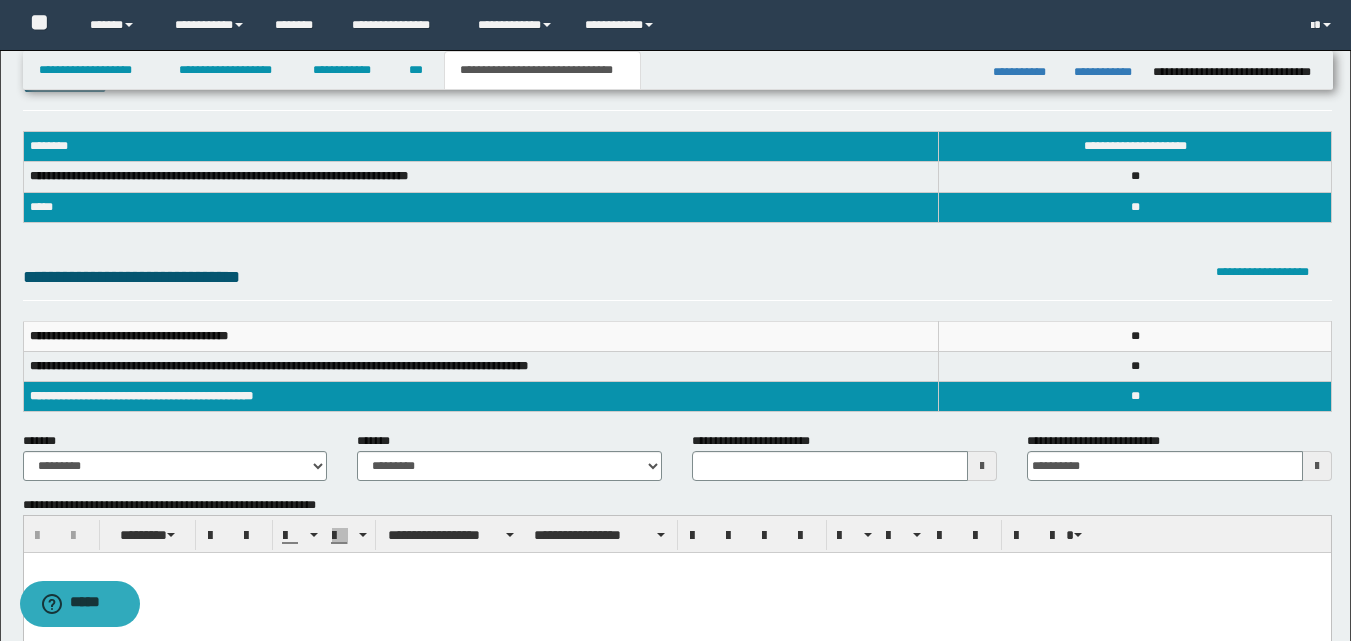 scroll, scrollTop: 100, scrollLeft: 0, axis: vertical 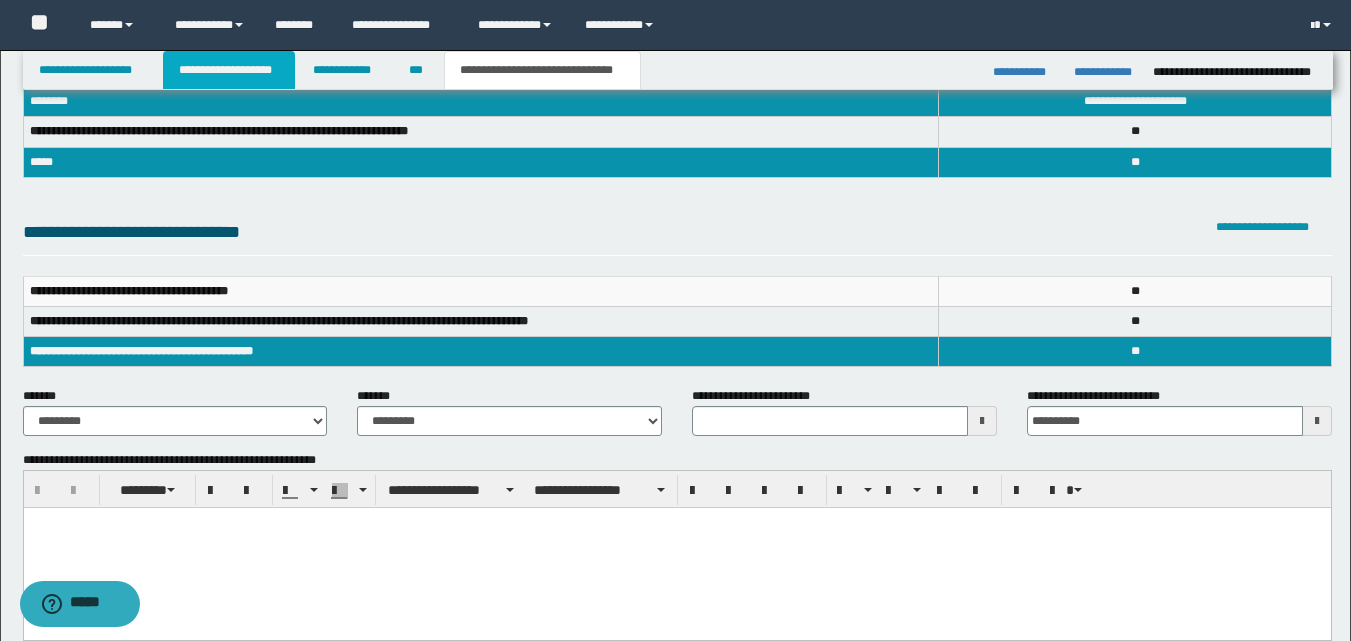 click on "**********" at bounding box center [229, 70] 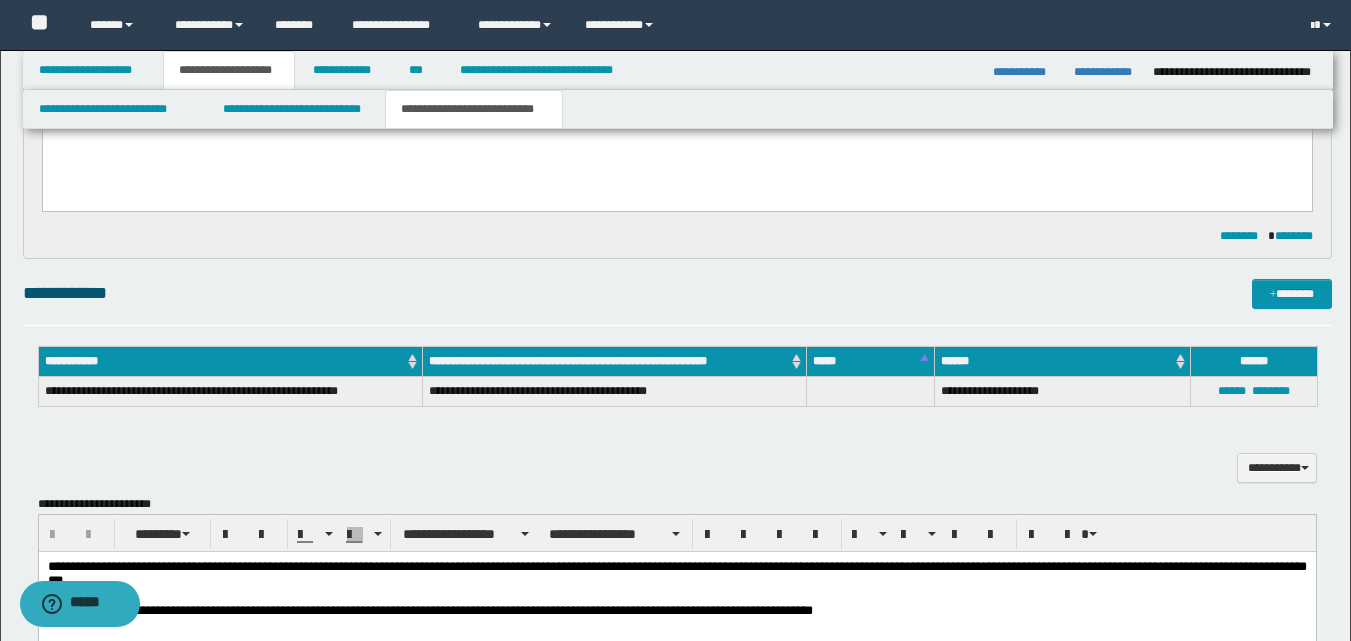 scroll, scrollTop: 731, scrollLeft: 0, axis: vertical 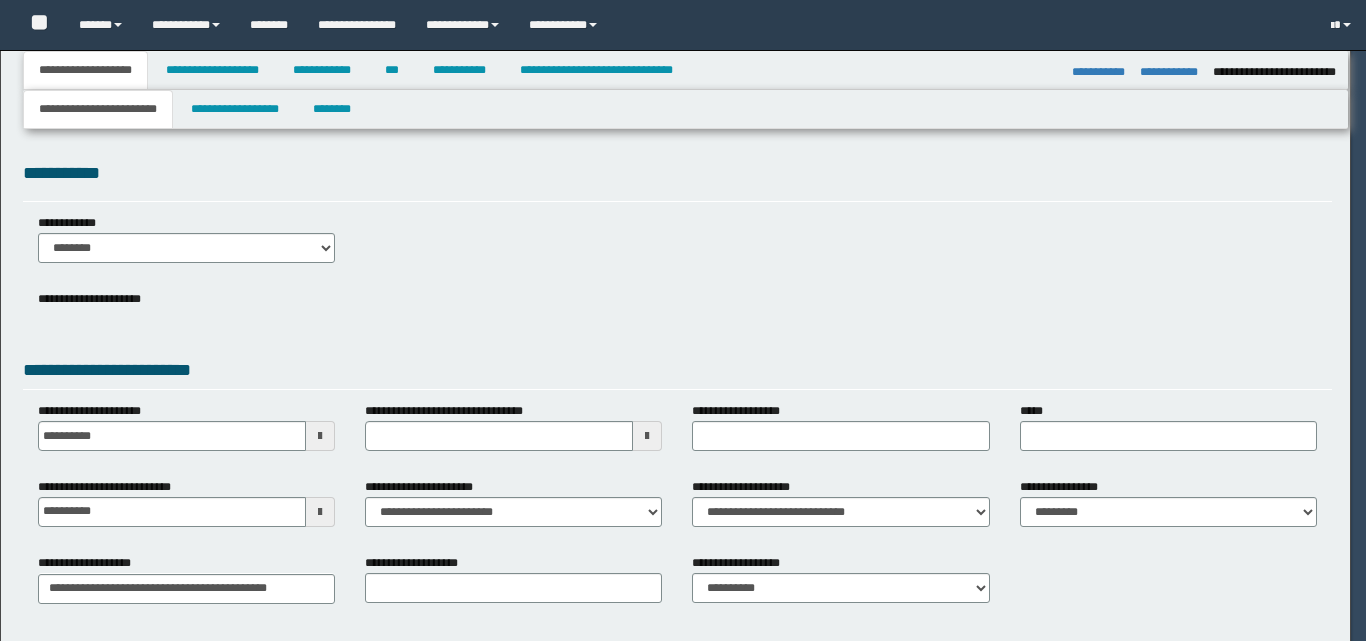 select on "*" 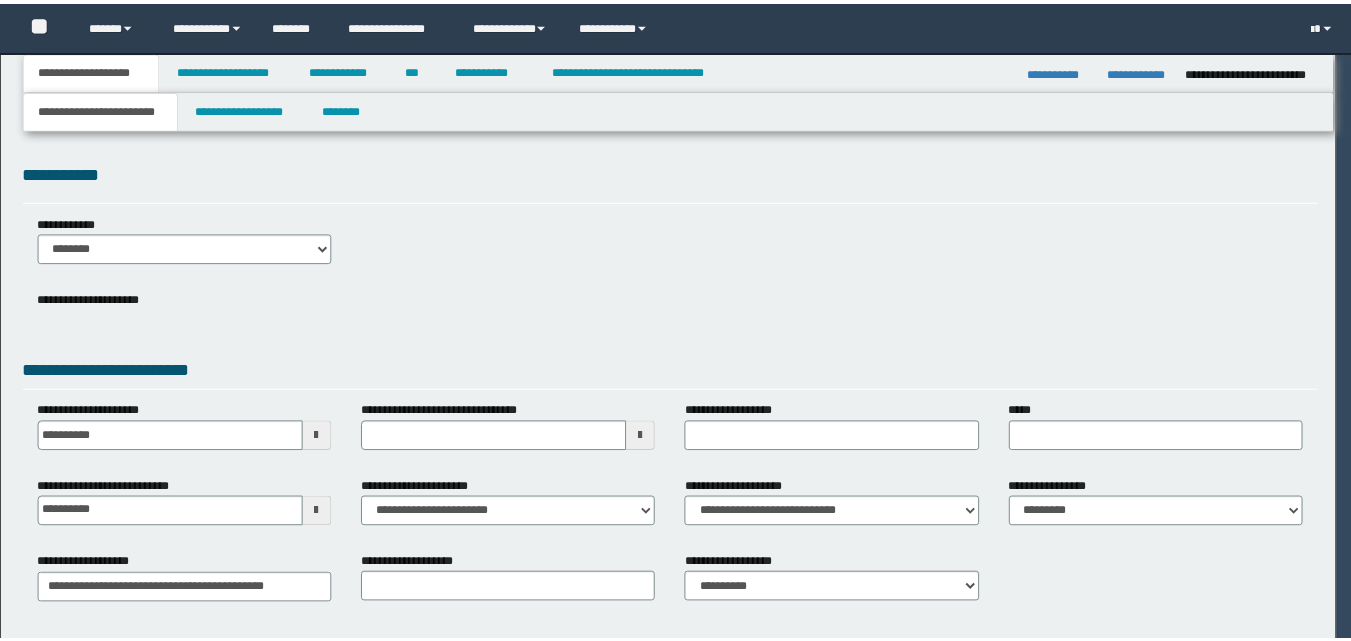 scroll, scrollTop: 0, scrollLeft: 0, axis: both 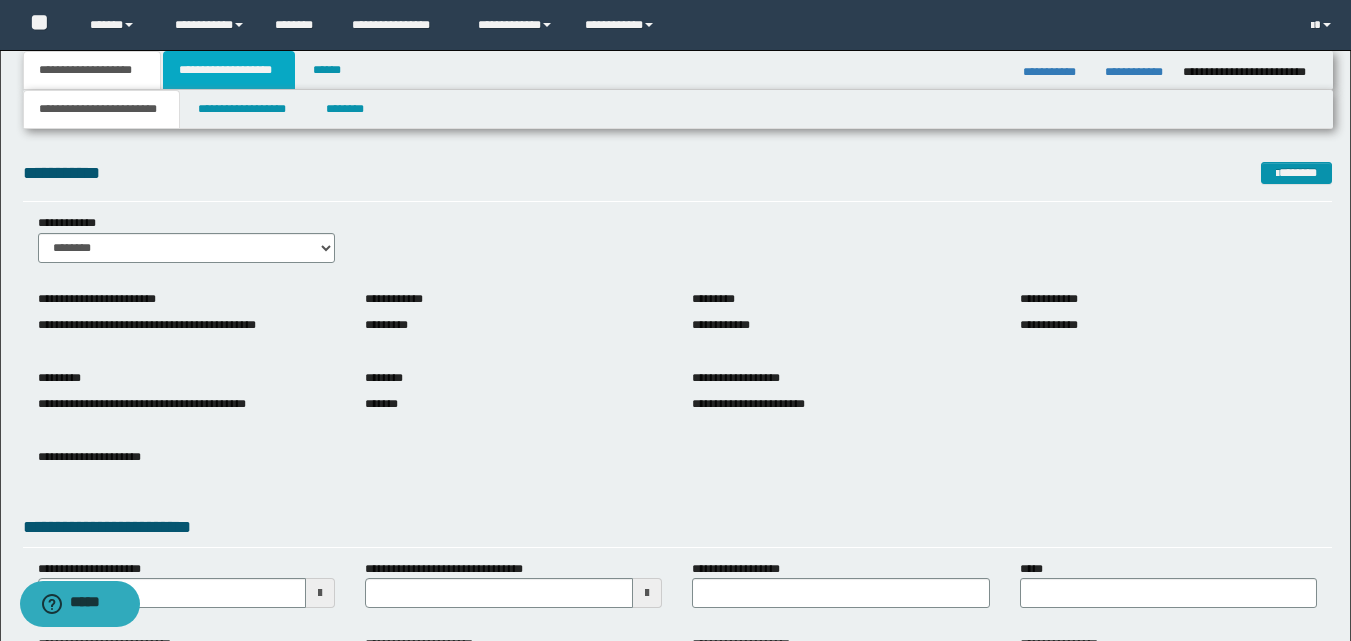 click on "**********" at bounding box center [229, 70] 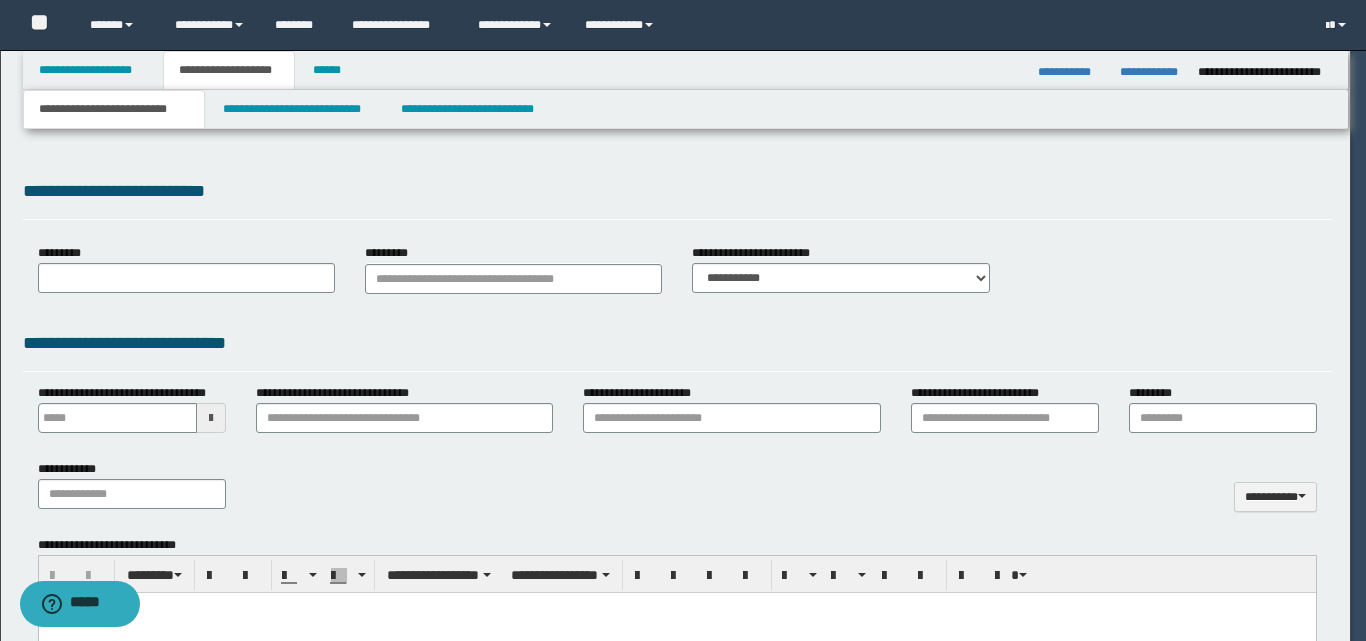 type 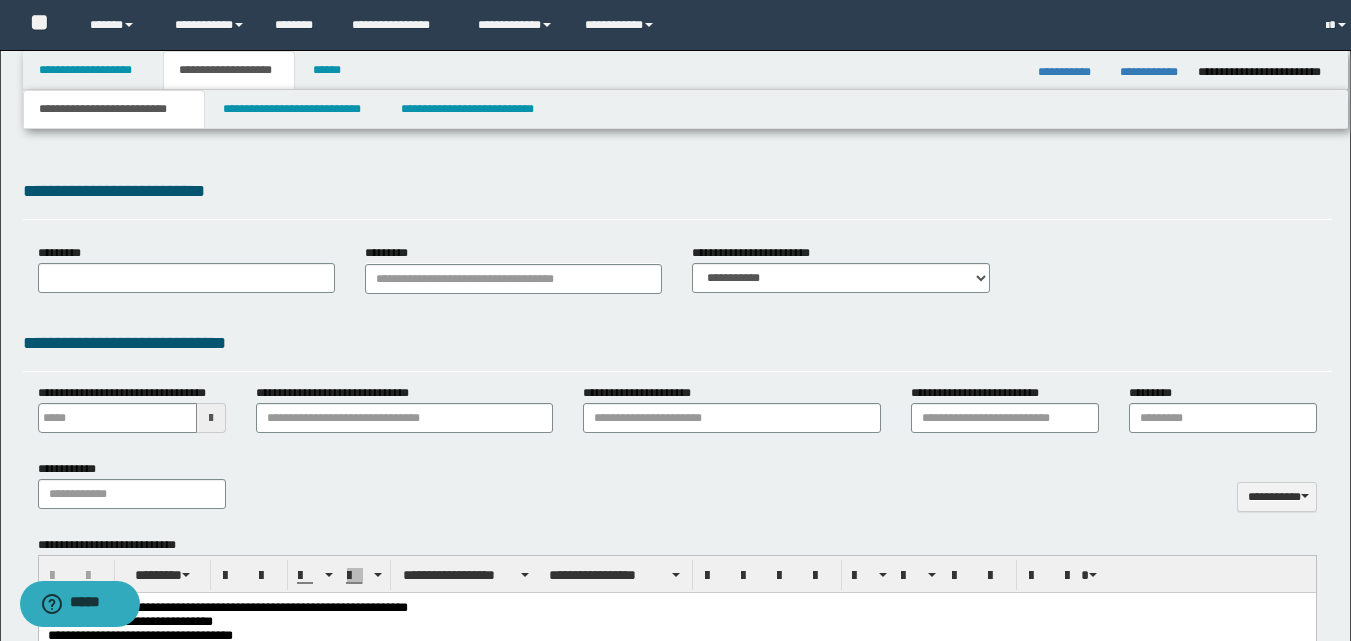 type on "**********" 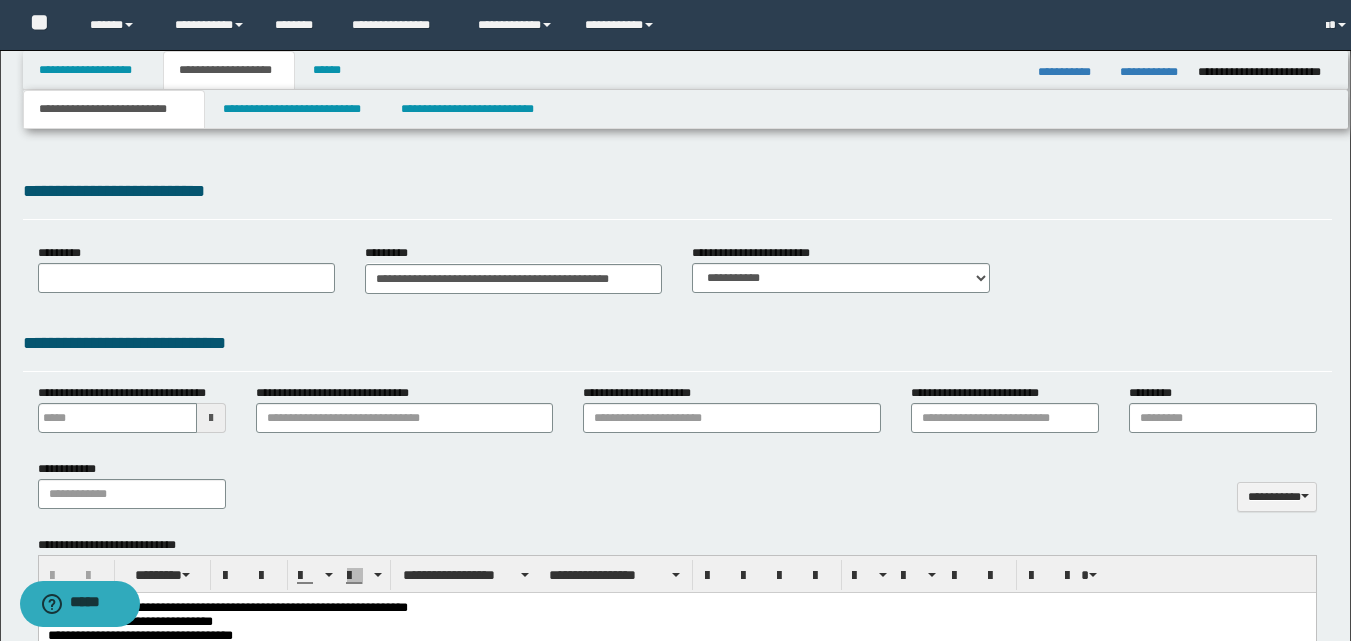select on "*" 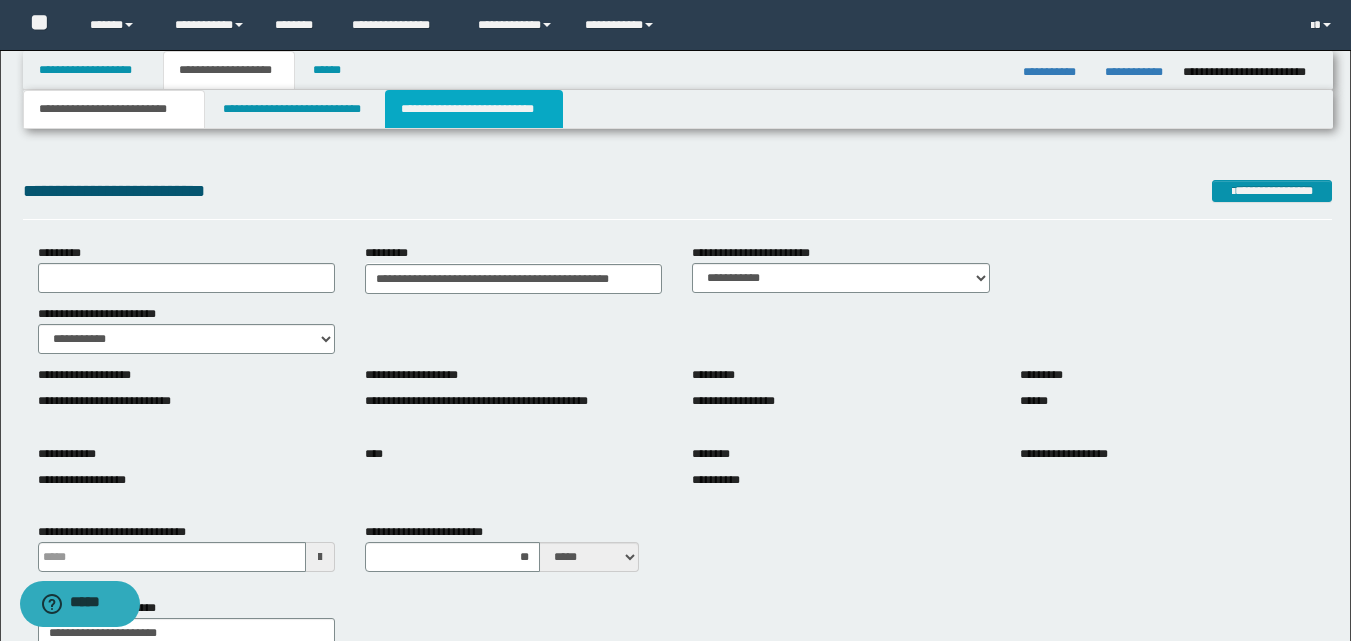 click on "**********" at bounding box center [474, 109] 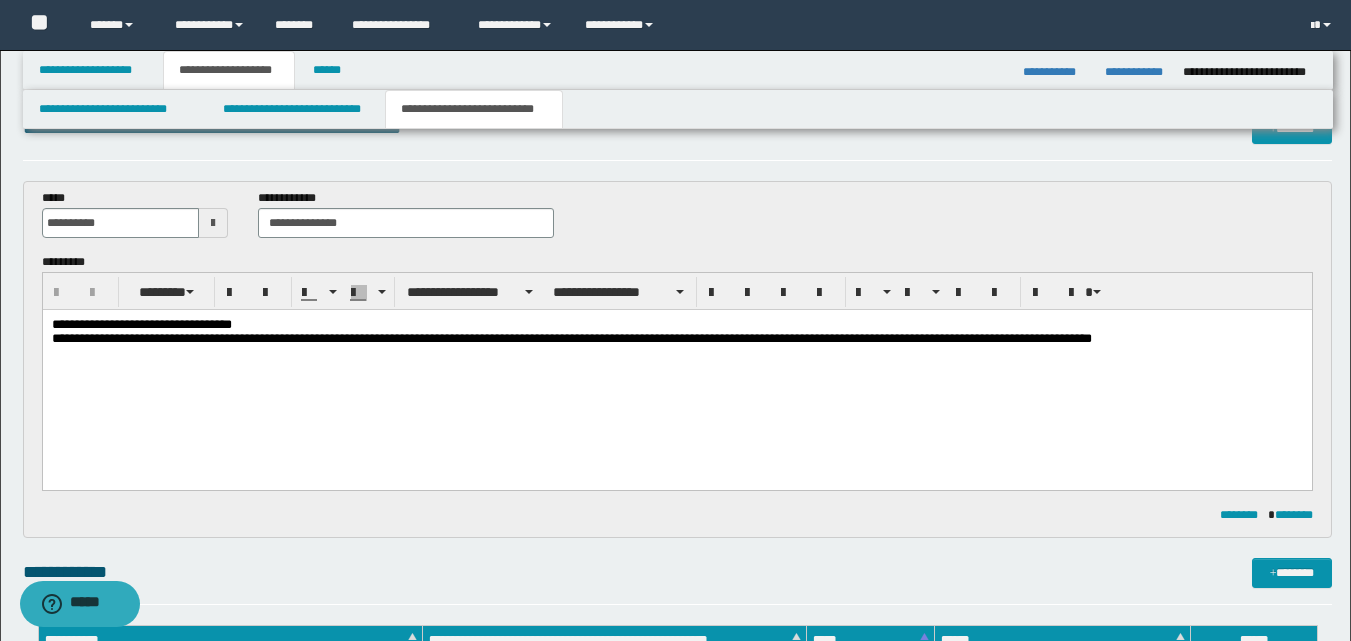 scroll, scrollTop: 0, scrollLeft: 0, axis: both 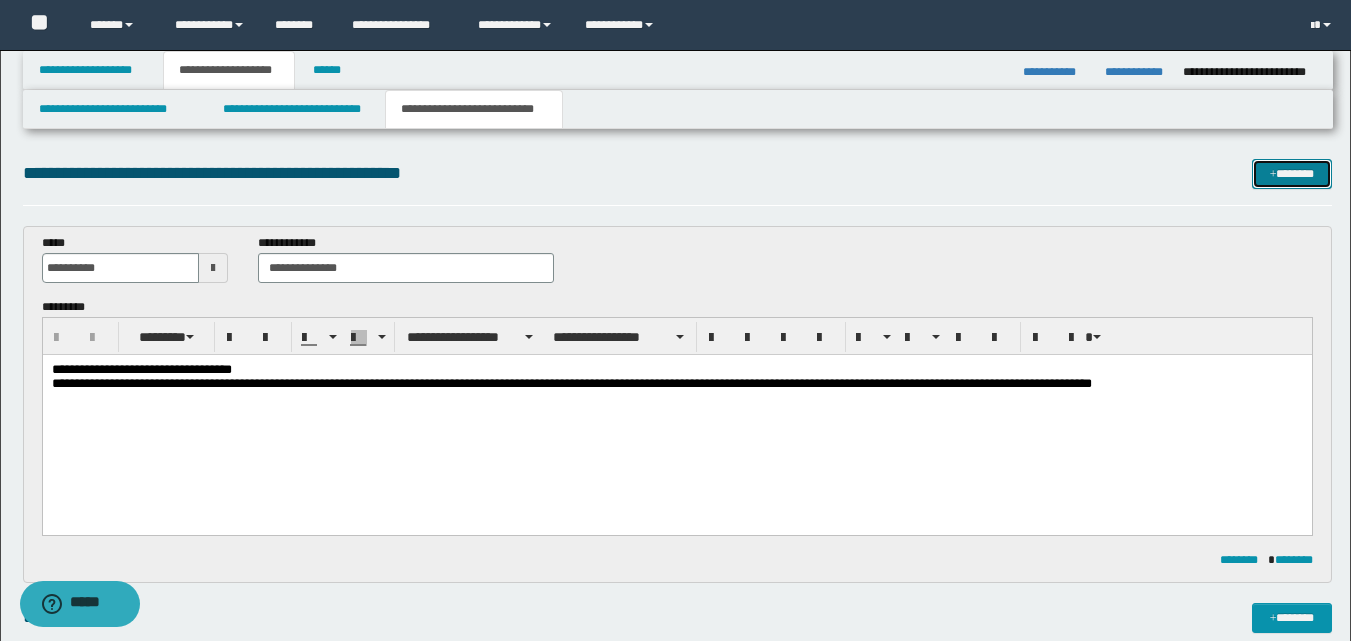 click on "*******" at bounding box center [1292, 174] 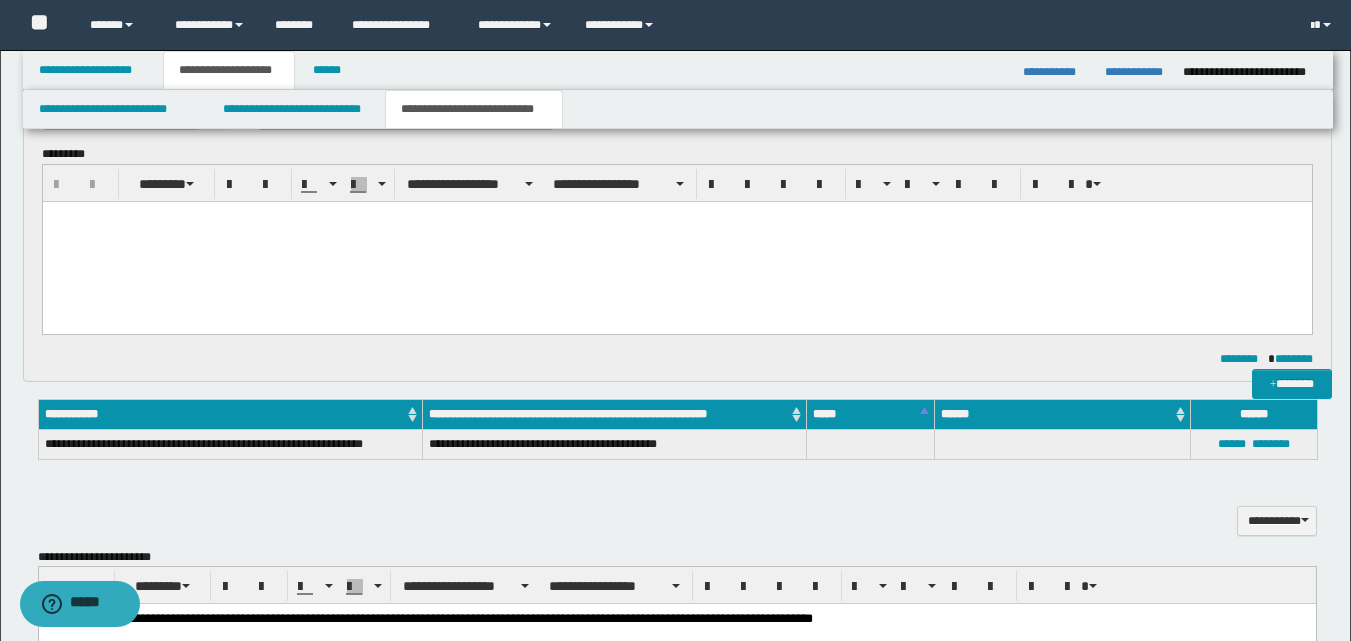 scroll, scrollTop: 0, scrollLeft: 0, axis: both 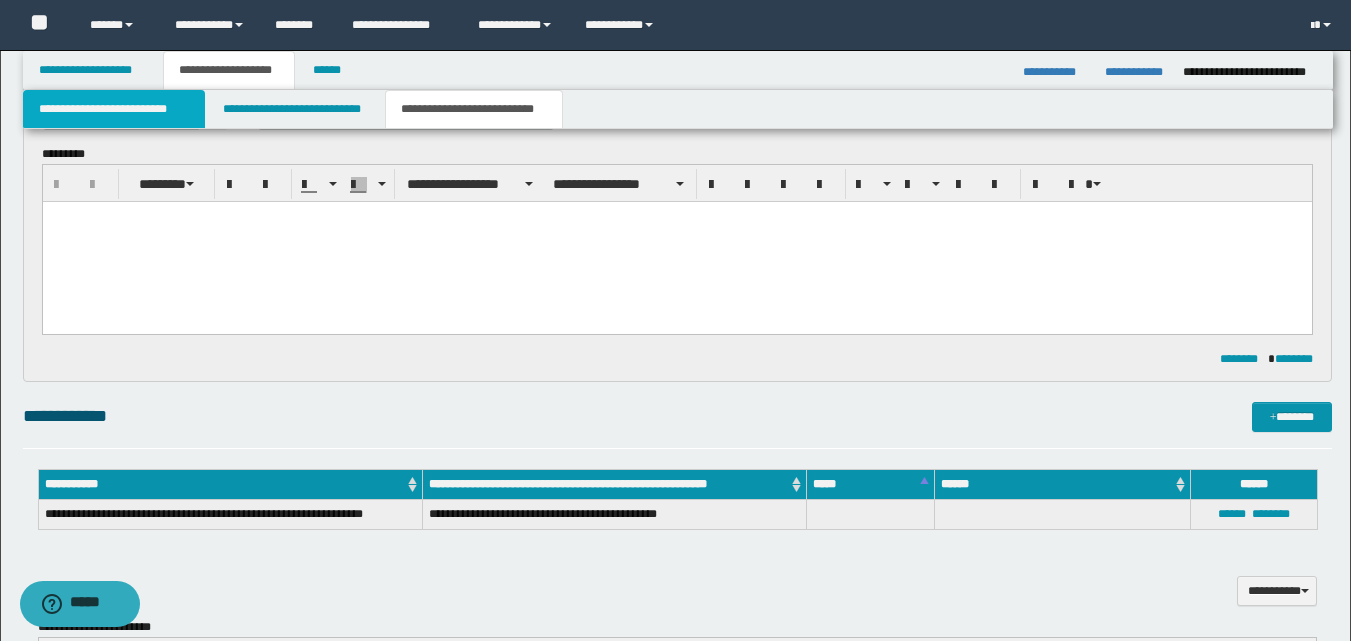 click on "**********" at bounding box center (114, 109) 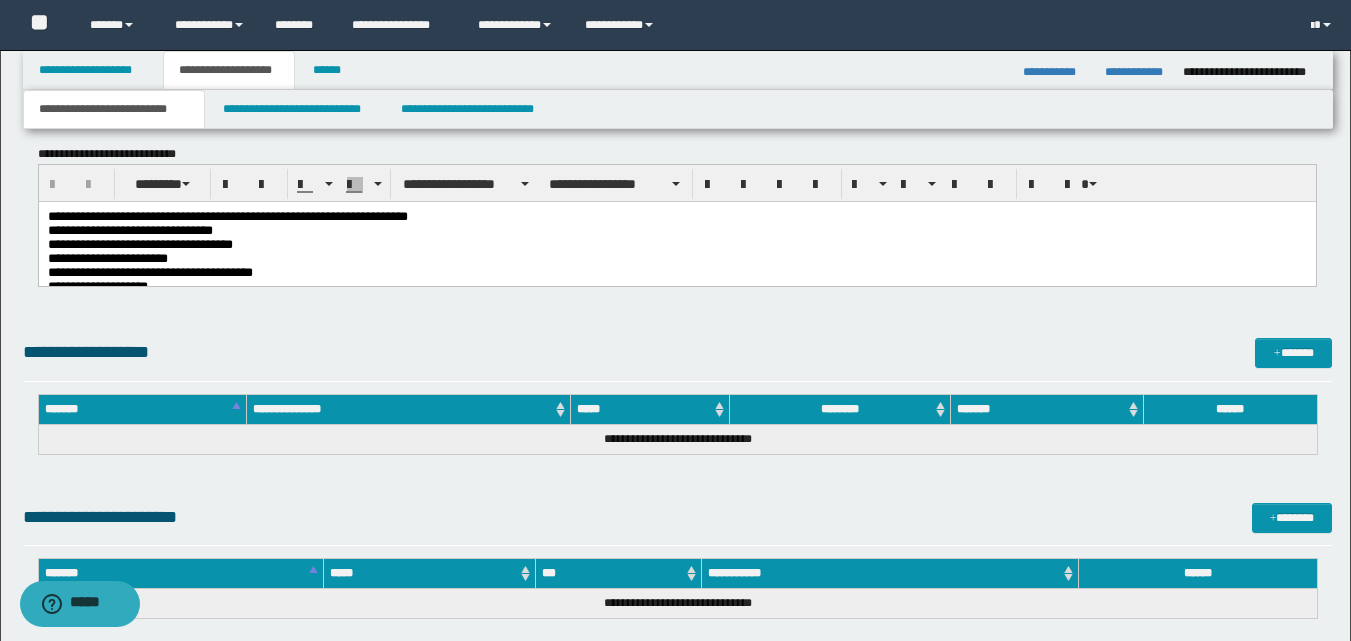 scroll, scrollTop: 1030, scrollLeft: 0, axis: vertical 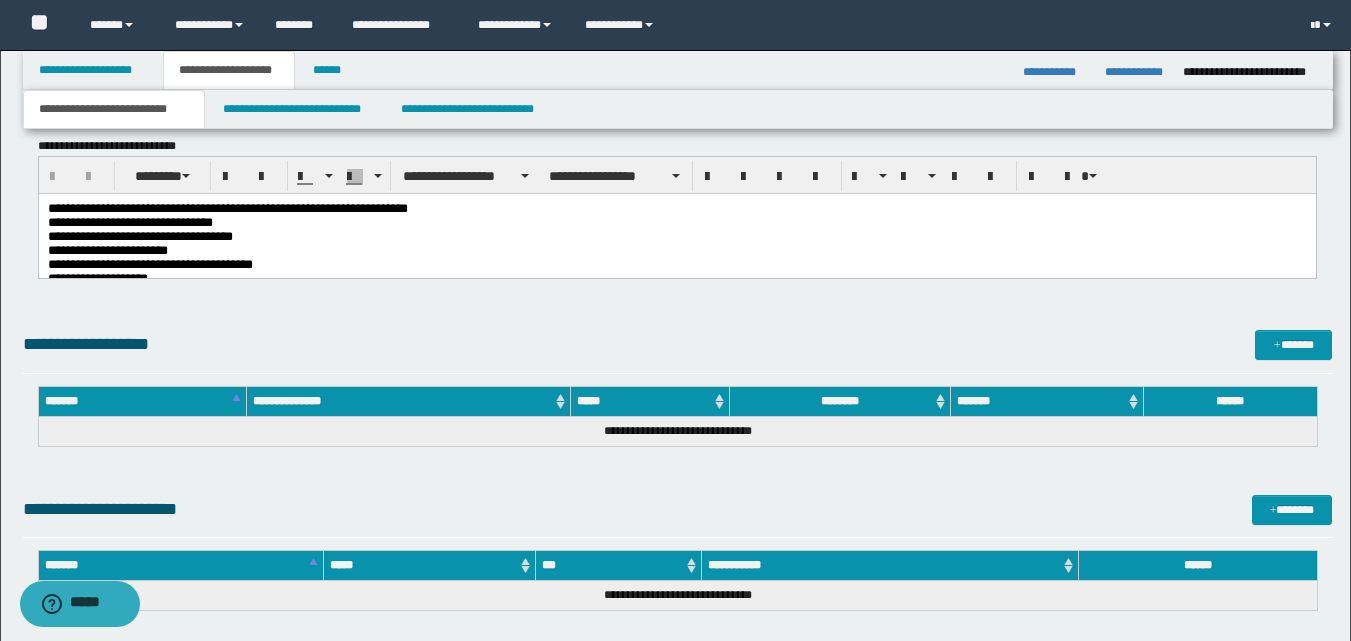 click on "**********" at bounding box center (676, 286) 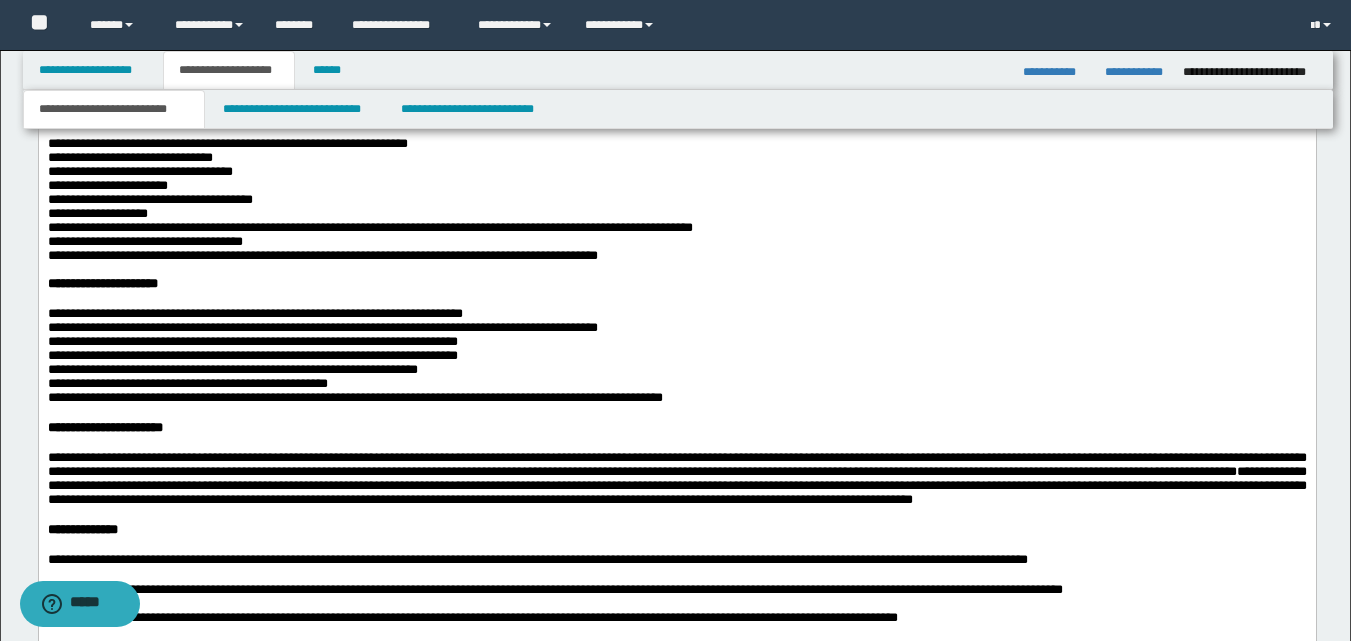 scroll, scrollTop: 1130, scrollLeft: 0, axis: vertical 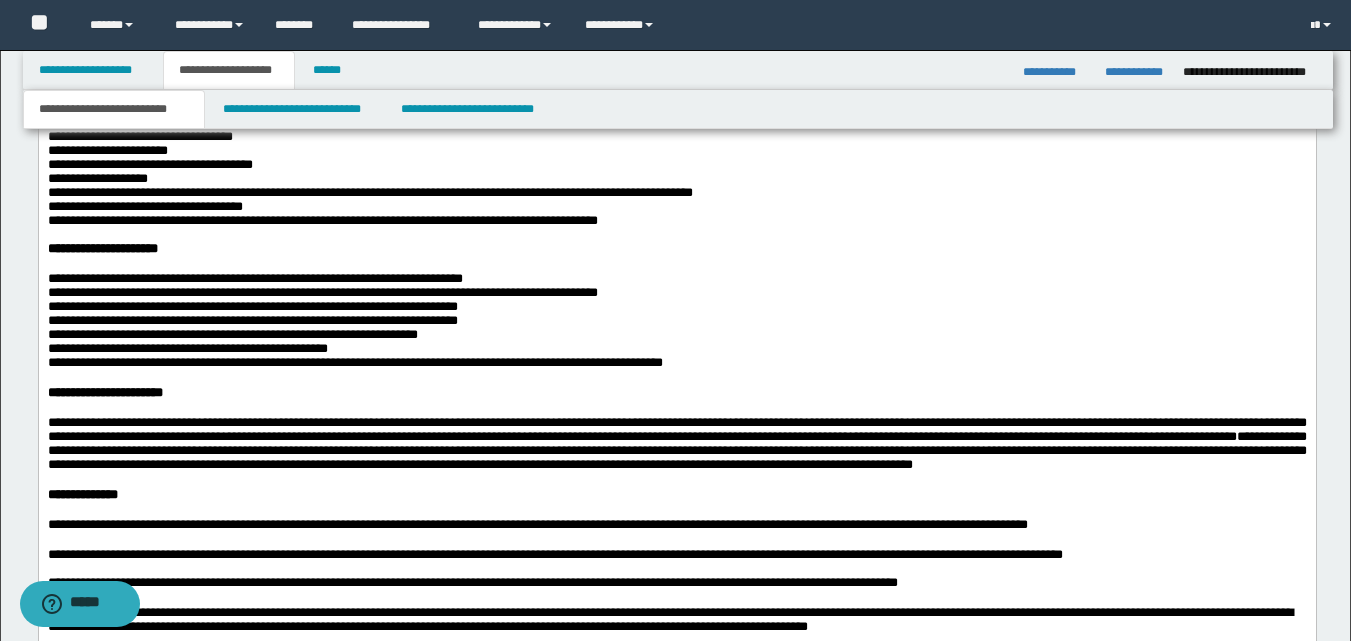 click on "**********" at bounding box center [322, 299] 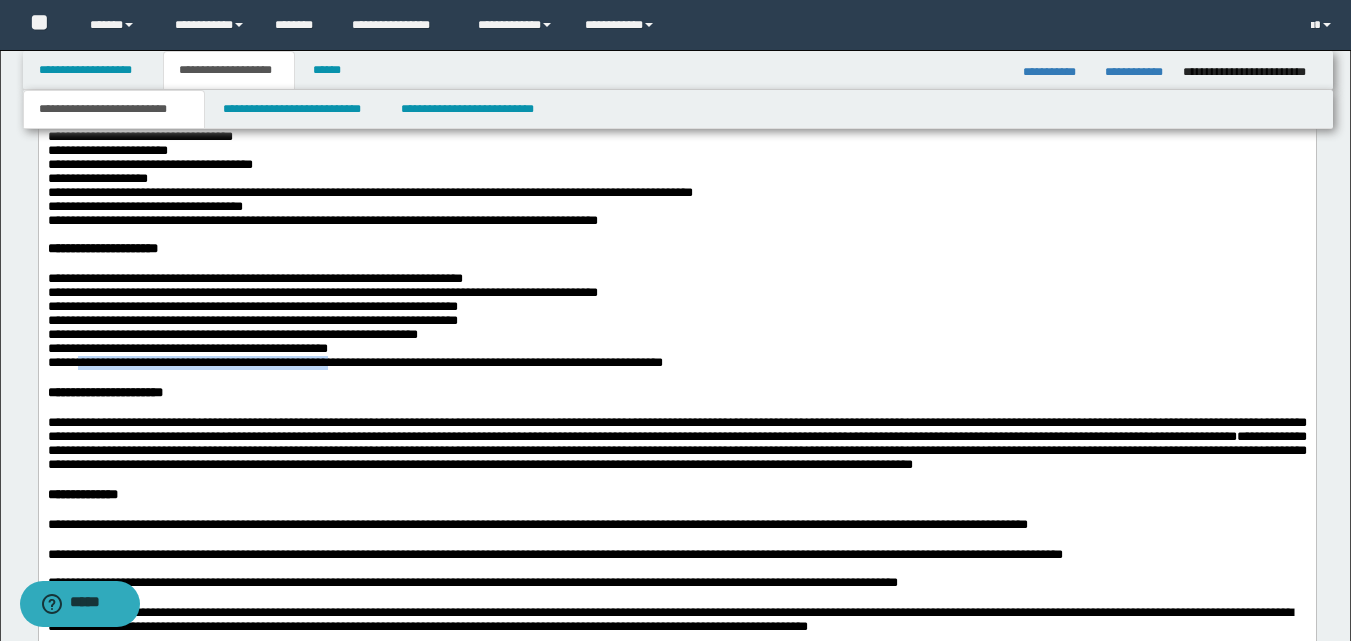 drag, startPoint x: 84, startPoint y: 395, endPoint x: 377, endPoint y: 392, distance: 293.01535 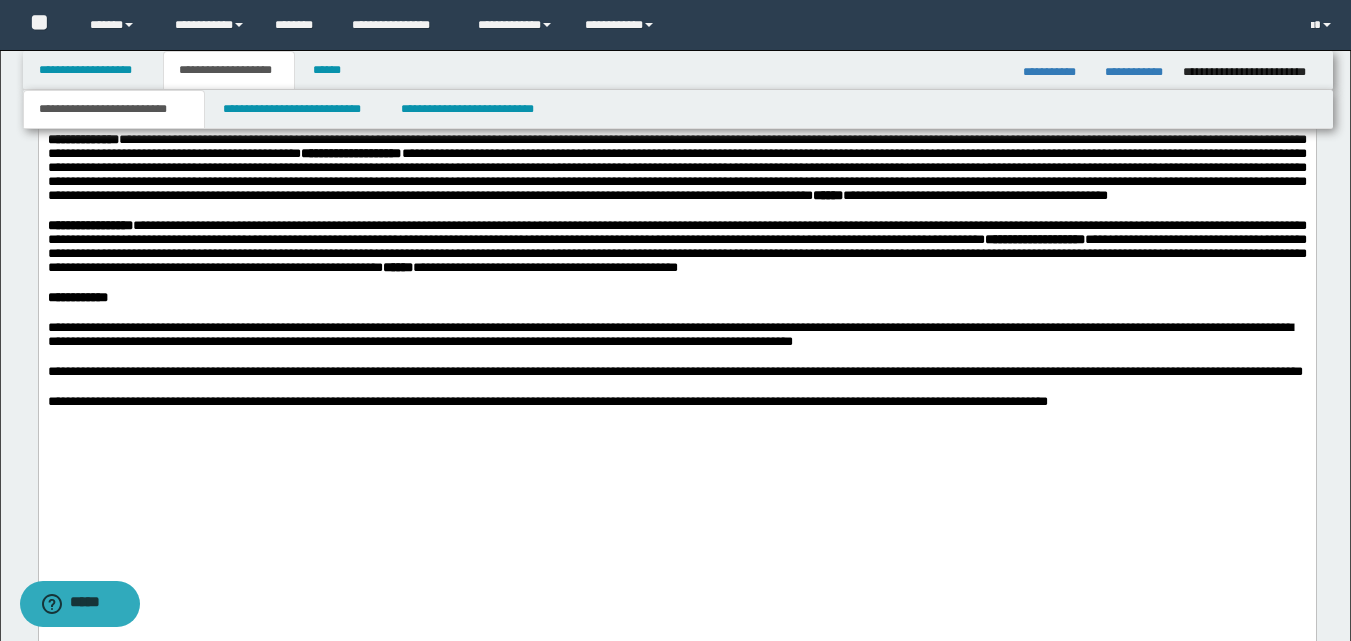 scroll, scrollTop: 2630, scrollLeft: 0, axis: vertical 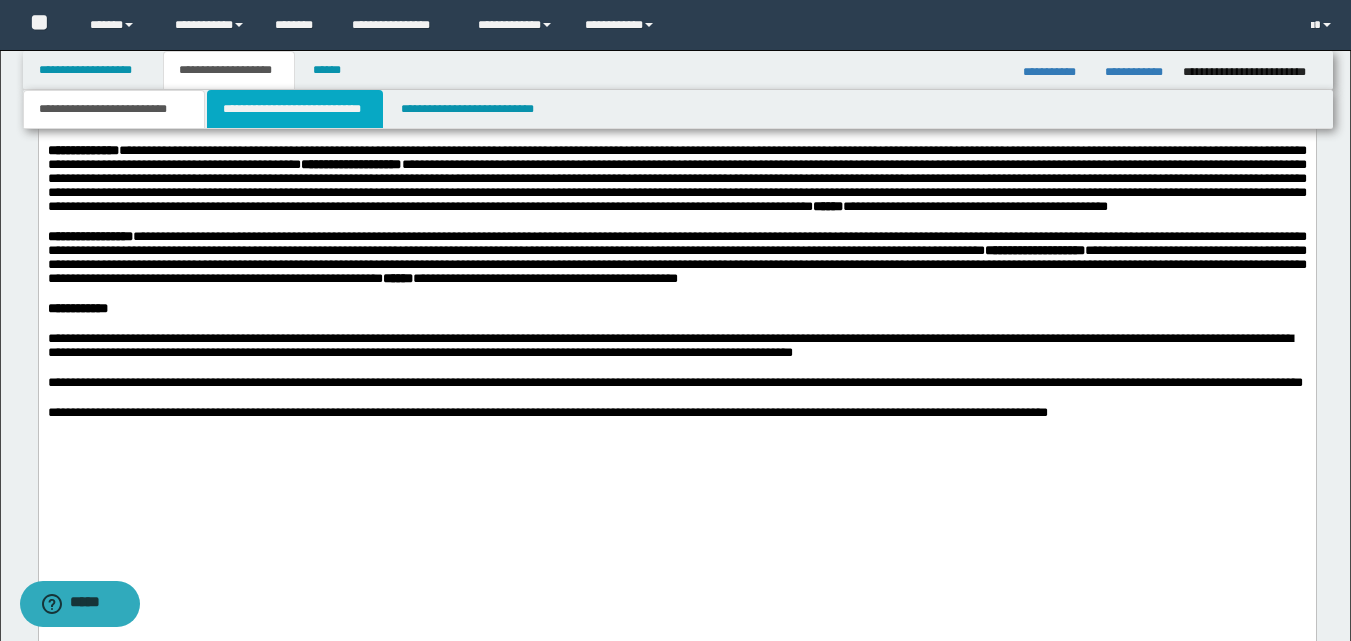 click on "**********" at bounding box center (295, 109) 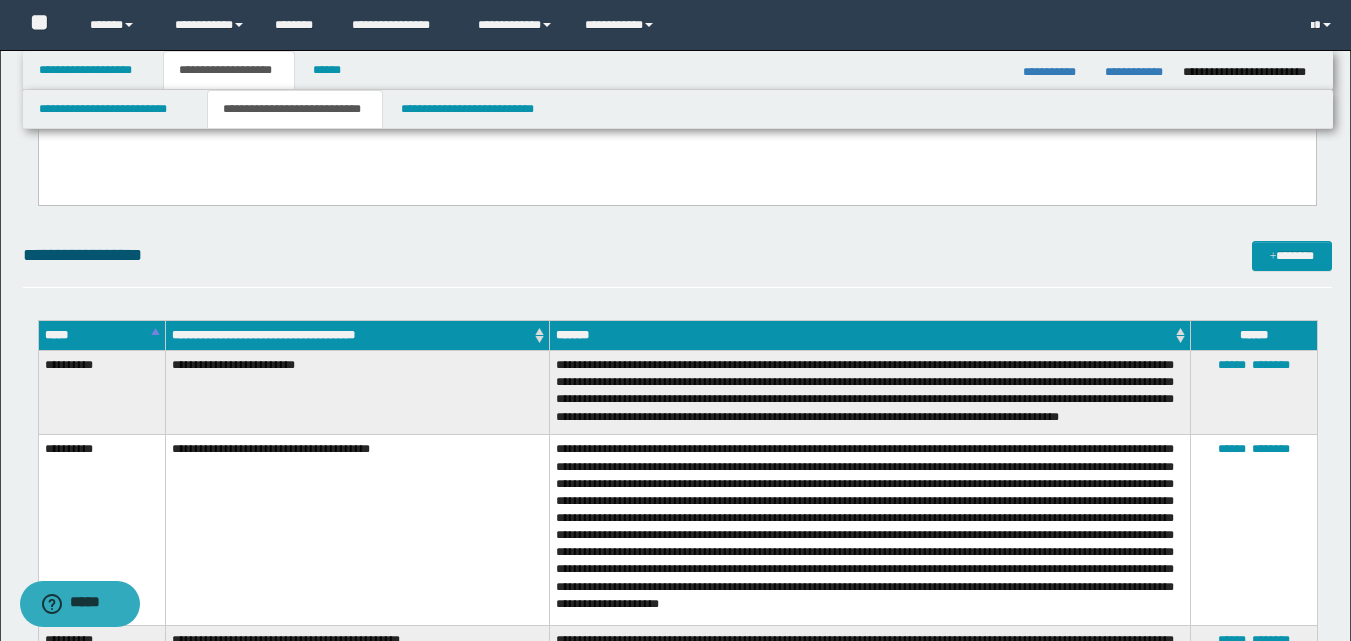 scroll, scrollTop: 600, scrollLeft: 0, axis: vertical 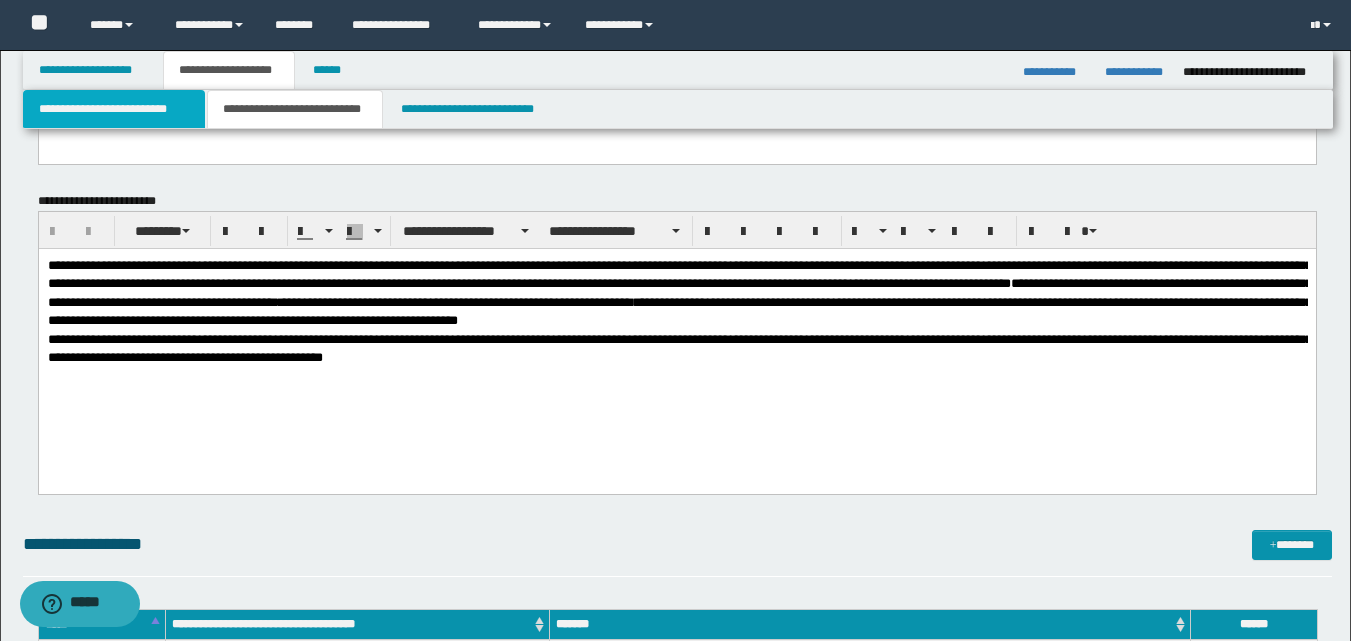 click on "**********" at bounding box center [114, 109] 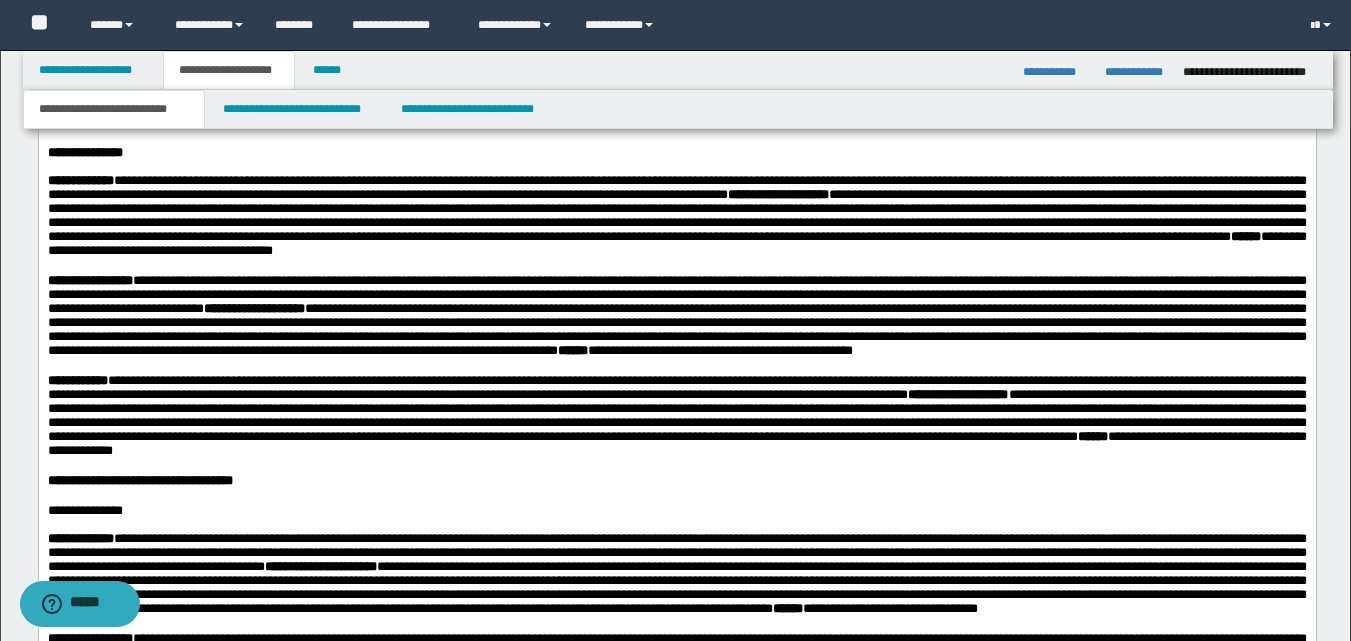 scroll, scrollTop: 1900, scrollLeft: 0, axis: vertical 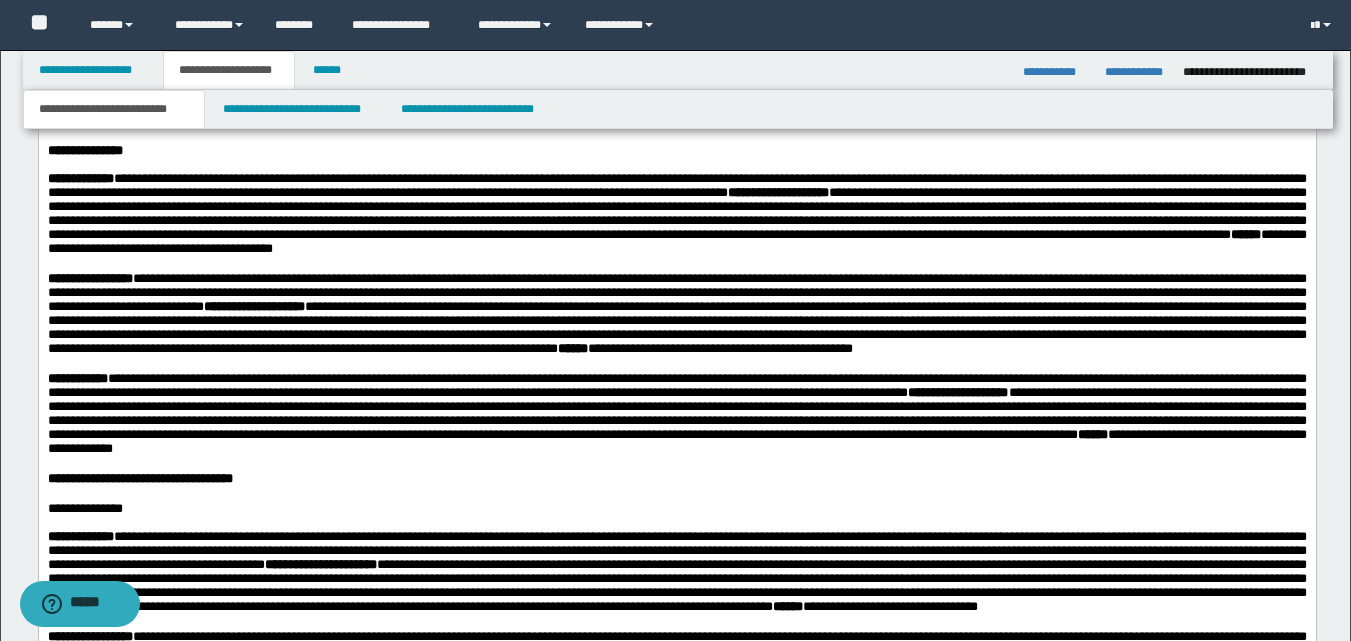 drag, startPoint x: 49, startPoint y: 237, endPoint x: 251, endPoint y: 223, distance: 202.48457 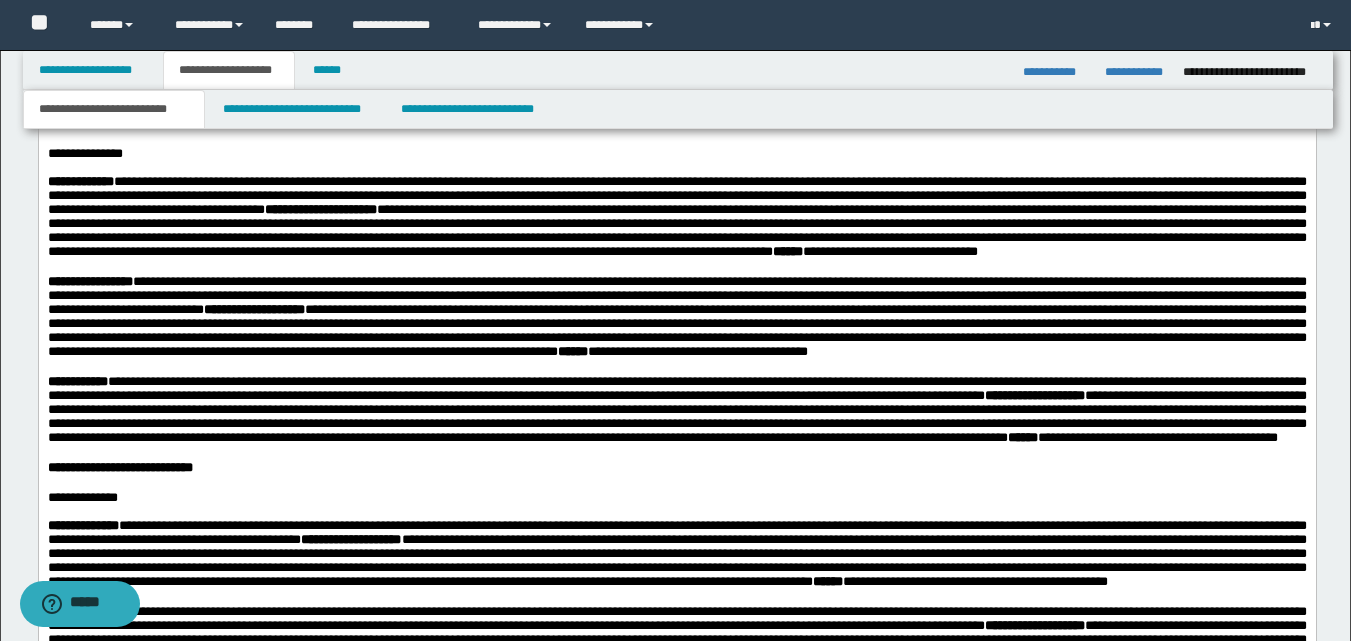 scroll, scrollTop: 2300, scrollLeft: 0, axis: vertical 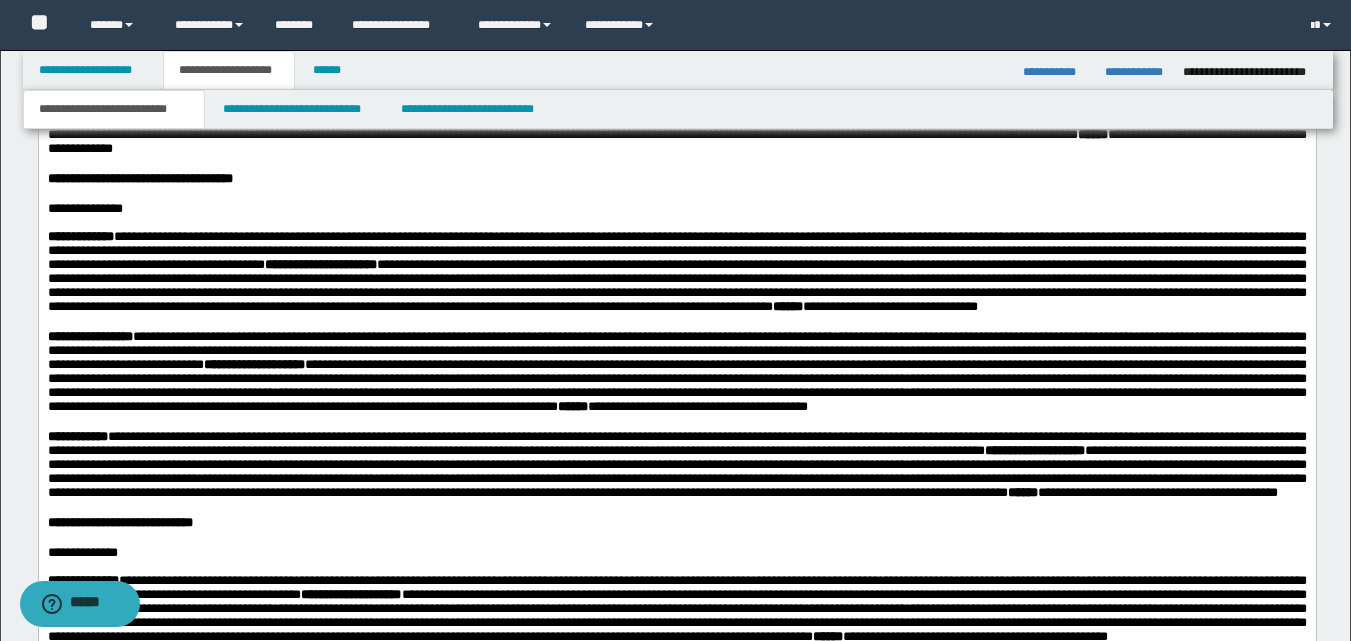 click on "**********" at bounding box center [676, -33] 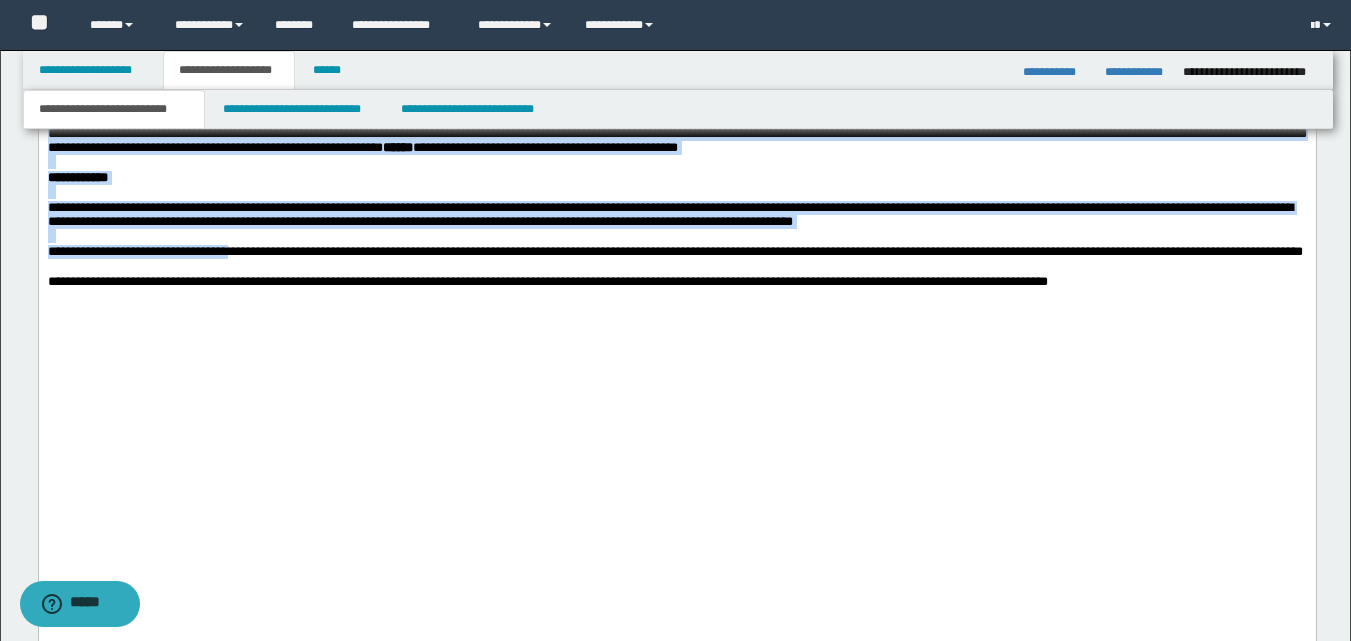 scroll, scrollTop: 2794, scrollLeft: 0, axis: vertical 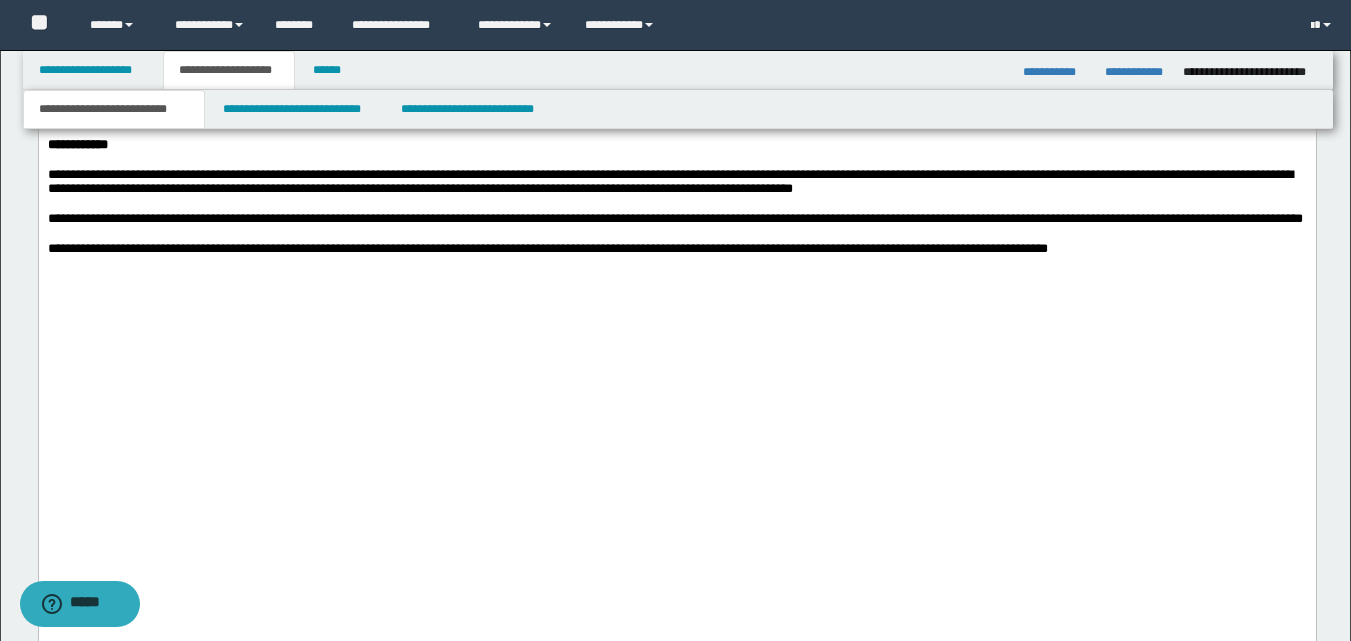 drag, startPoint x: 47, startPoint y: -207, endPoint x: 376, endPoint y: 472, distance: 754.5078 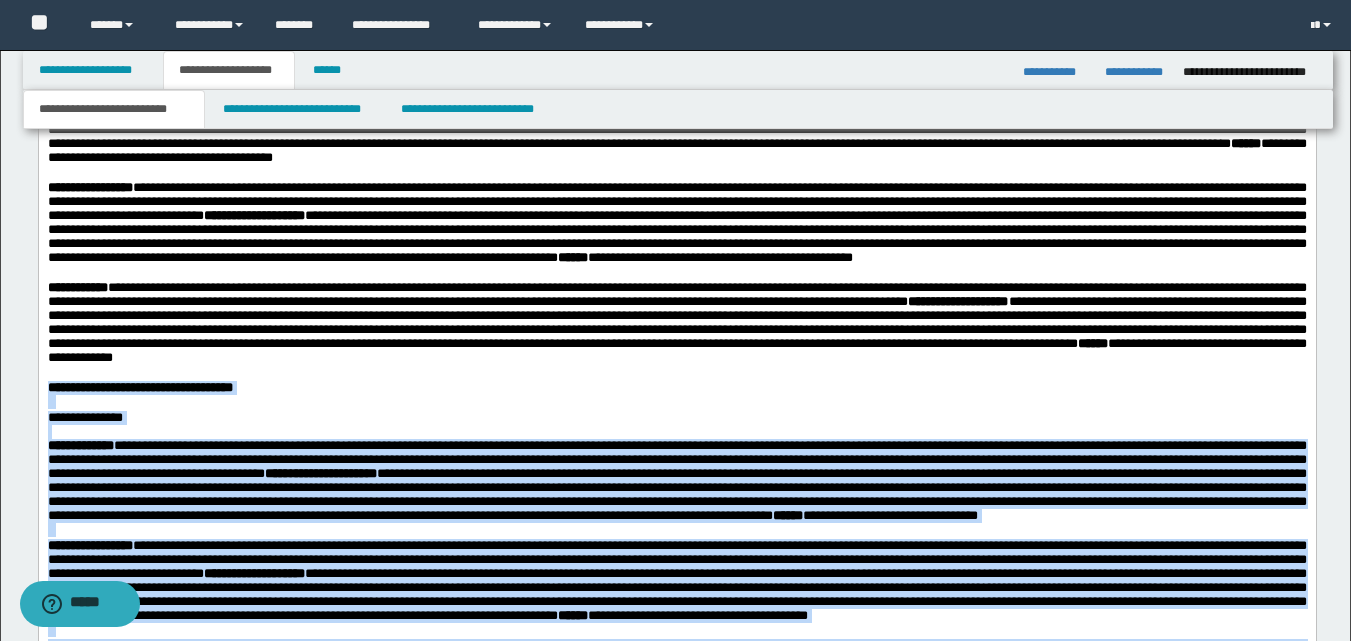 scroll, scrollTop: 1994, scrollLeft: 0, axis: vertical 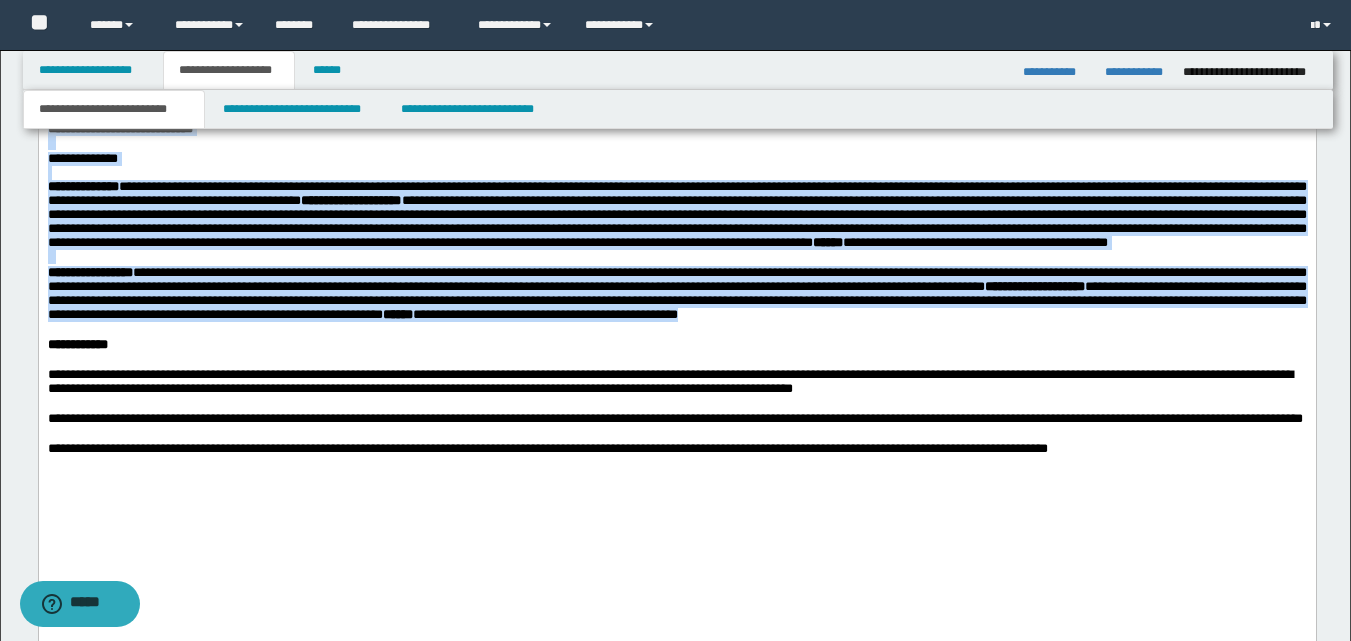 click on "**********" at bounding box center (676, 71) 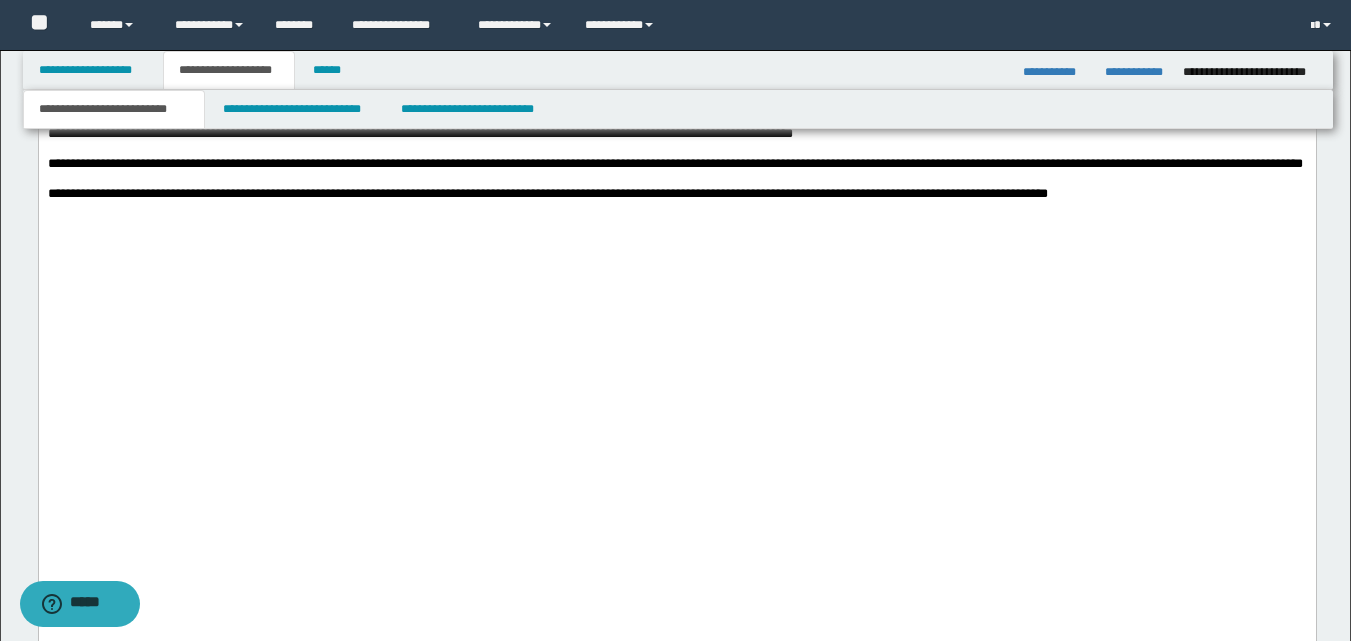 scroll, scrollTop: 2894, scrollLeft: 0, axis: vertical 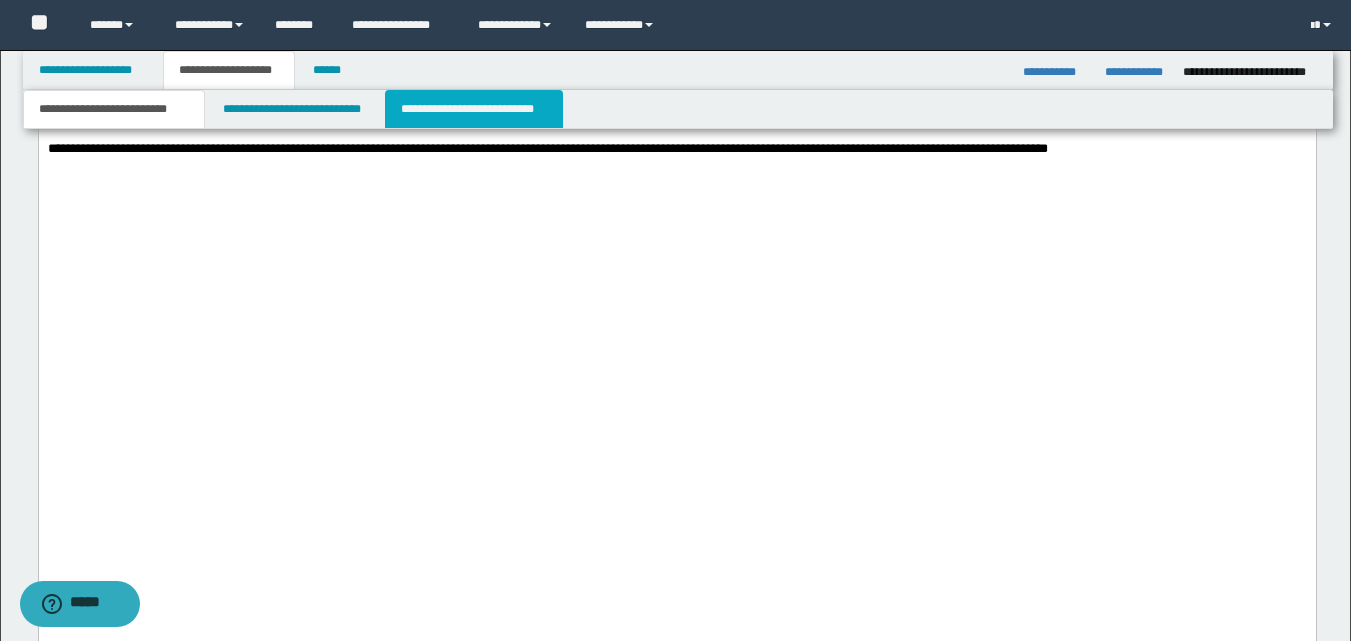 click on "**********" at bounding box center (474, 109) 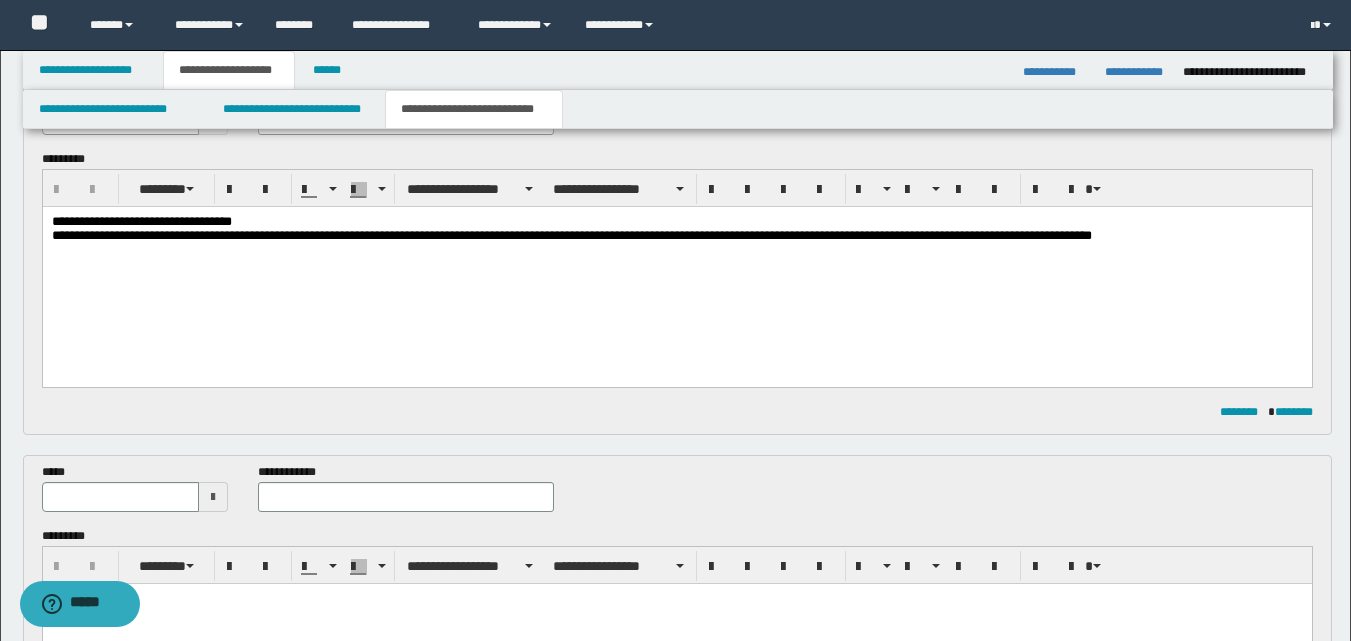 scroll, scrollTop: 300, scrollLeft: 0, axis: vertical 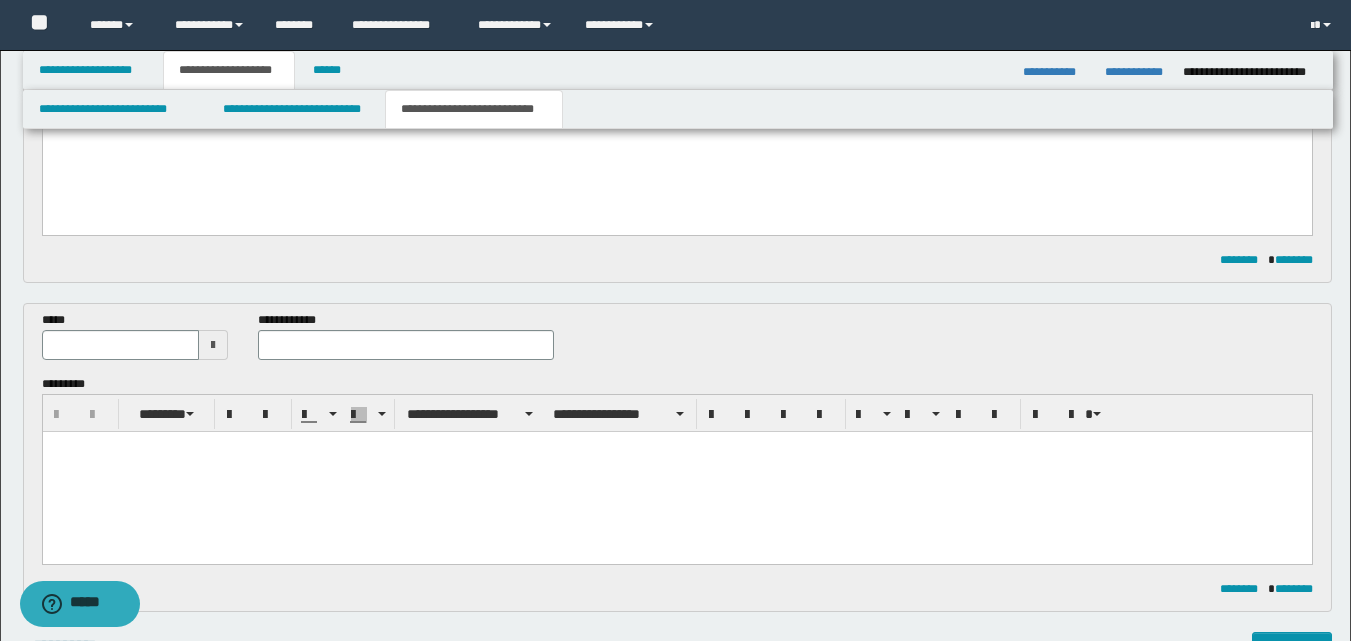 click at bounding box center (676, 471) 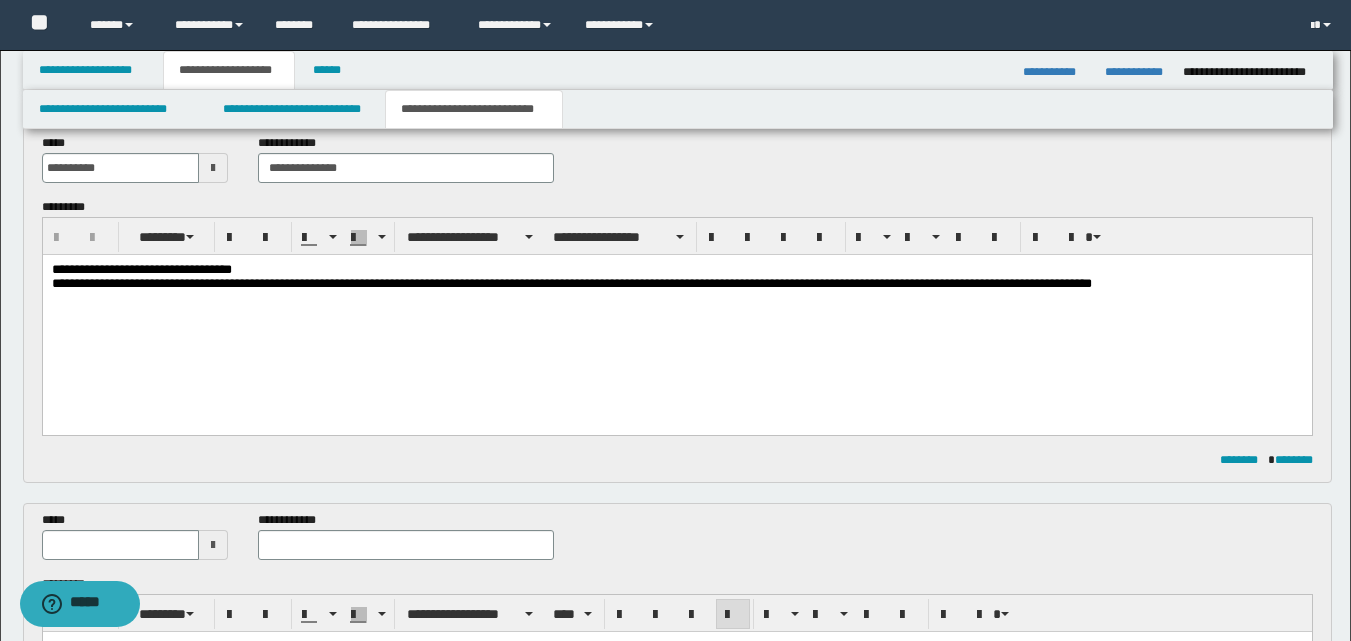 scroll, scrollTop: 300, scrollLeft: 0, axis: vertical 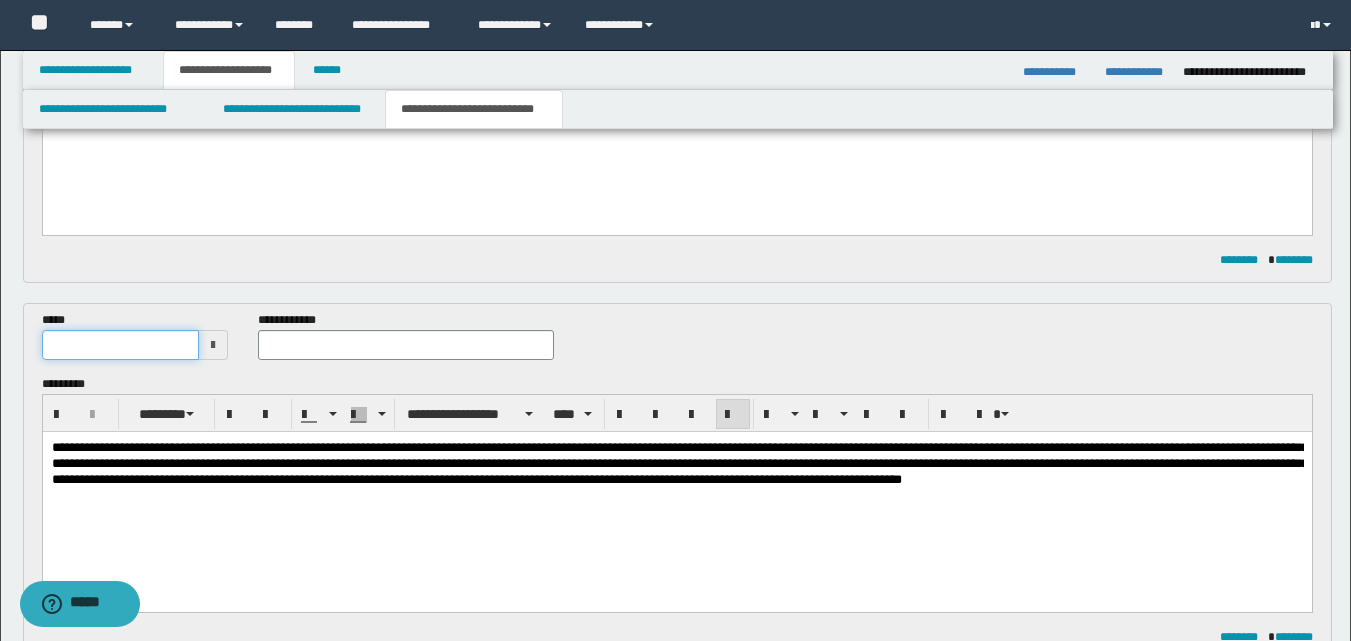 click at bounding box center [121, 345] 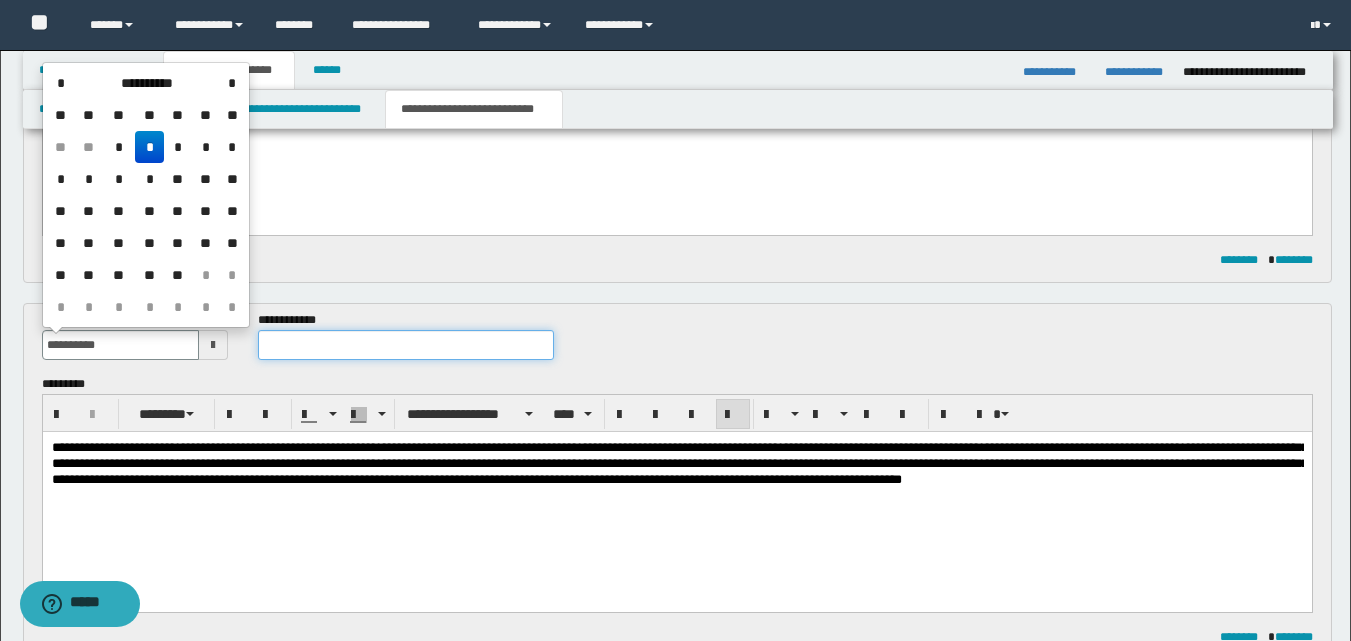 type on "**********" 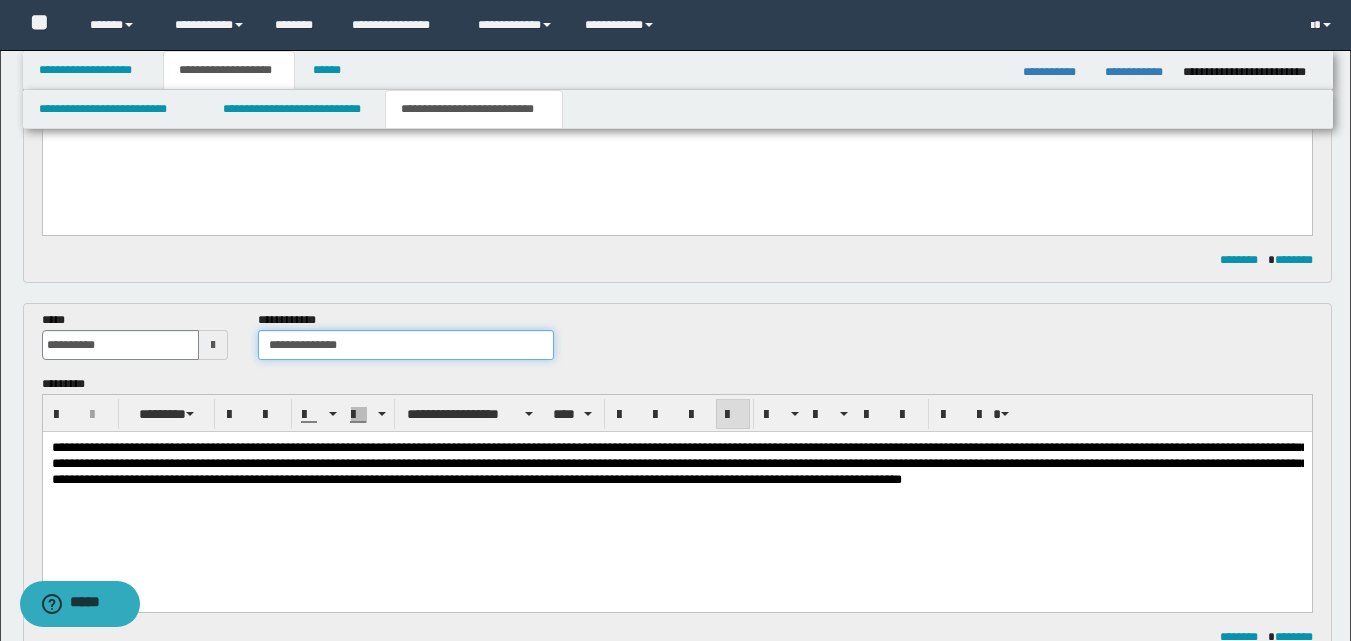 type on "**********" 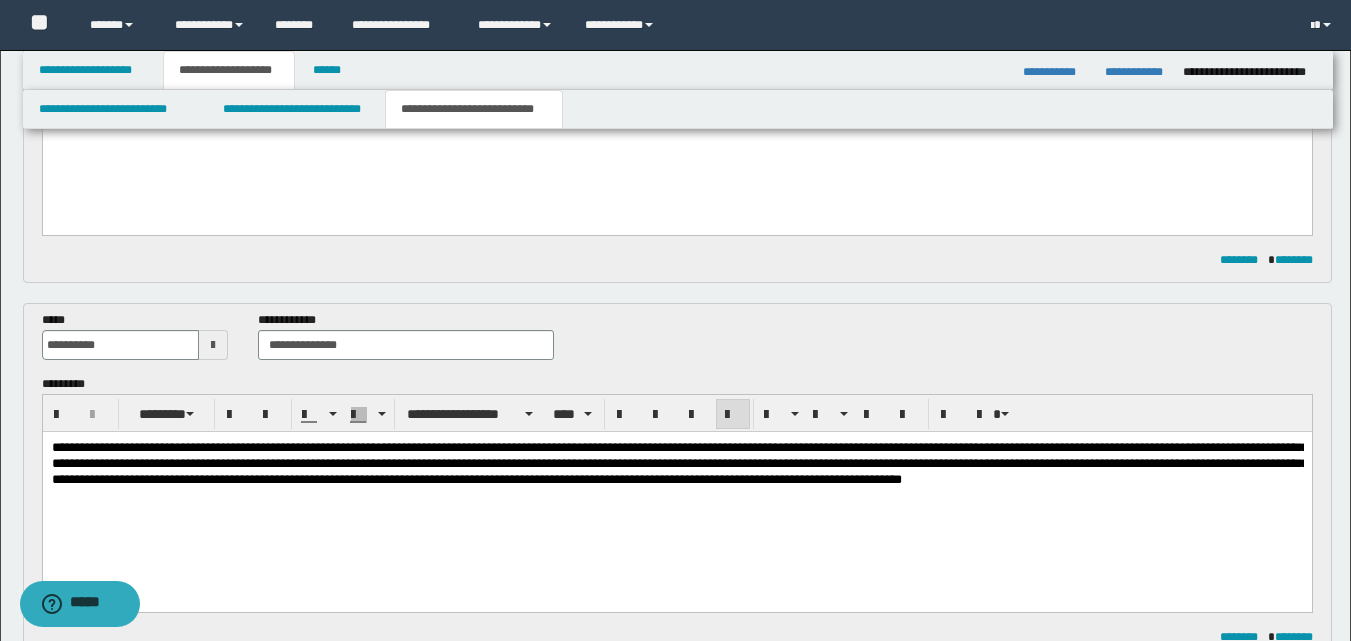 drag, startPoint x: 613, startPoint y: 448, endPoint x: 704, endPoint y: 515, distance: 113.004425 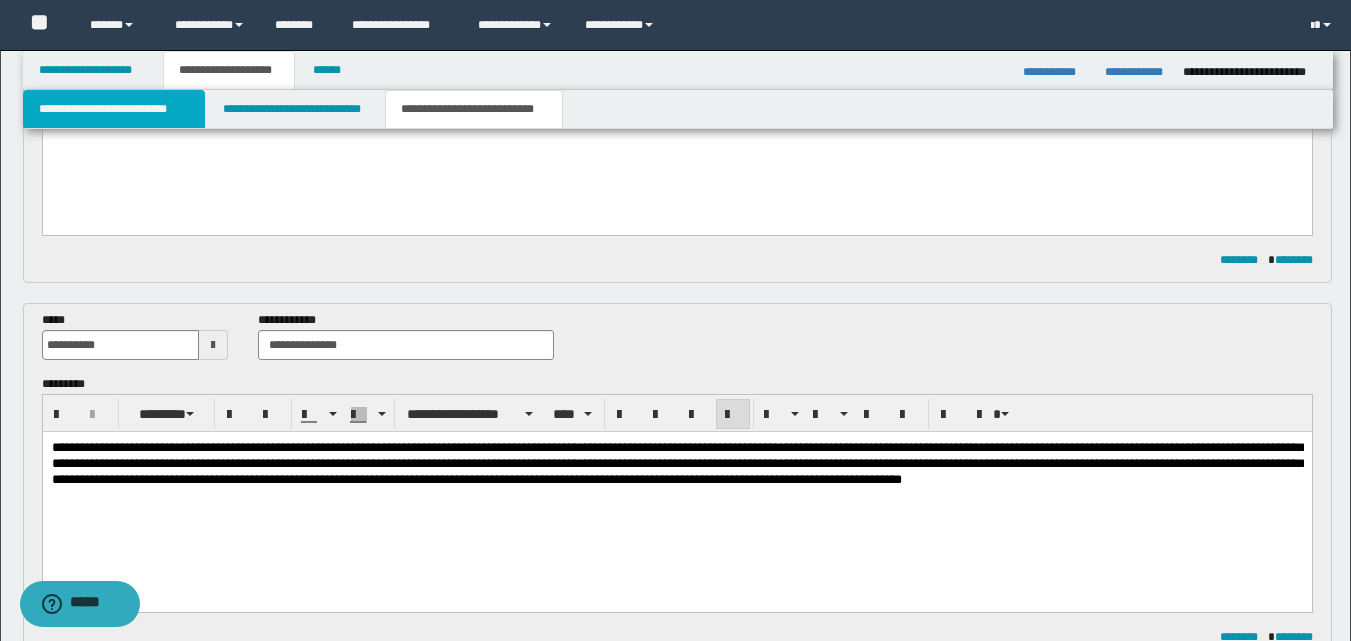 drag, startPoint x: 85, startPoint y: 102, endPoint x: 86, endPoint y: 116, distance: 14.035668 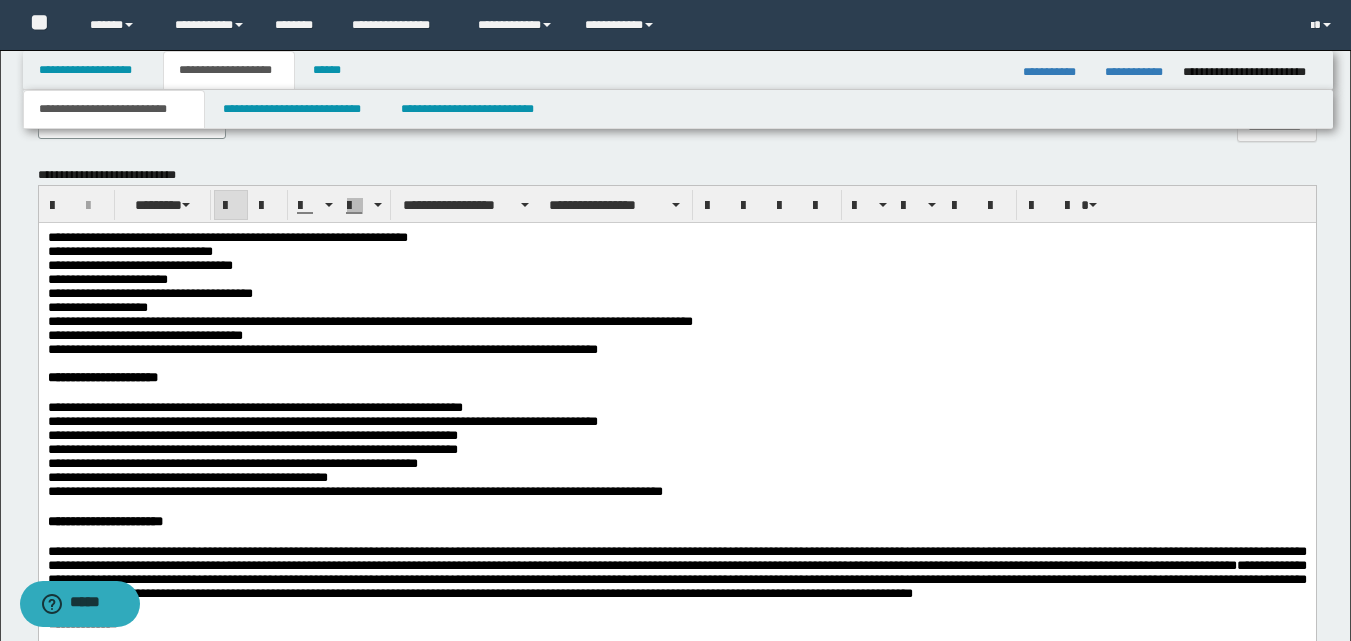 scroll, scrollTop: 1000, scrollLeft: 0, axis: vertical 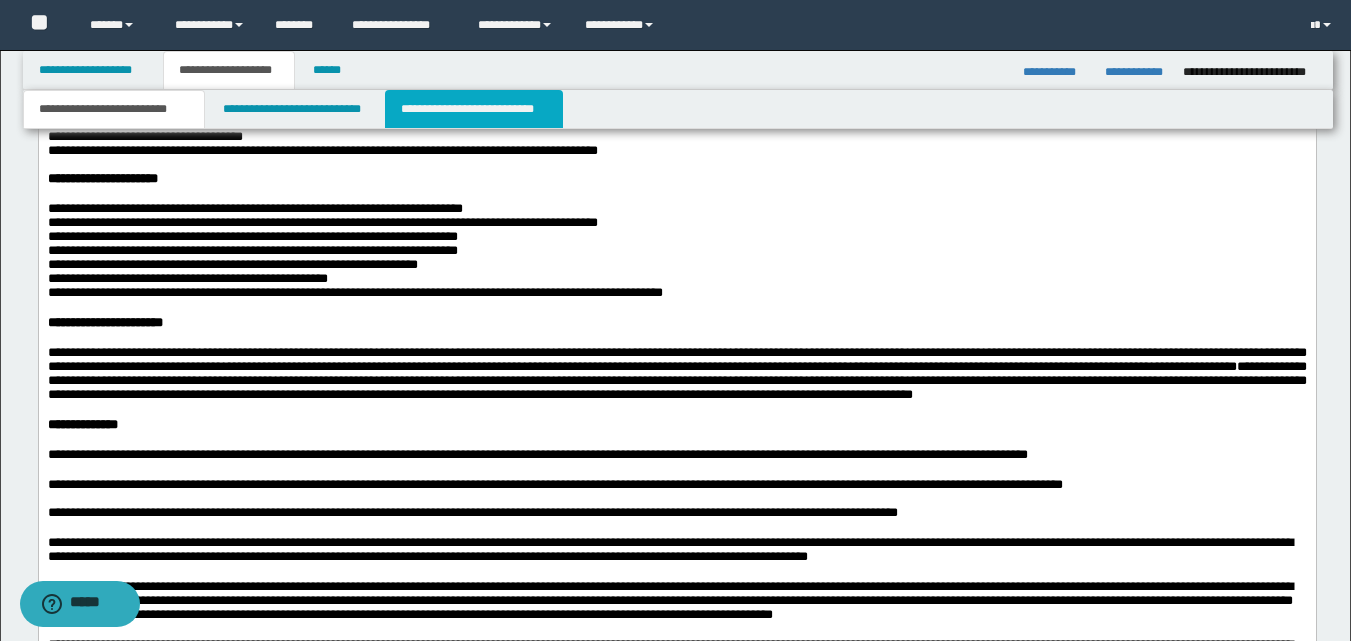 click on "**********" at bounding box center [474, 109] 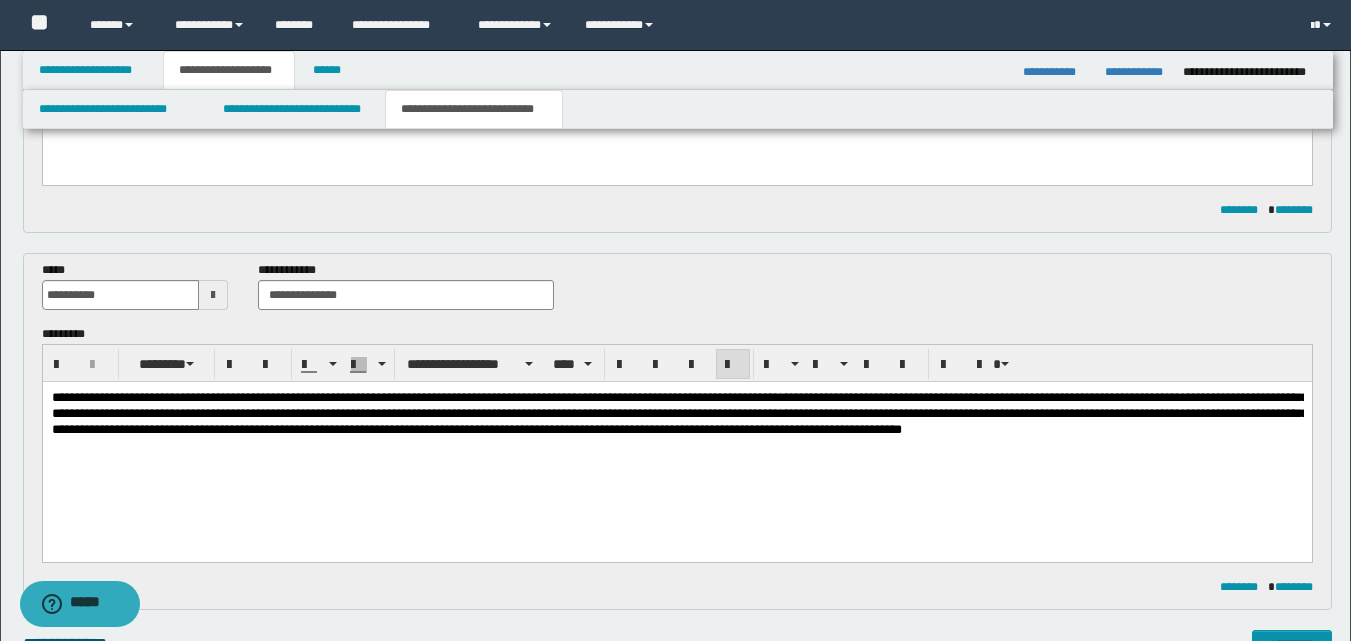 scroll, scrollTop: 300, scrollLeft: 0, axis: vertical 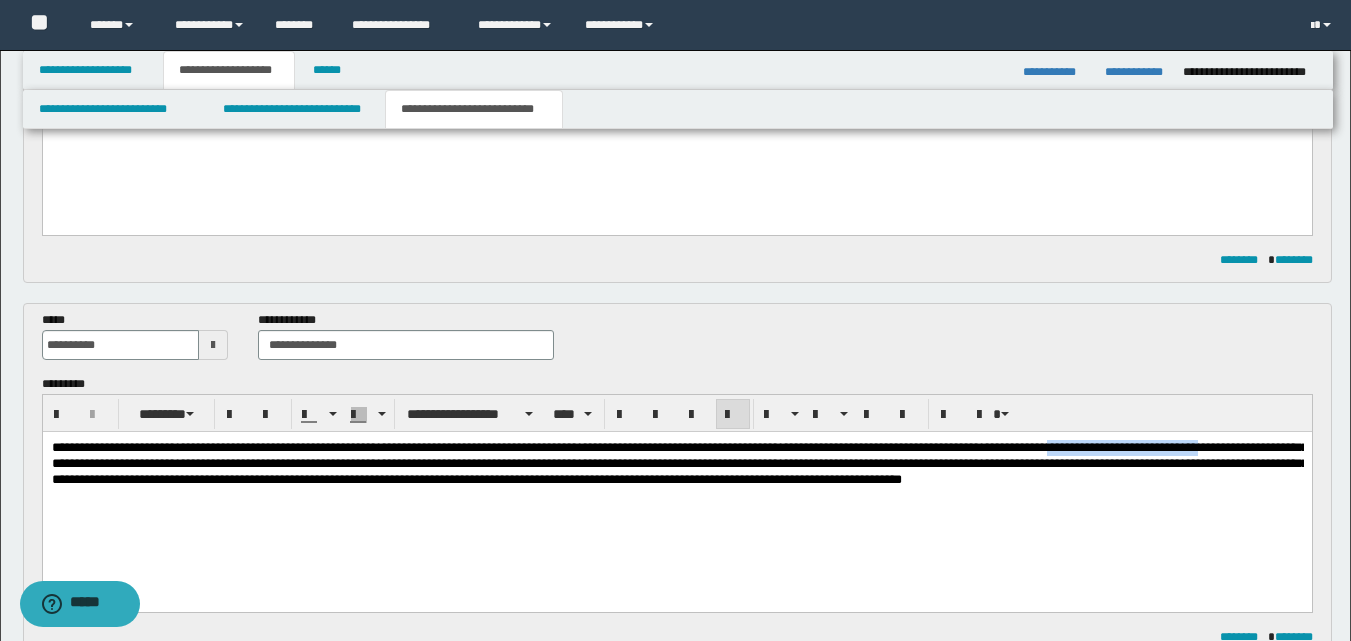 drag, startPoint x: 1261, startPoint y: 452, endPoint x: 198, endPoint y: 459, distance: 1063.0231 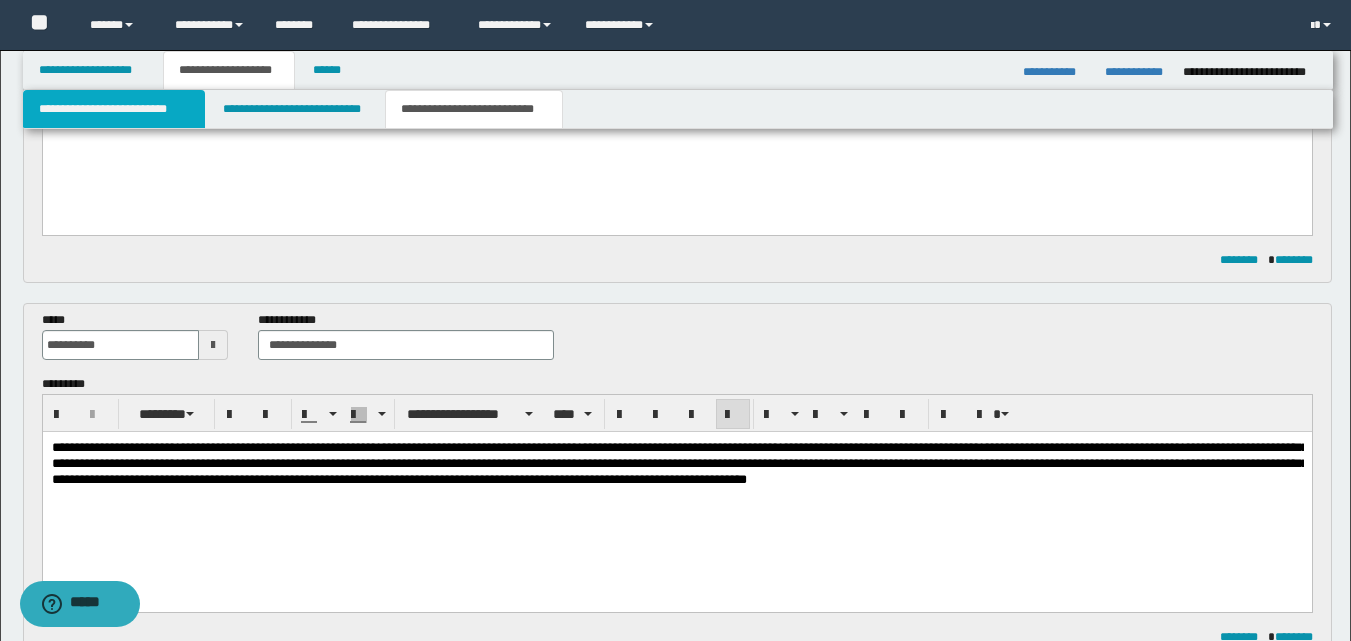 click on "**********" at bounding box center (114, 109) 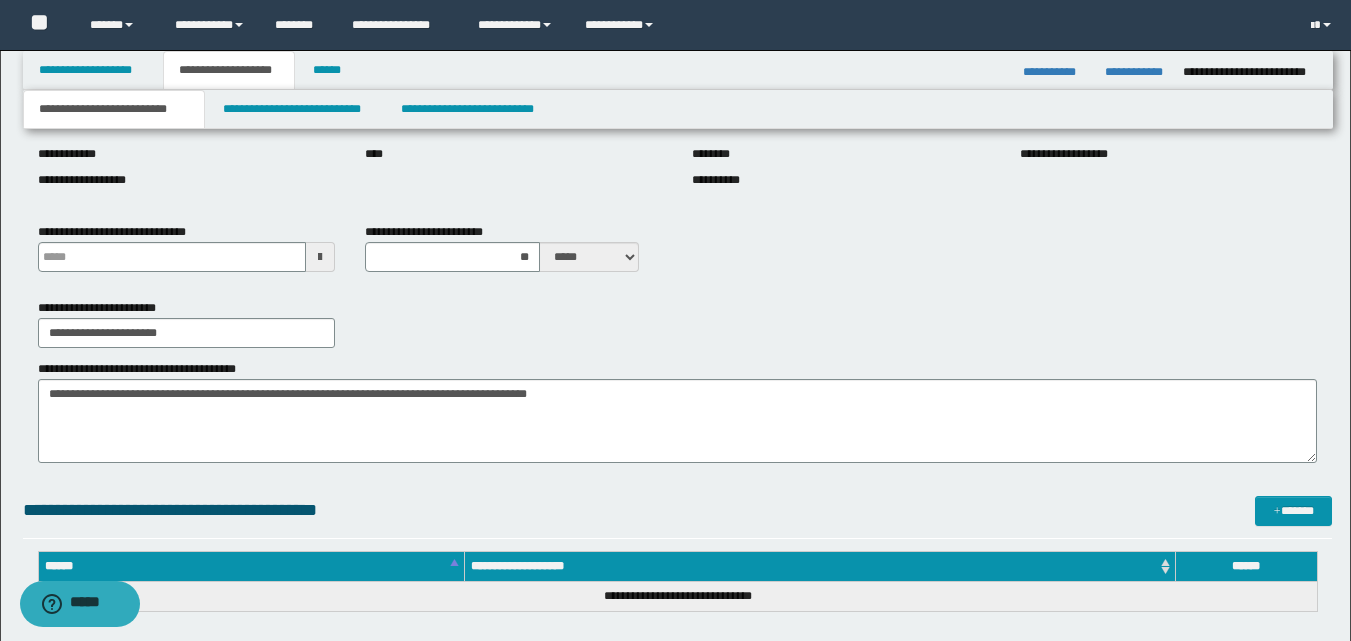 type 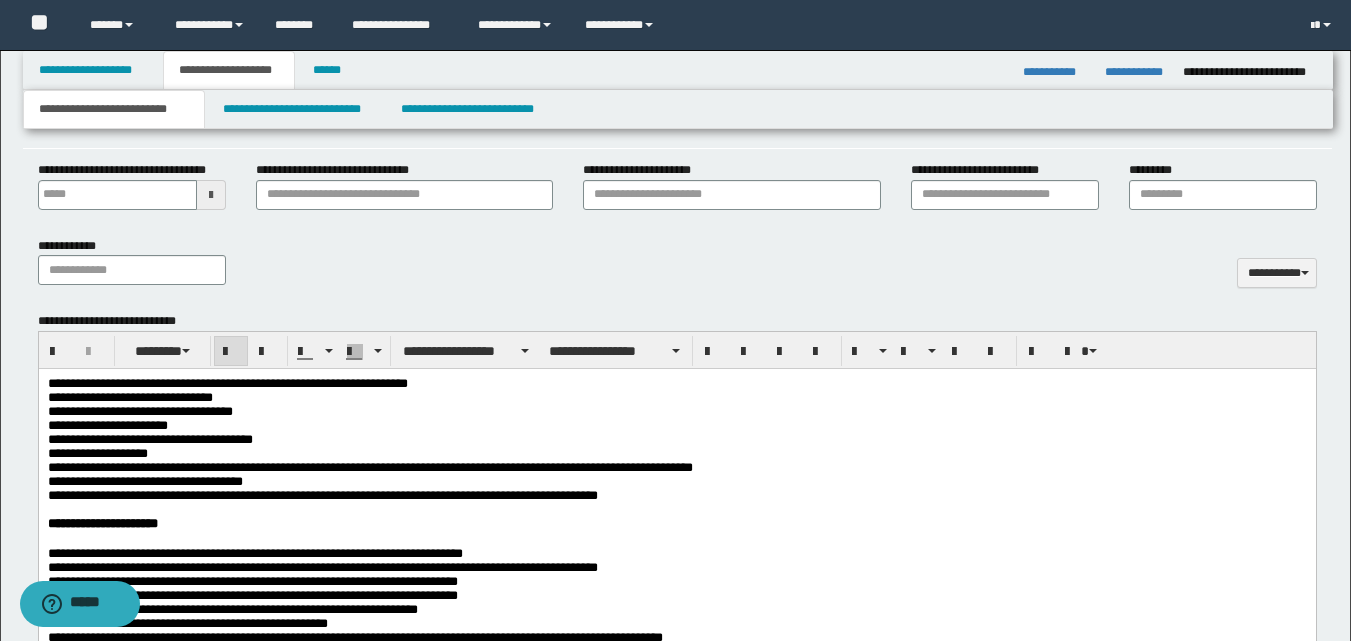 scroll, scrollTop: 1000, scrollLeft: 0, axis: vertical 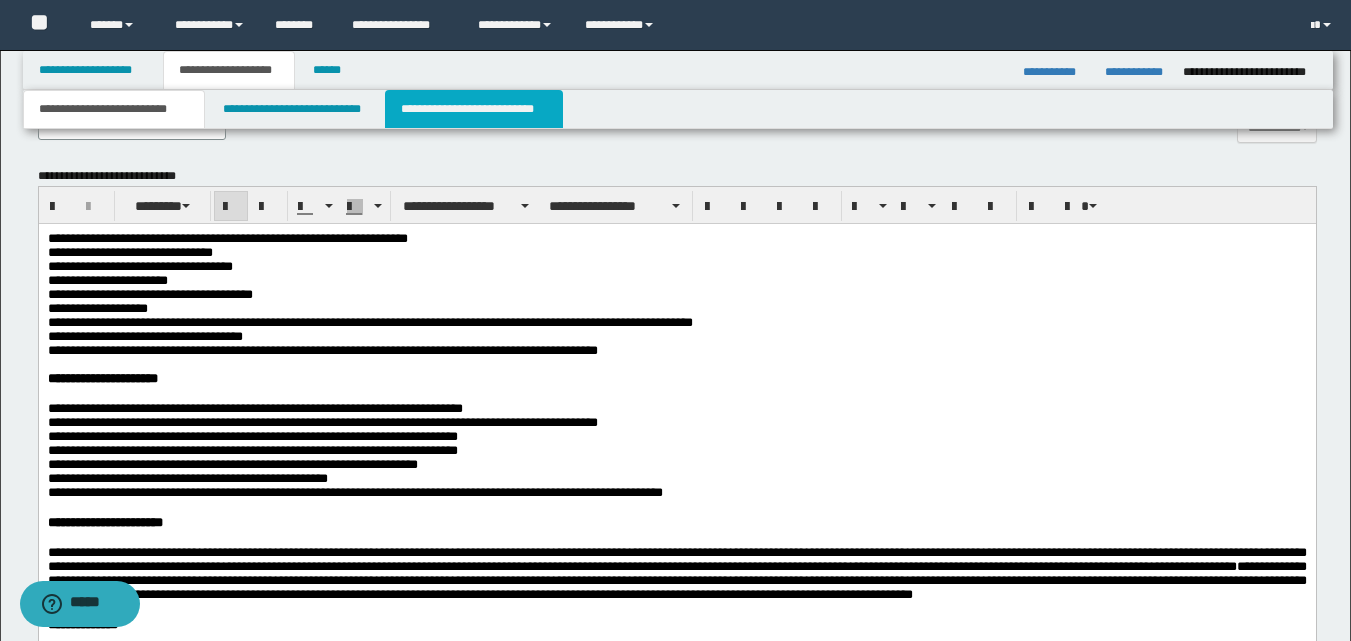 drag, startPoint x: 451, startPoint y: 104, endPoint x: 449, endPoint y: 222, distance: 118.016945 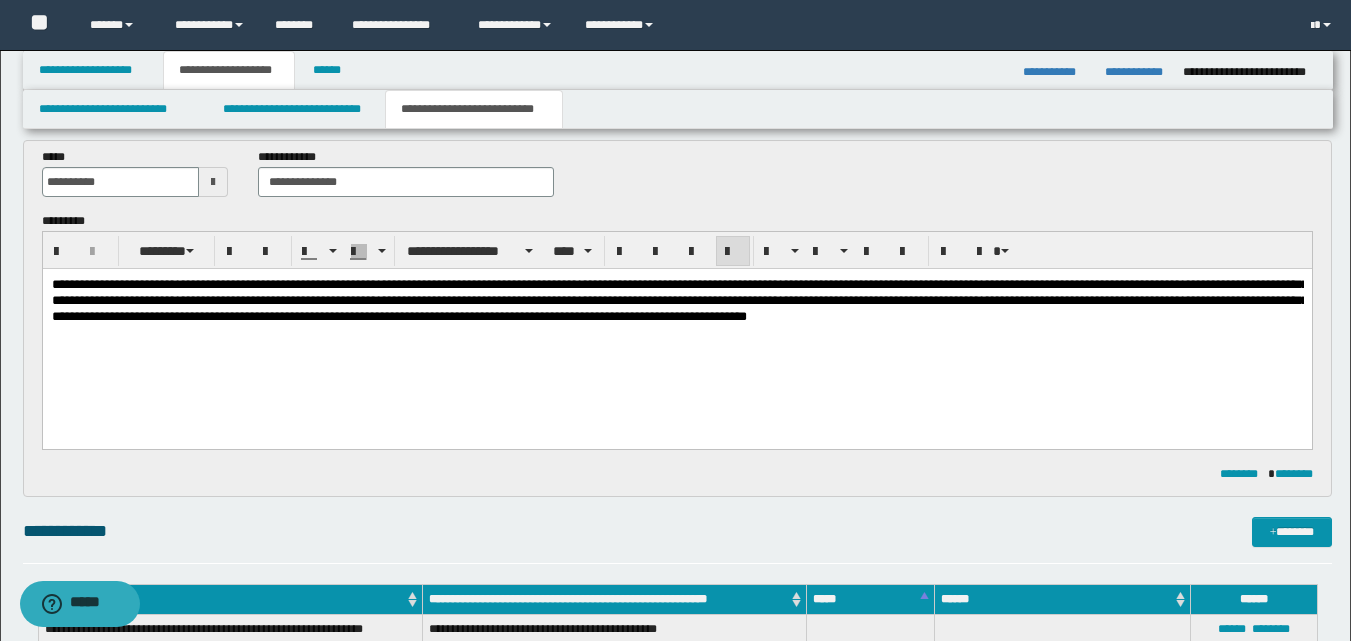 scroll, scrollTop: 454, scrollLeft: 0, axis: vertical 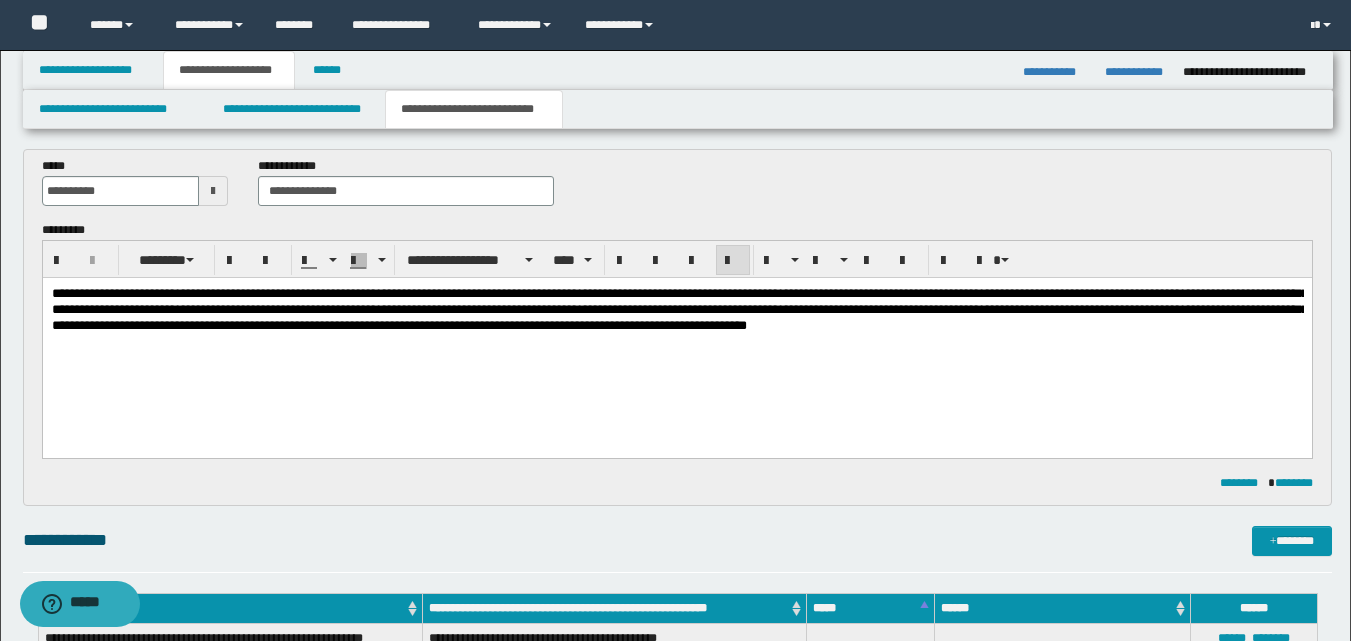 click on "**********" at bounding box center [679, 308] 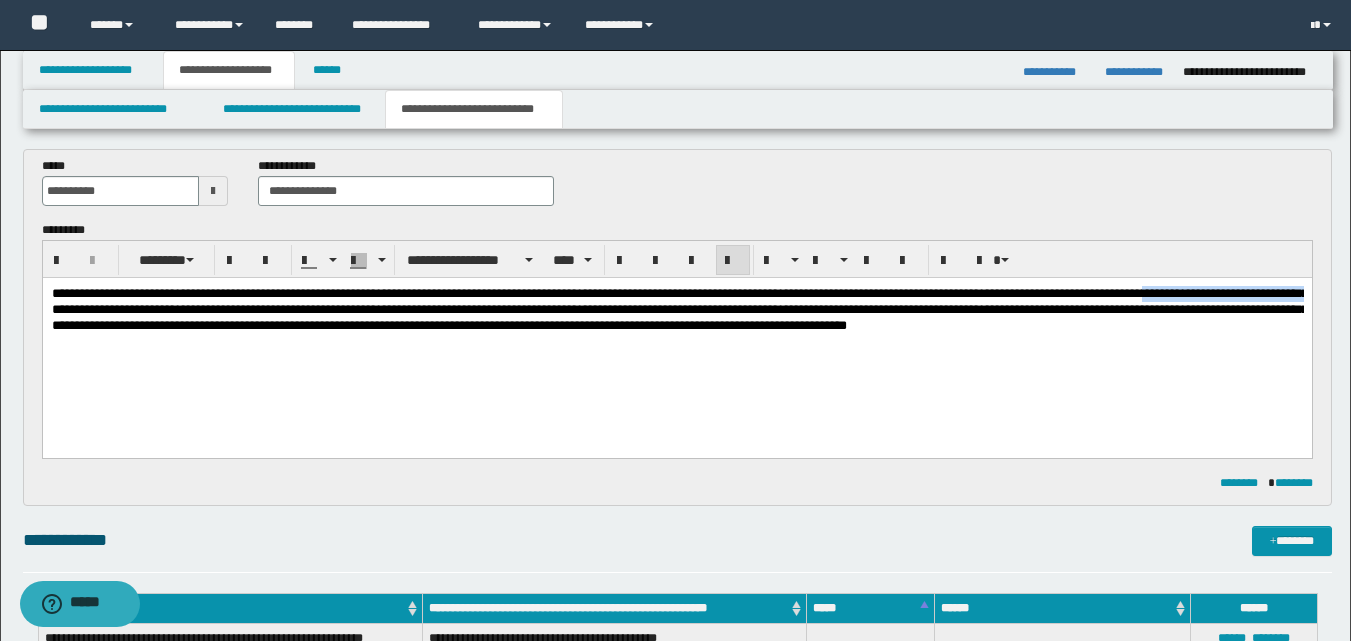drag, startPoint x: 133, startPoint y: 308, endPoint x: 332, endPoint y: 308, distance: 199 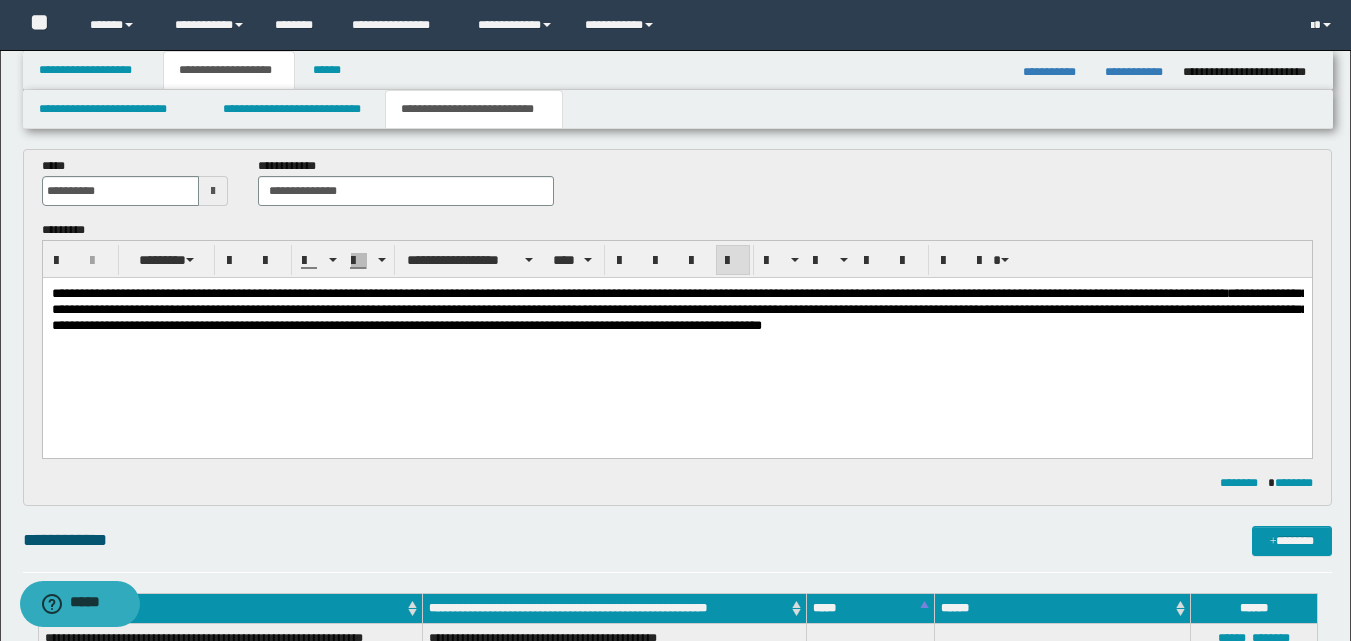 click on "**********" at bounding box center [676, 309] 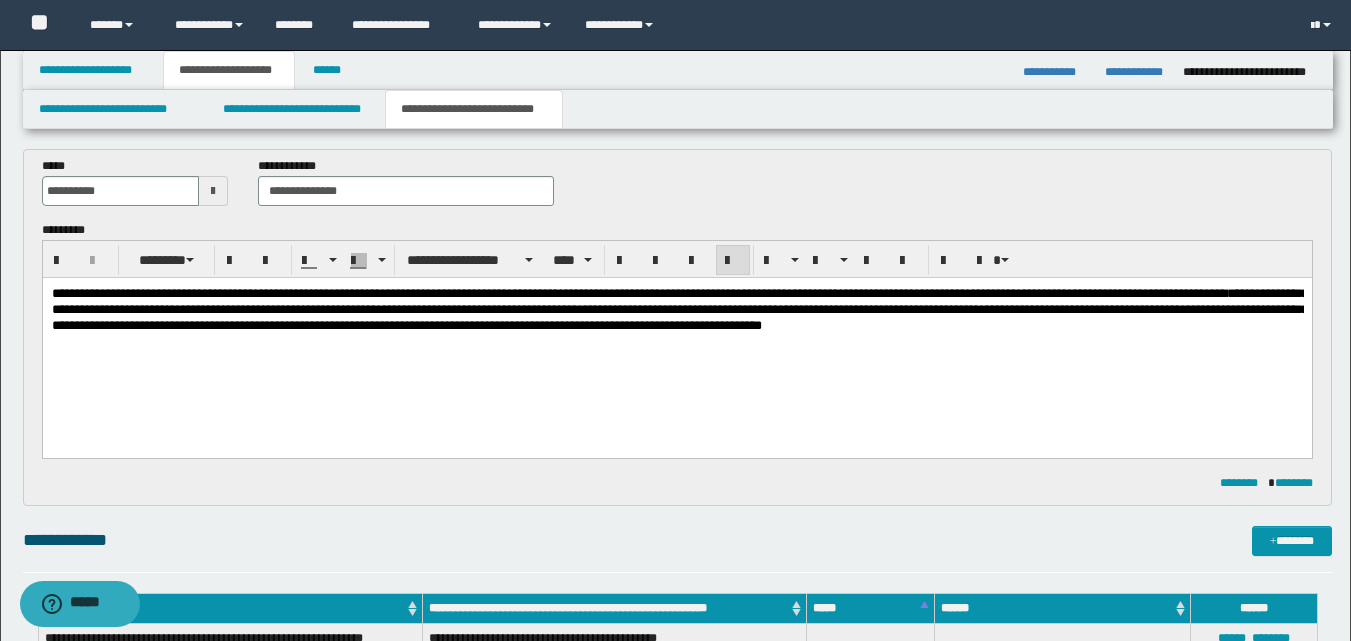 click on "**********" at bounding box center [676, 334] 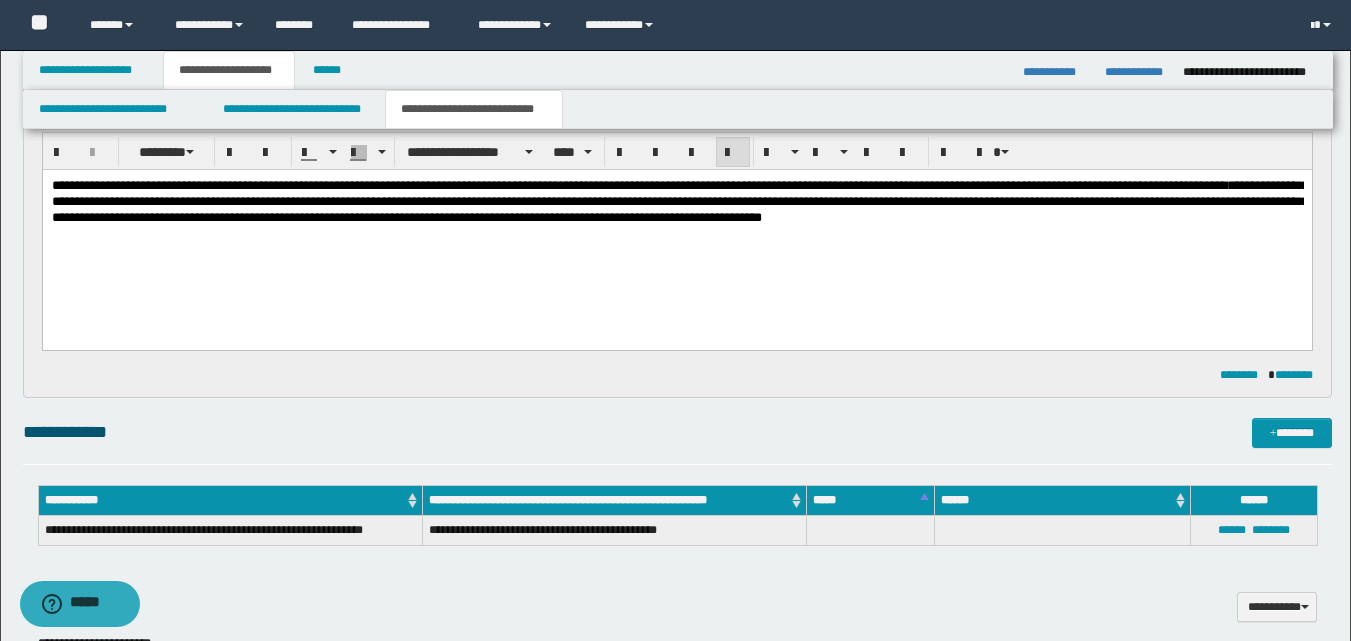 scroll, scrollTop: 454, scrollLeft: 0, axis: vertical 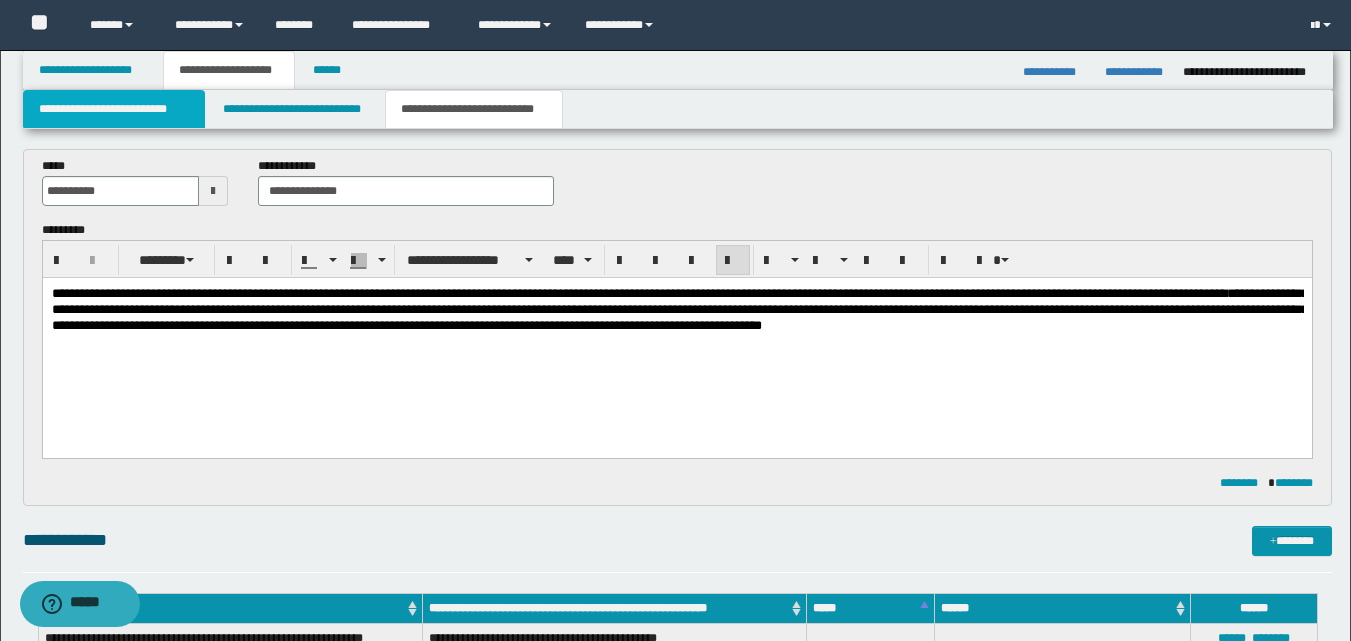 click on "**********" at bounding box center [114, 109] 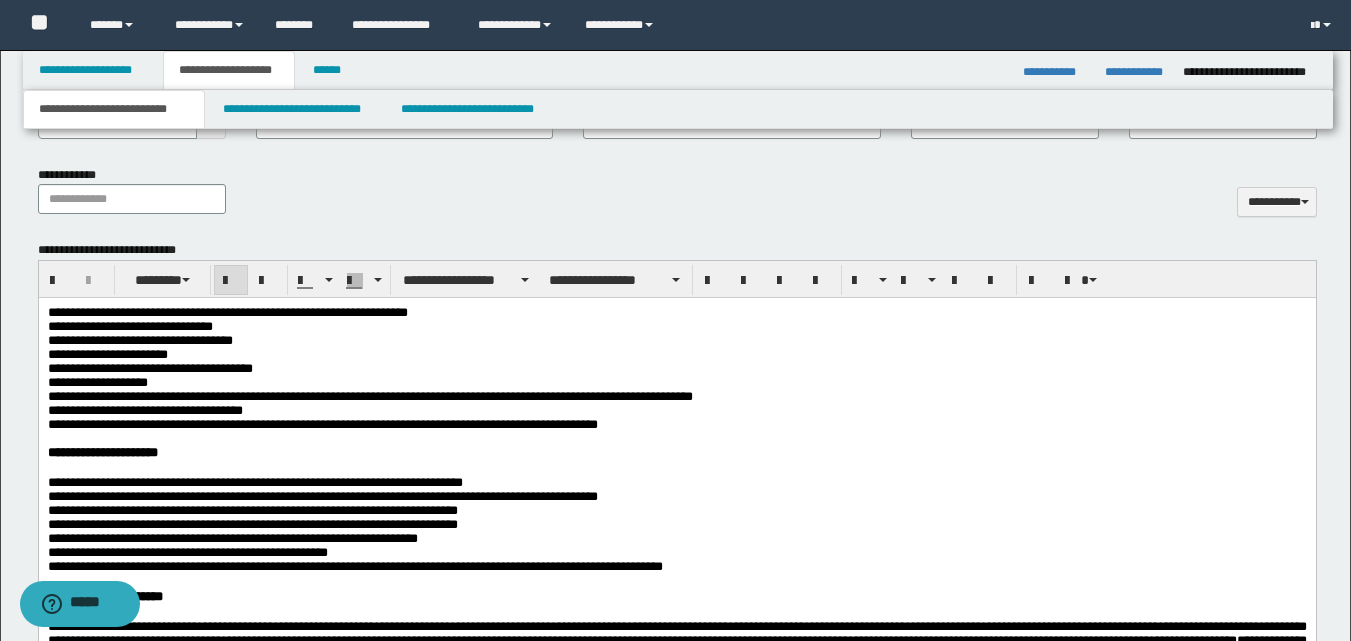 scroll, scrollTop: 954, scrollLeft: 0, axis: vertical 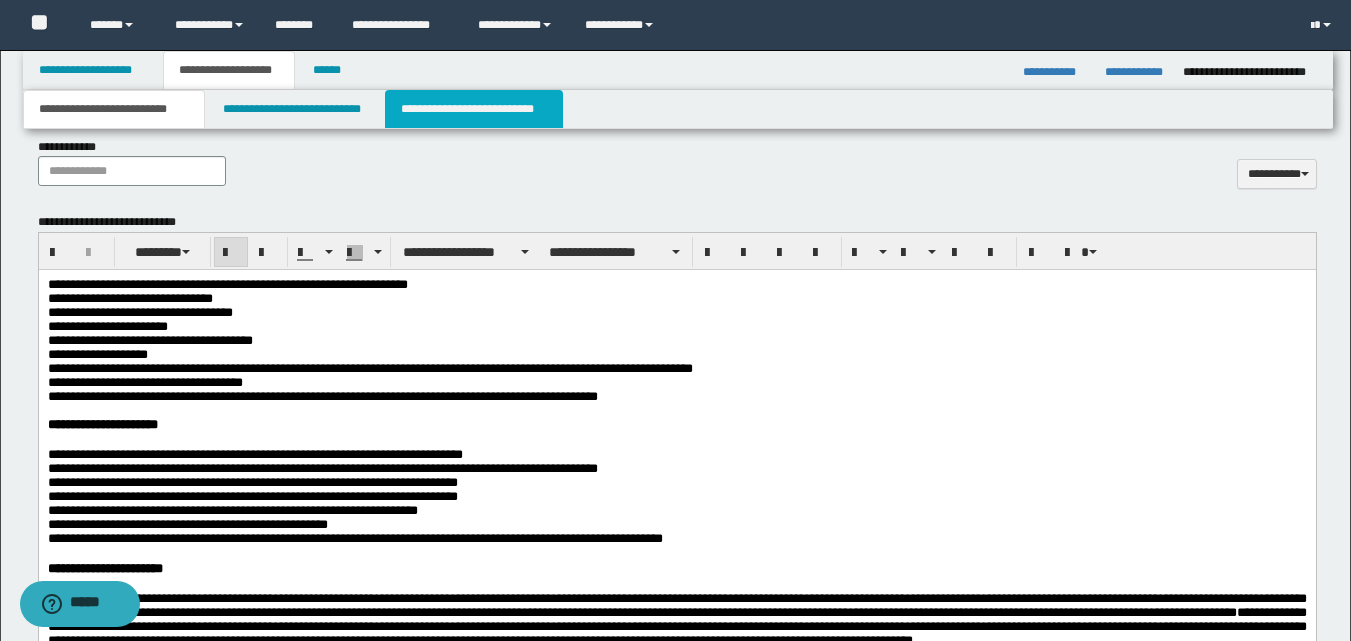 click on "**********" at bounding box center (474, 109) 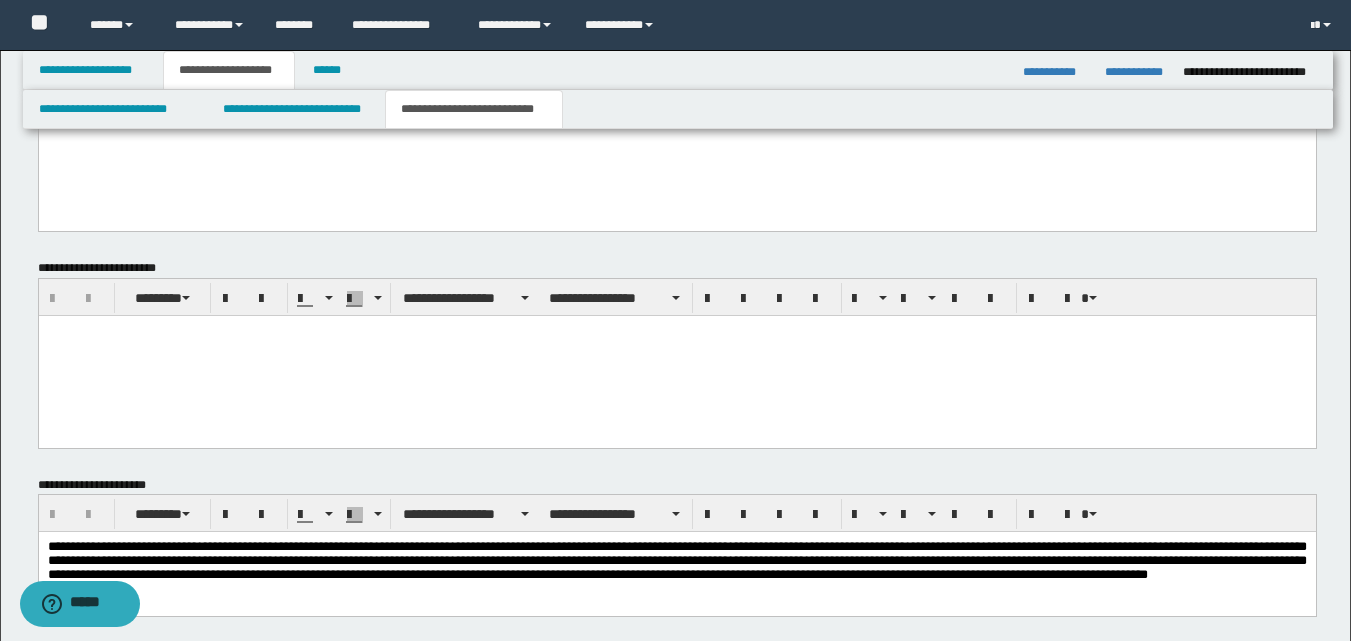 scroll, scrollTop: 954, scrollLeft: 0, axis: vertical 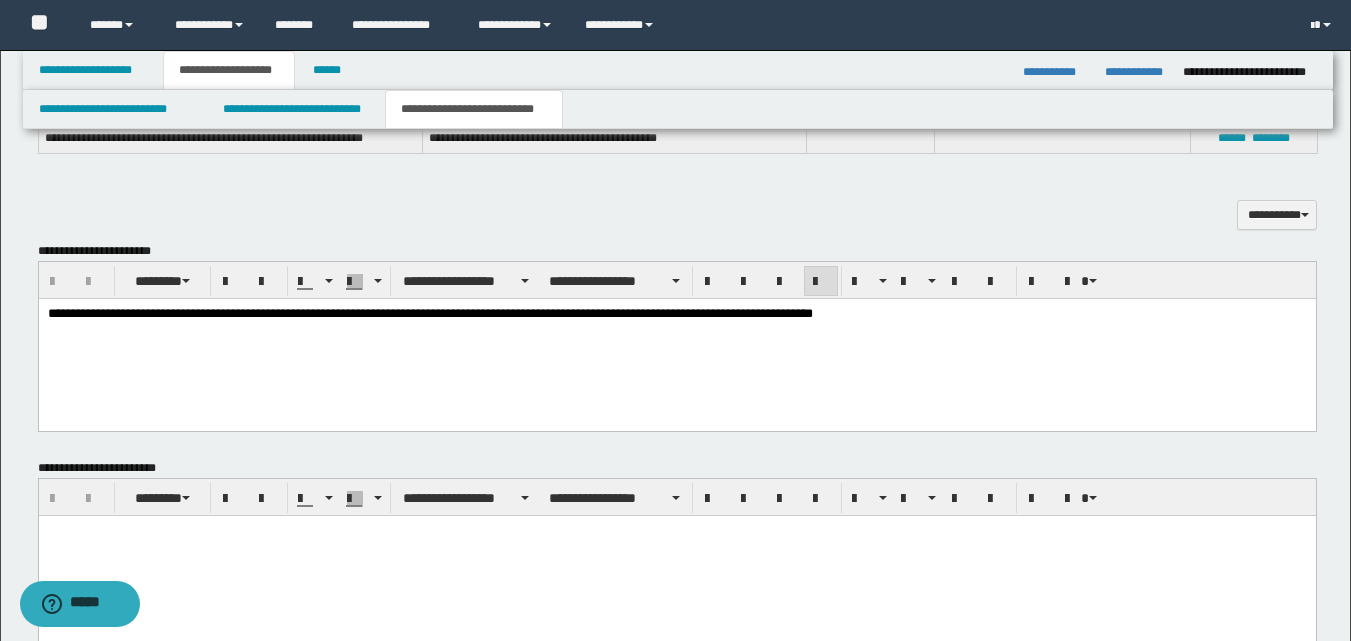 click on "**********" at bounding box center [429, 312] 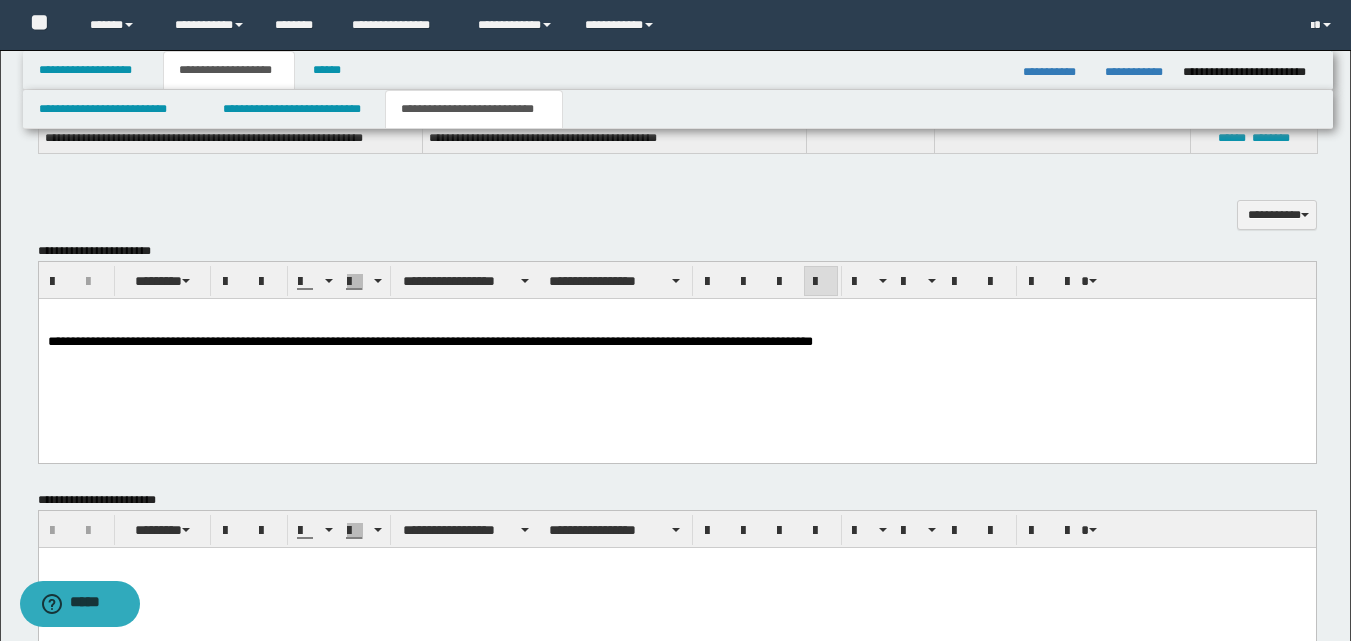 click on "**********" at bounding box center (676, 352) 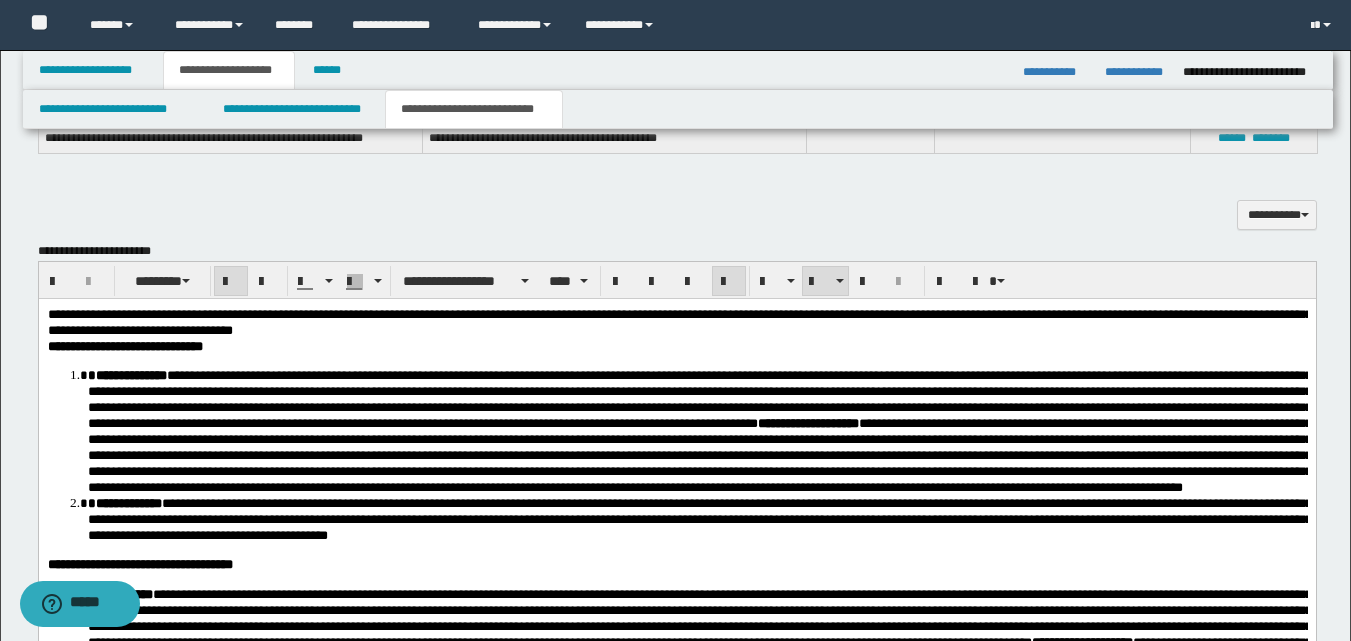 click on "**********" at bounding box center [126, 374] 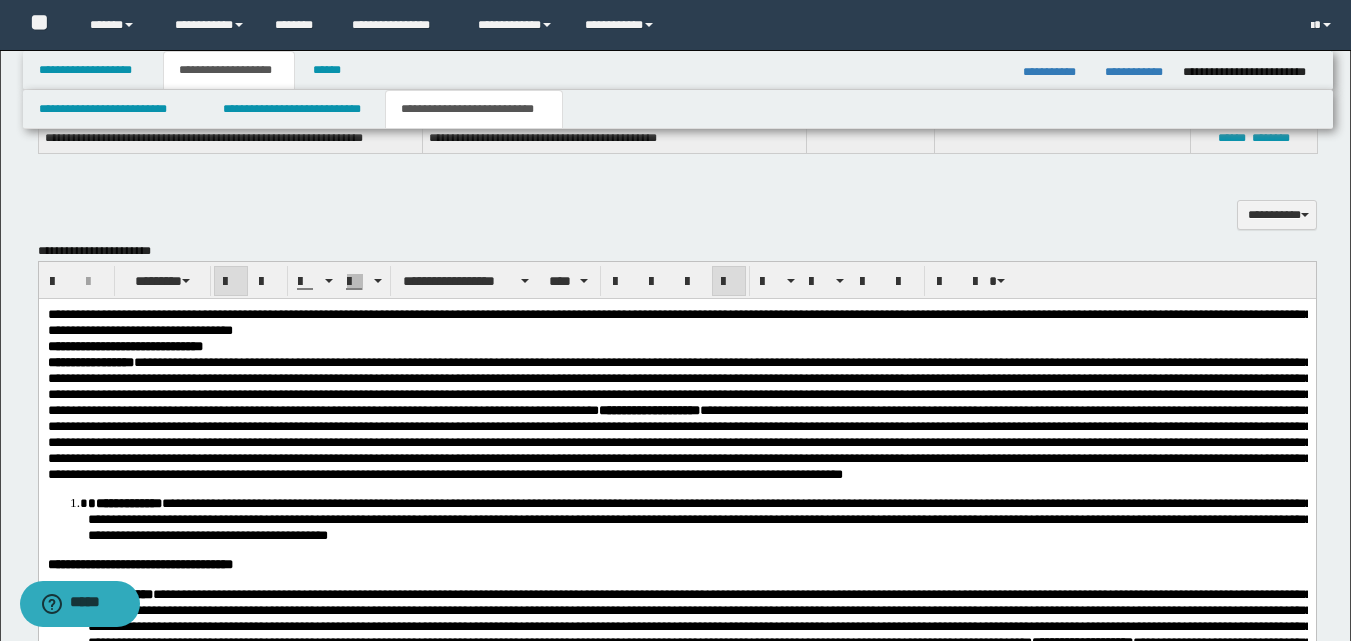 click on "**********" at bounding box center (124, 502) 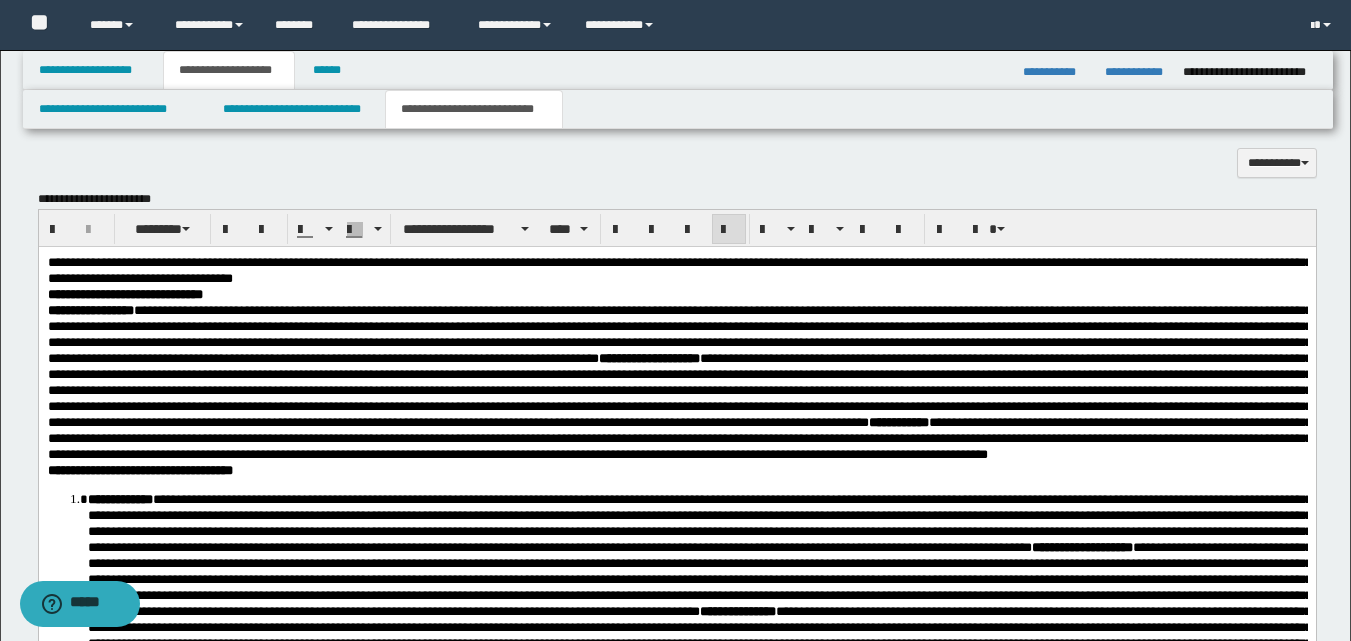 scroll, scrollTop: 1054, scrollLeft: 0, axis: vertical 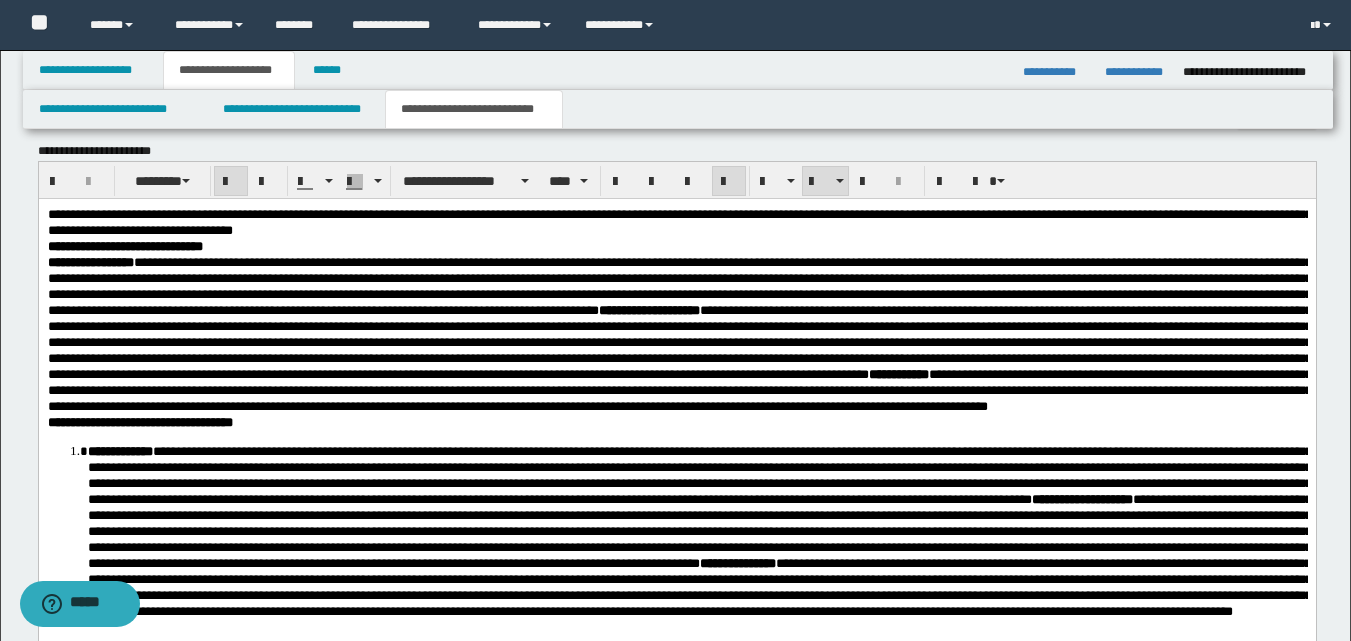 click on "**********" at bounding box center (119, 450) 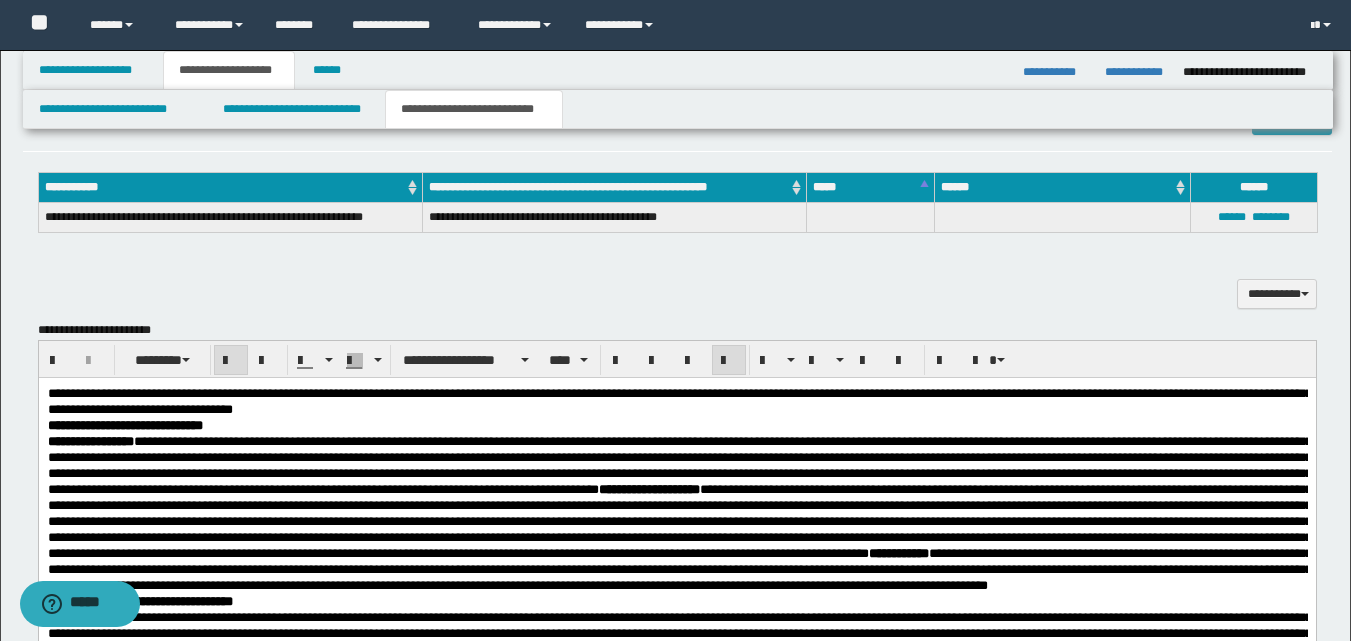 scroll, scrollTop: 841, scrollLeft: 0, axis: vertical 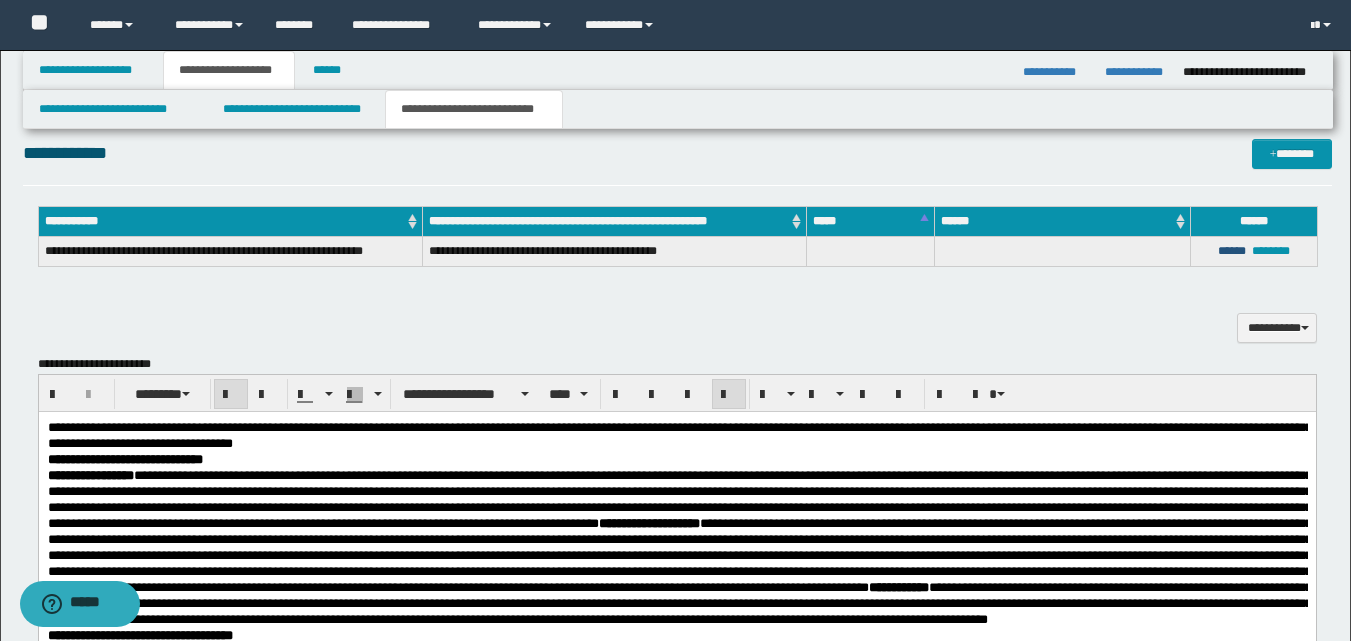 click on "******" at bounding box center (1232, 251) 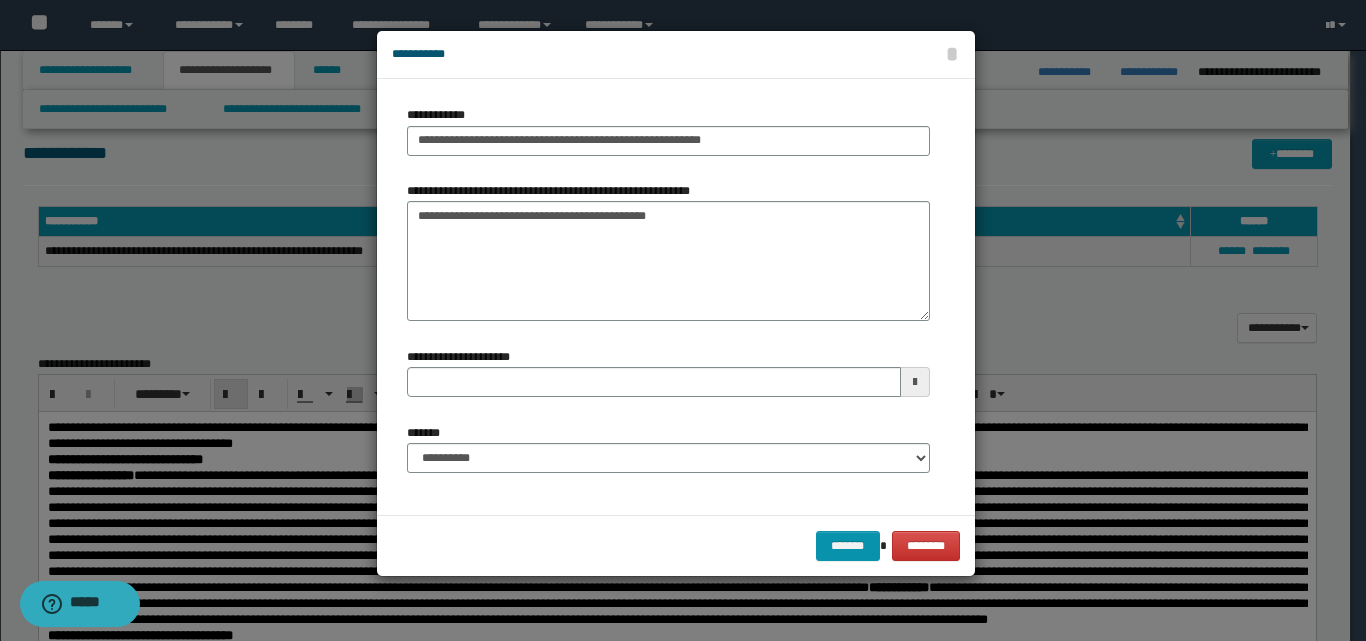 type 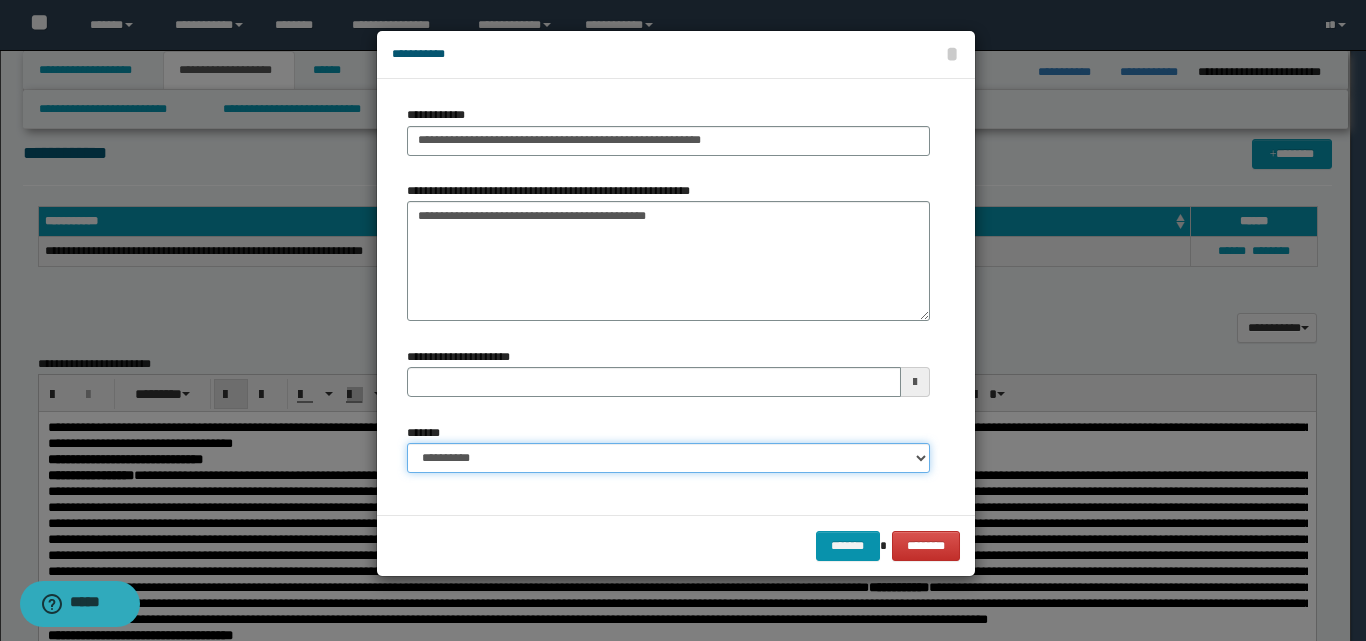 click on "**********" at bounding box center [668, 458] 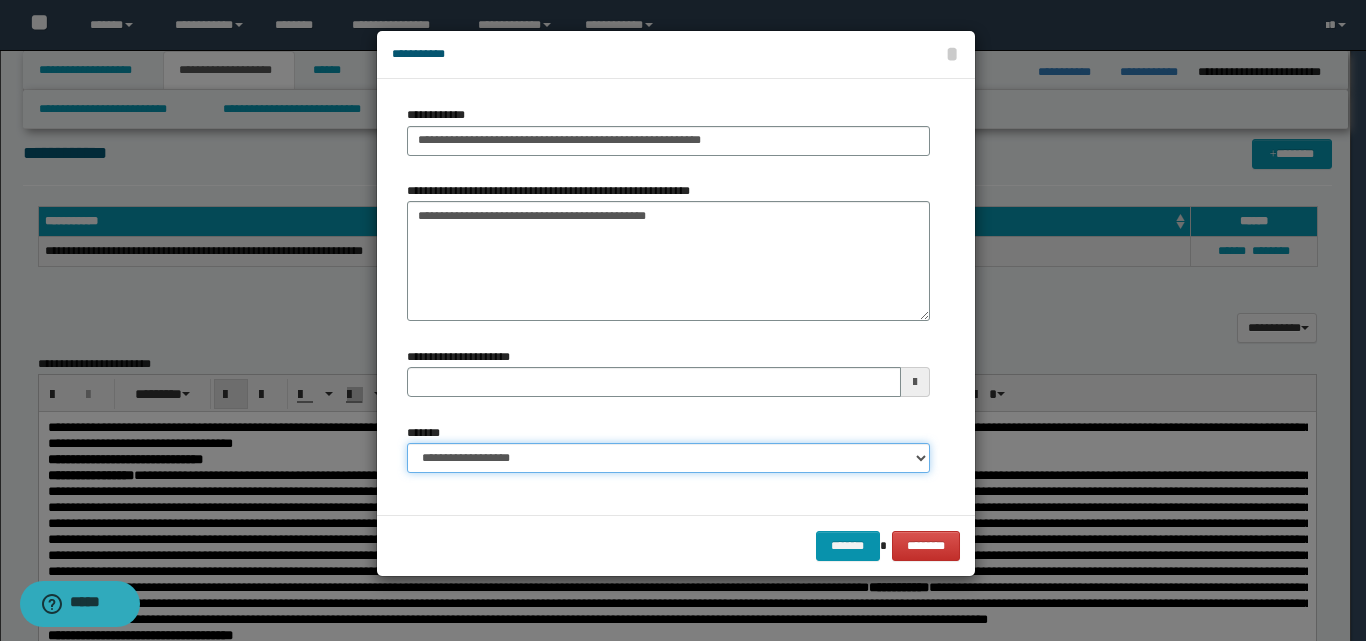 click on "**********" at bounding box center [668, 458] 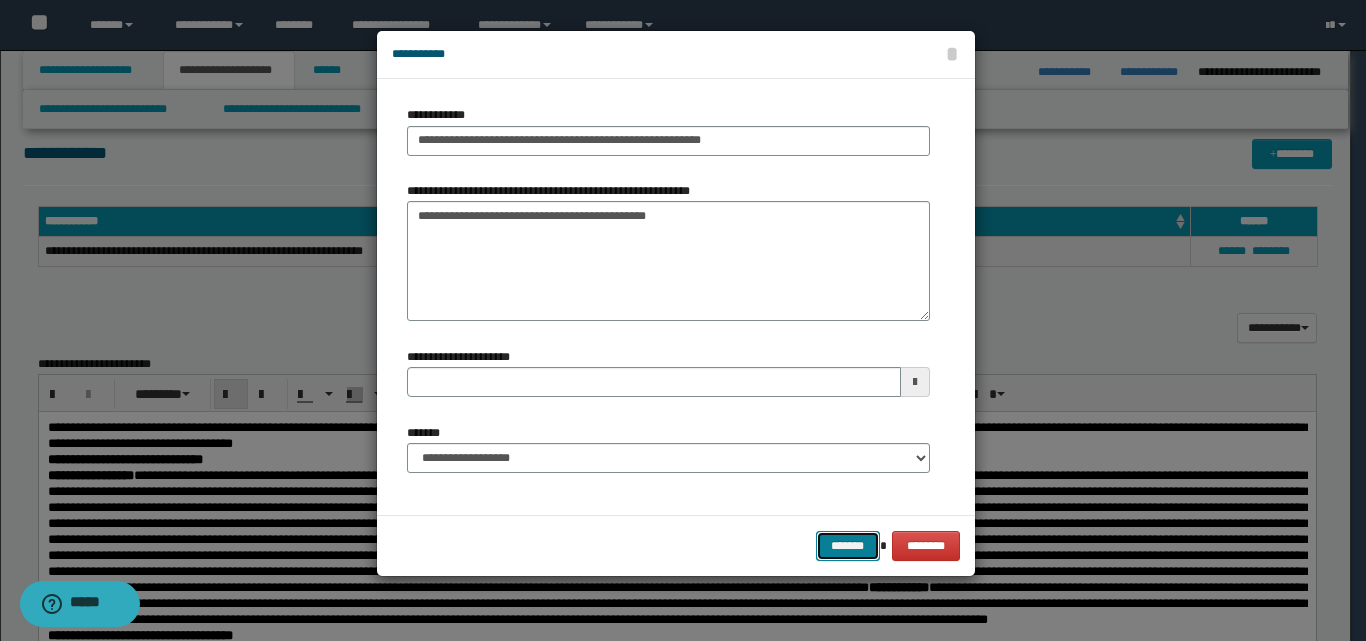 click on "*******" at bounding box center (848, 546) 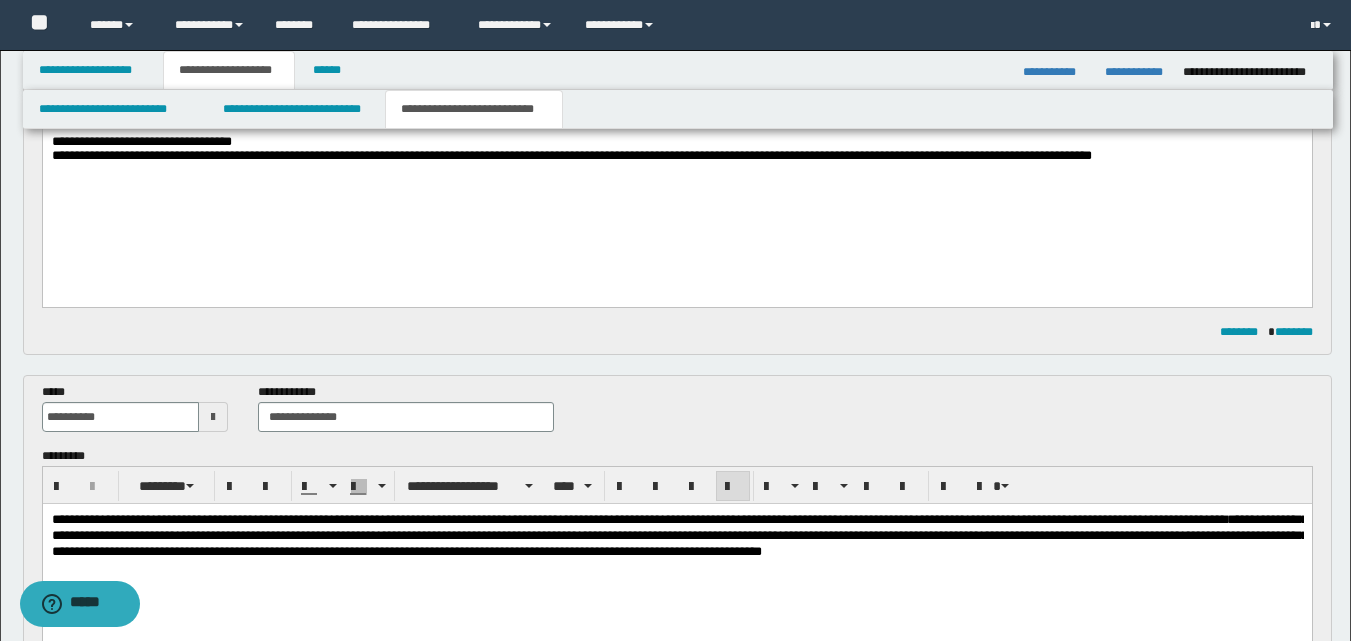 scroll, scrollTop: 41, scrollLeft: 0, axis: vertical 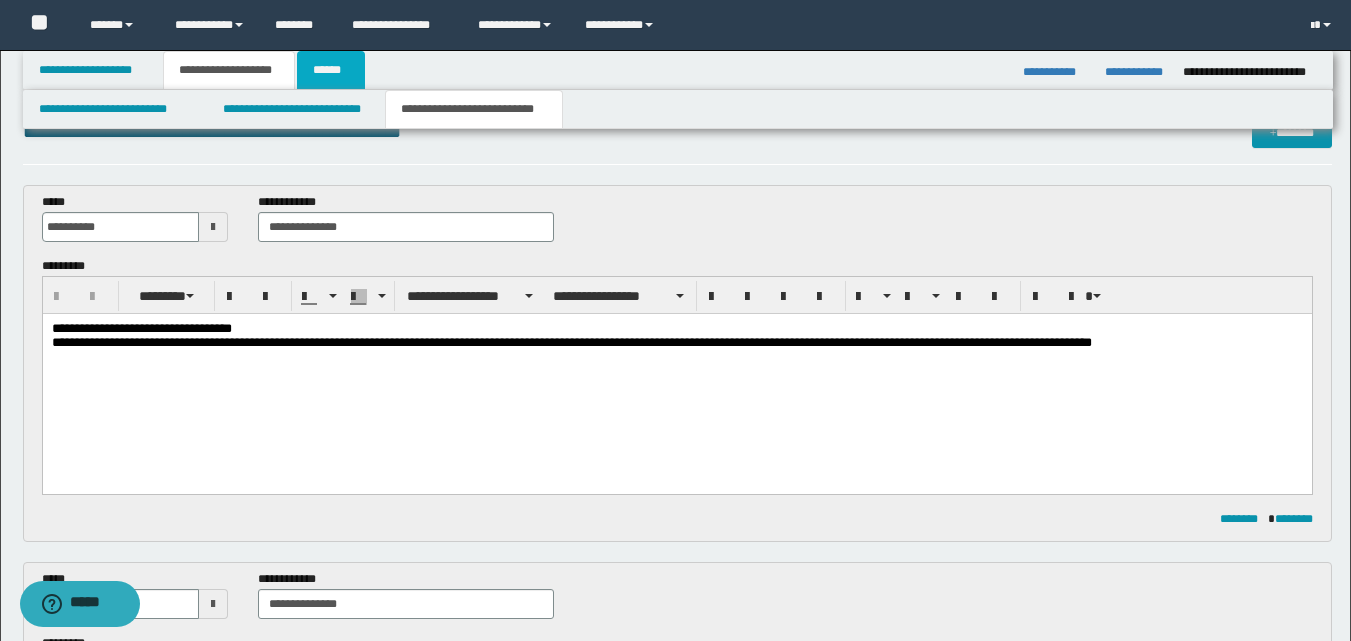click on "******" at bounding box center (331, 70) 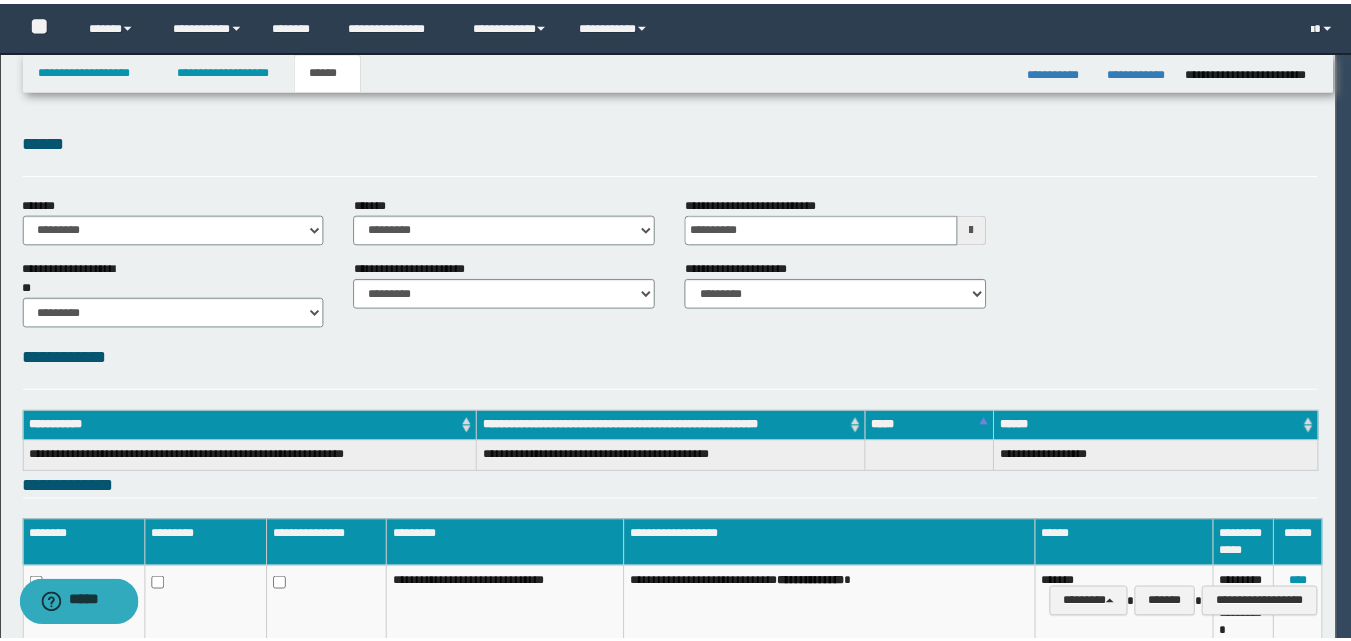 scroll, scrollTop: 0, scrollLeft: 0, axis: both 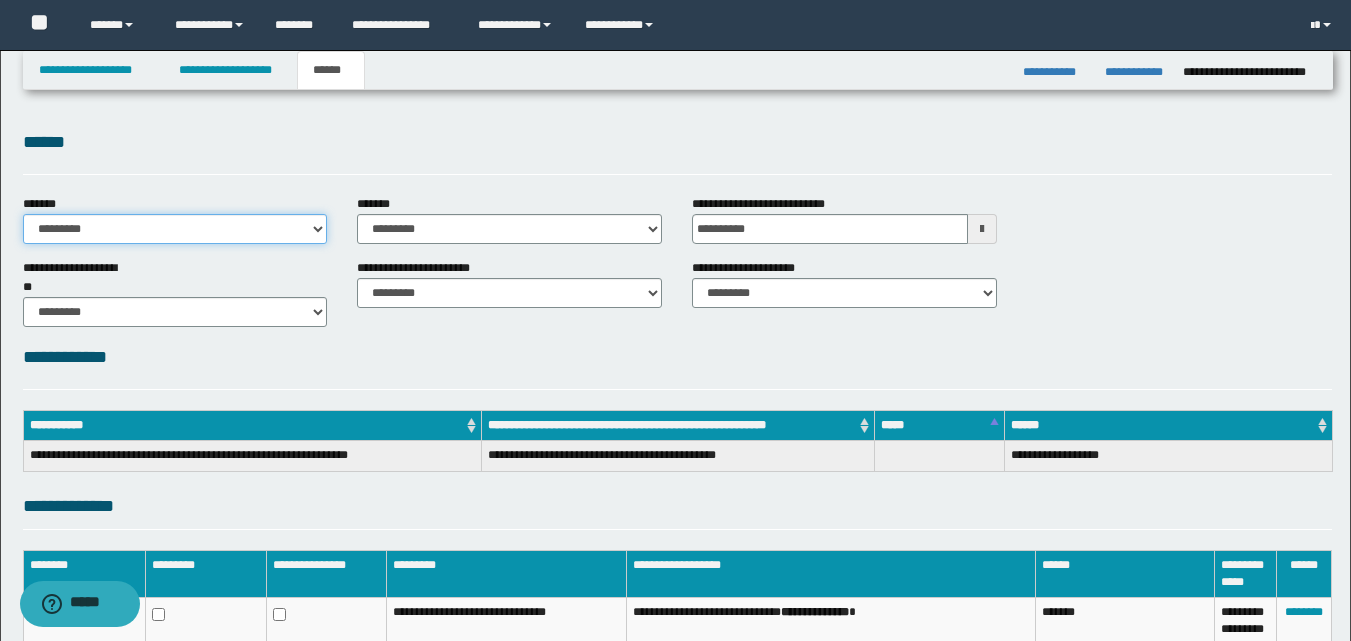click on "**********" at bounding box center [175, 229] 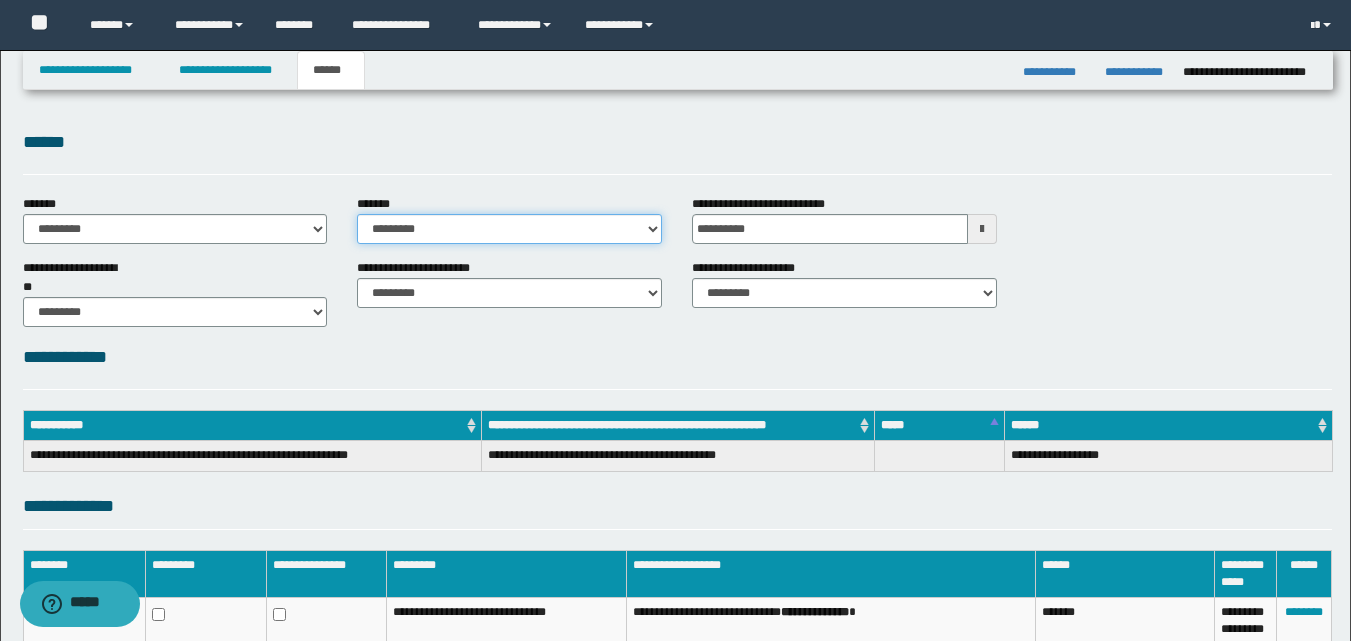 click on "**********" at bounding box center (509, 229) 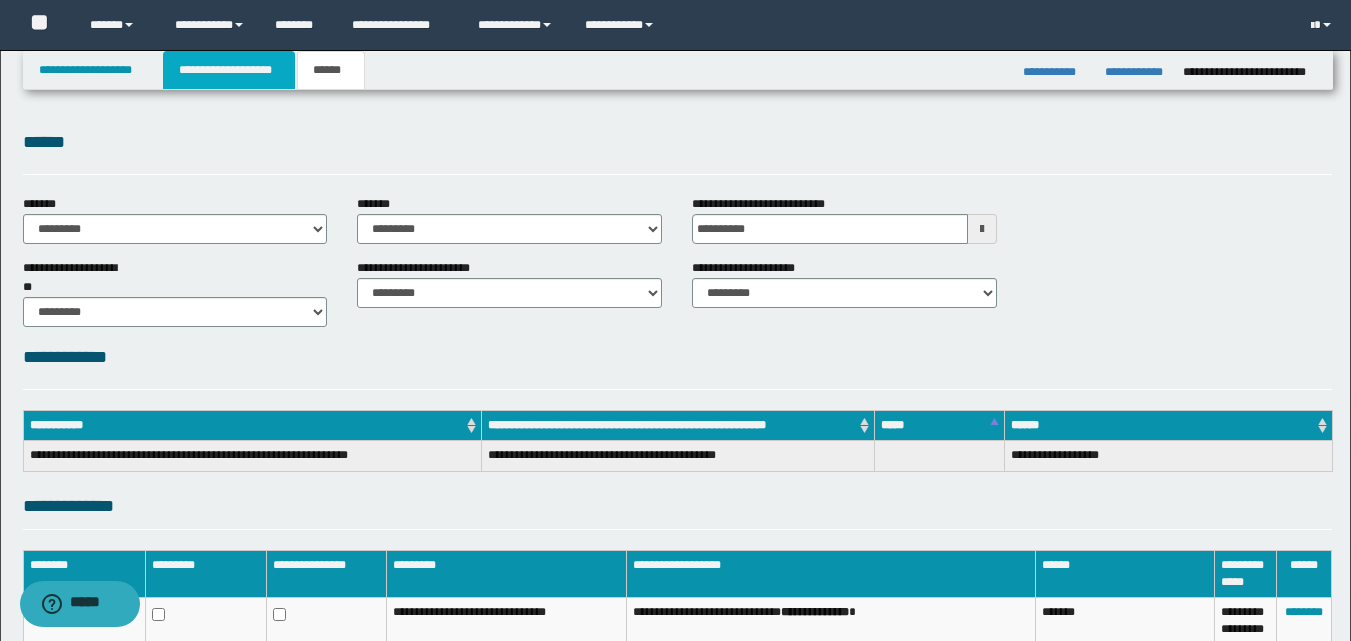 drag, startPoint x: 208, startPoint y: 77, endPoint x: 267, endPoint y: 138, distance: 84.8646 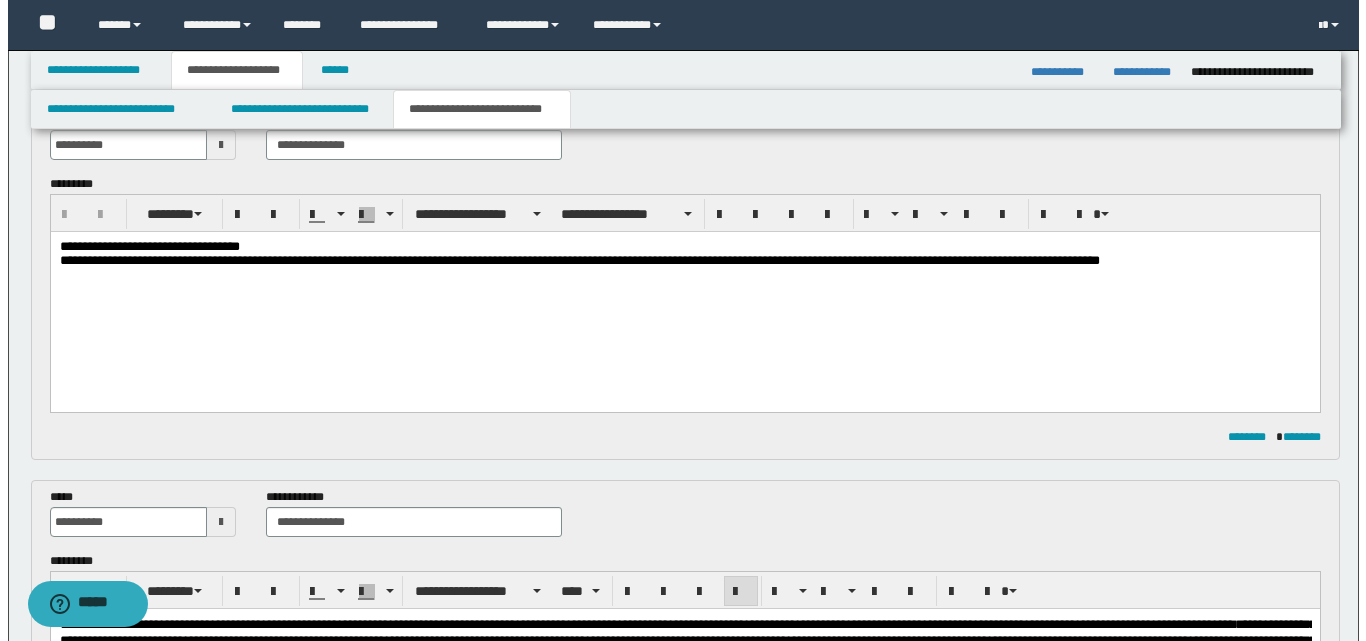 scroll, scrollTop: 0, scrollLeft: 0, axis: both 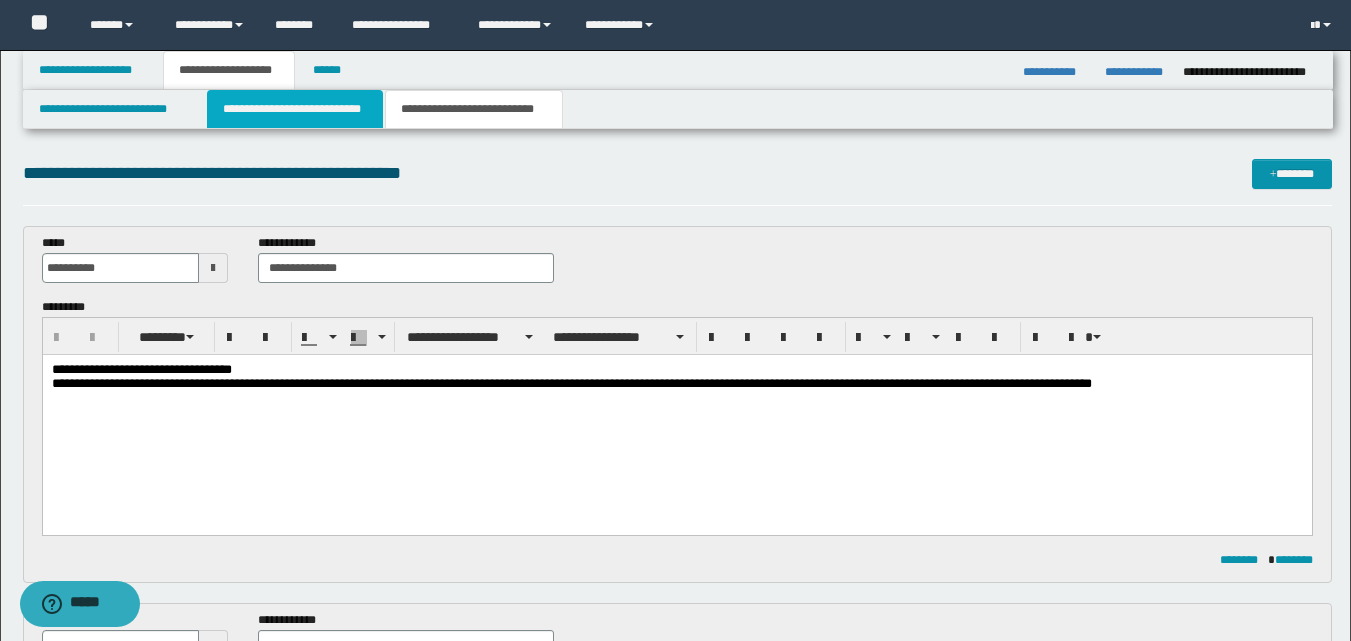 click on "**********" at bounding box center [295, 109] 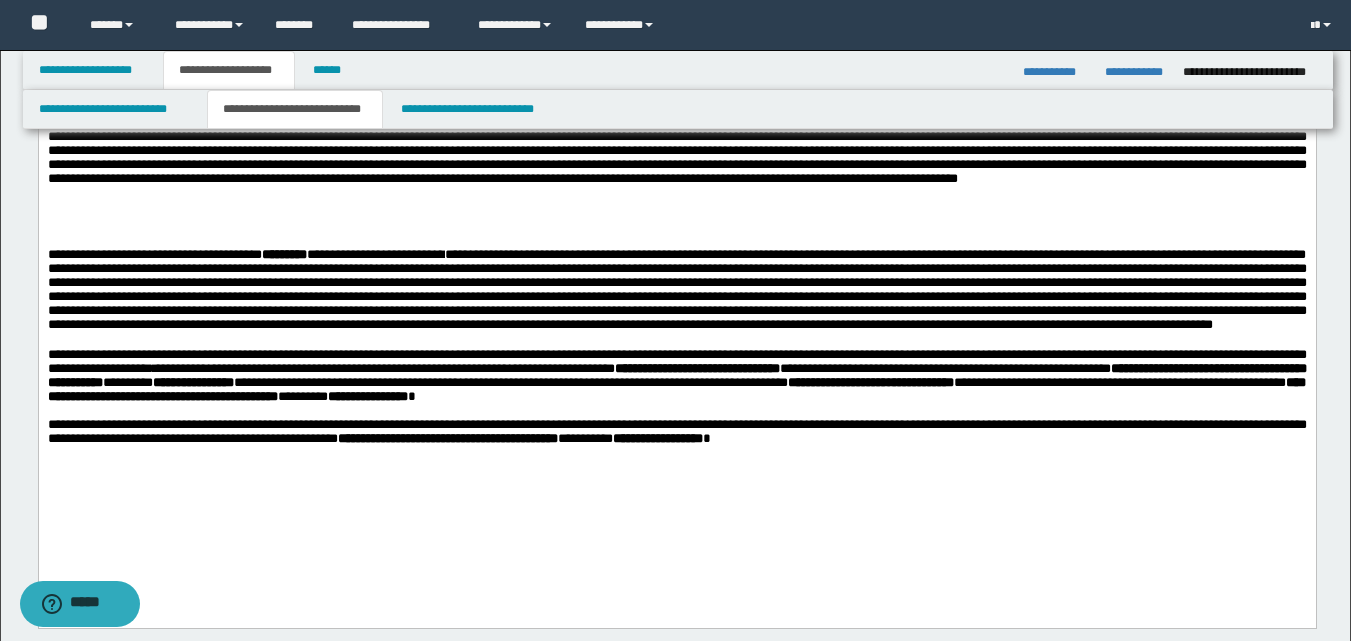 scroll, scrollTop: 100, scrollLeft: 0, axis: vertical 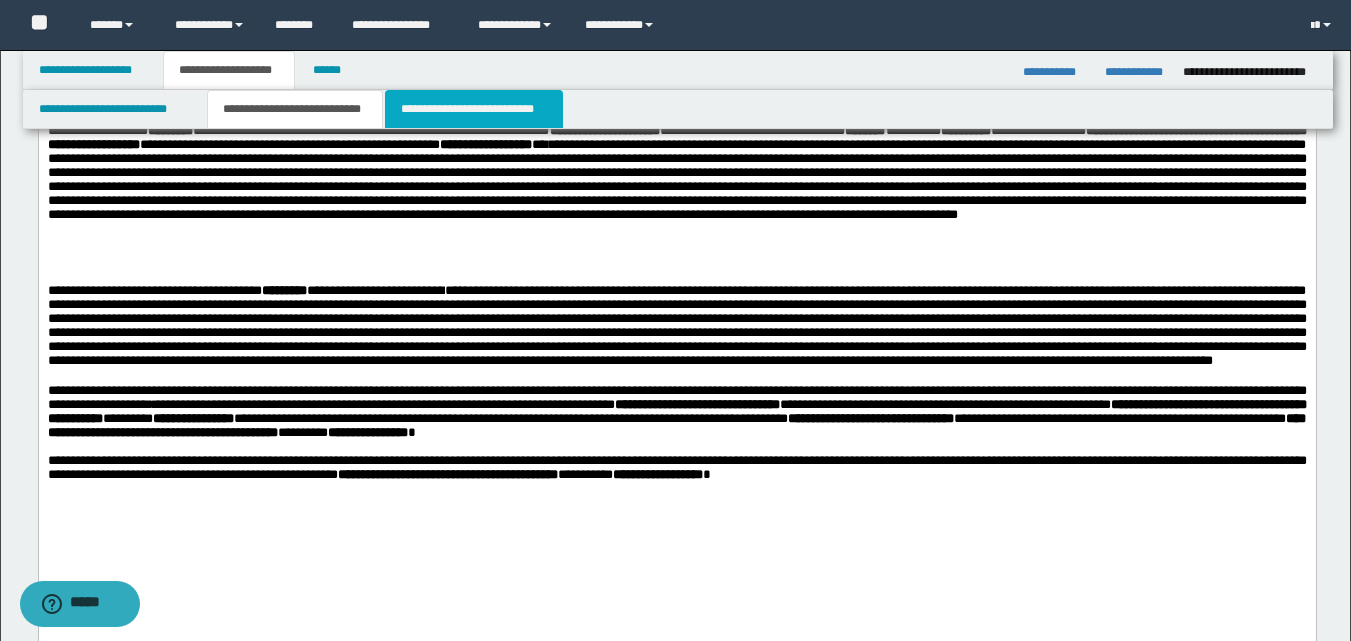 click on "**********" at bounding box center [474, 109] 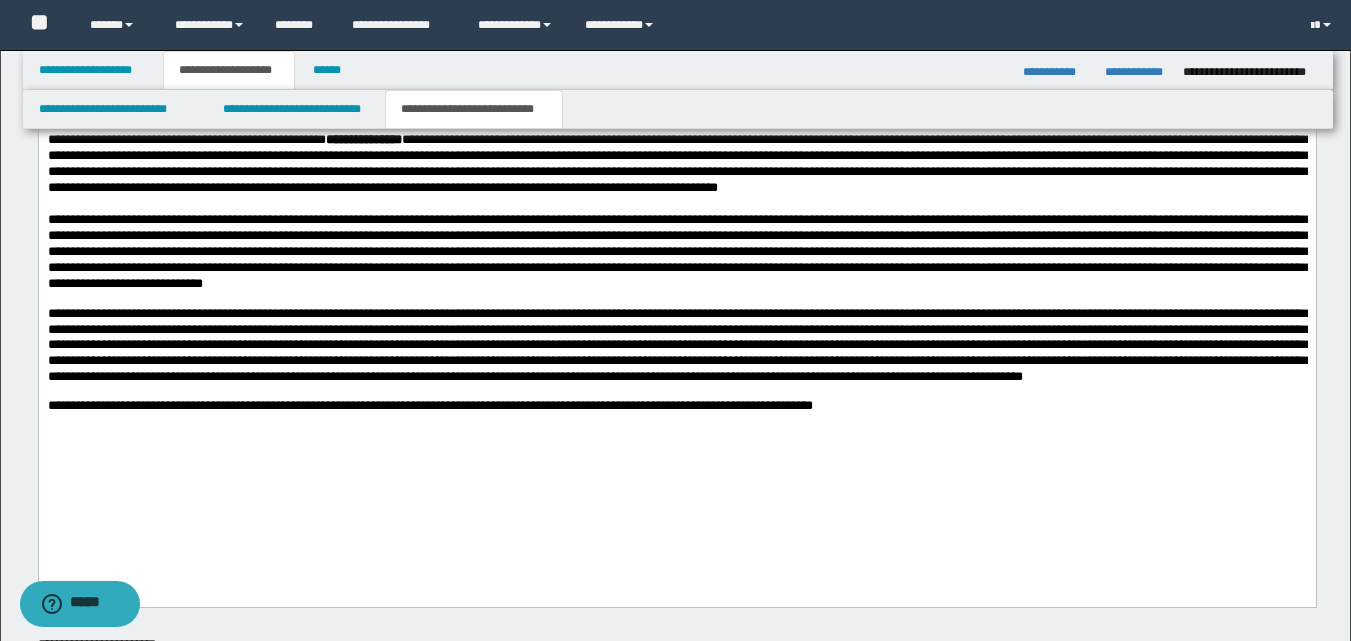 scroll, scrollTop: 1500, scrollLeft: 0, axis: vertical 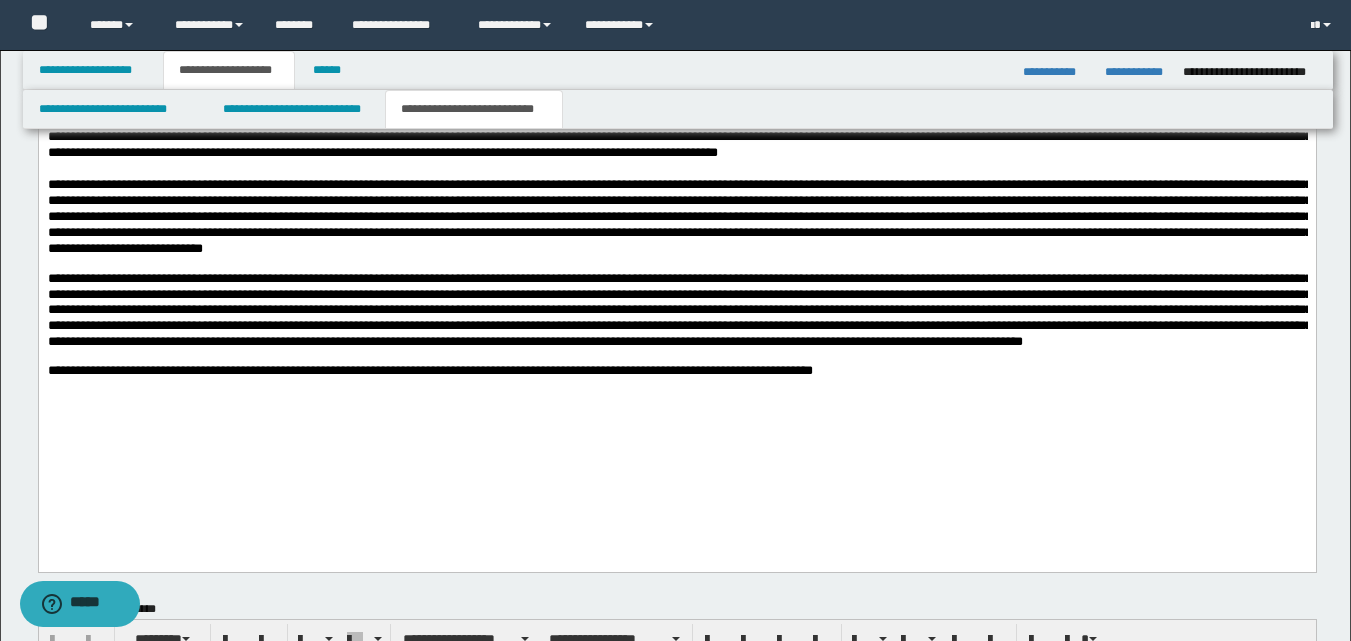 click at bounding box center [679, 310] 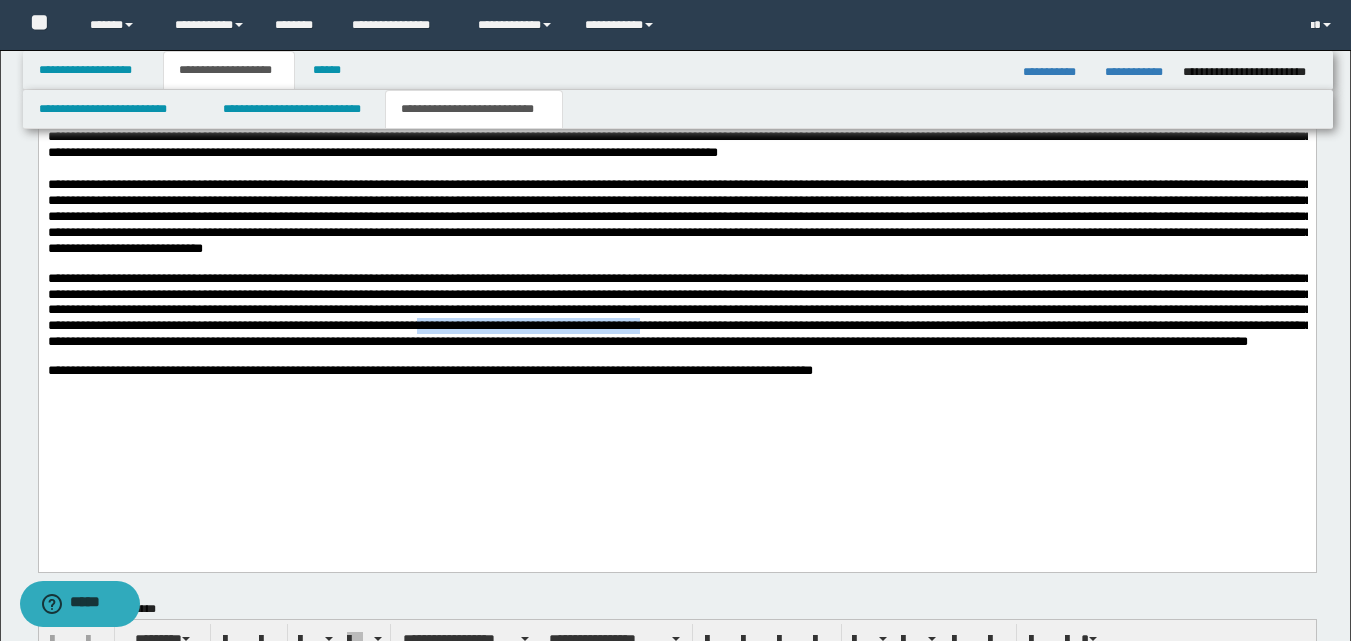 drag, startPoint x: 1255, startPoint y: 393, endPoint x: 249, endPoint y: 402, distance: 1006.0403 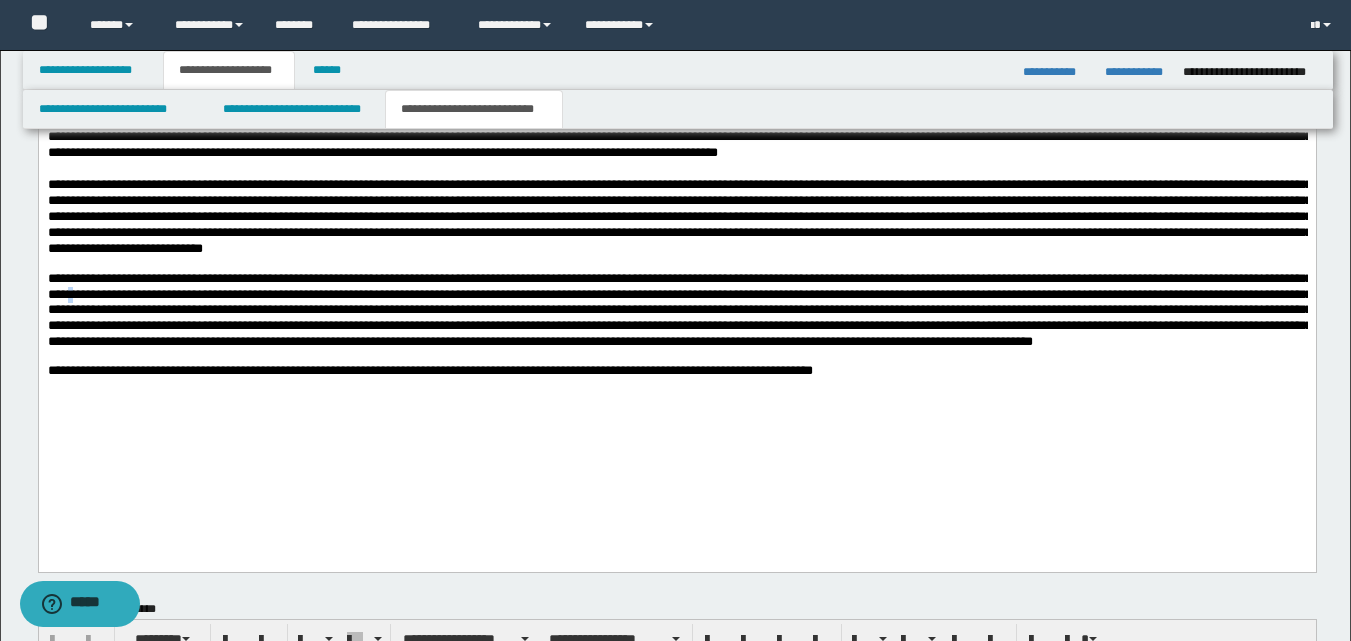 click at bounding box center [679, 310] 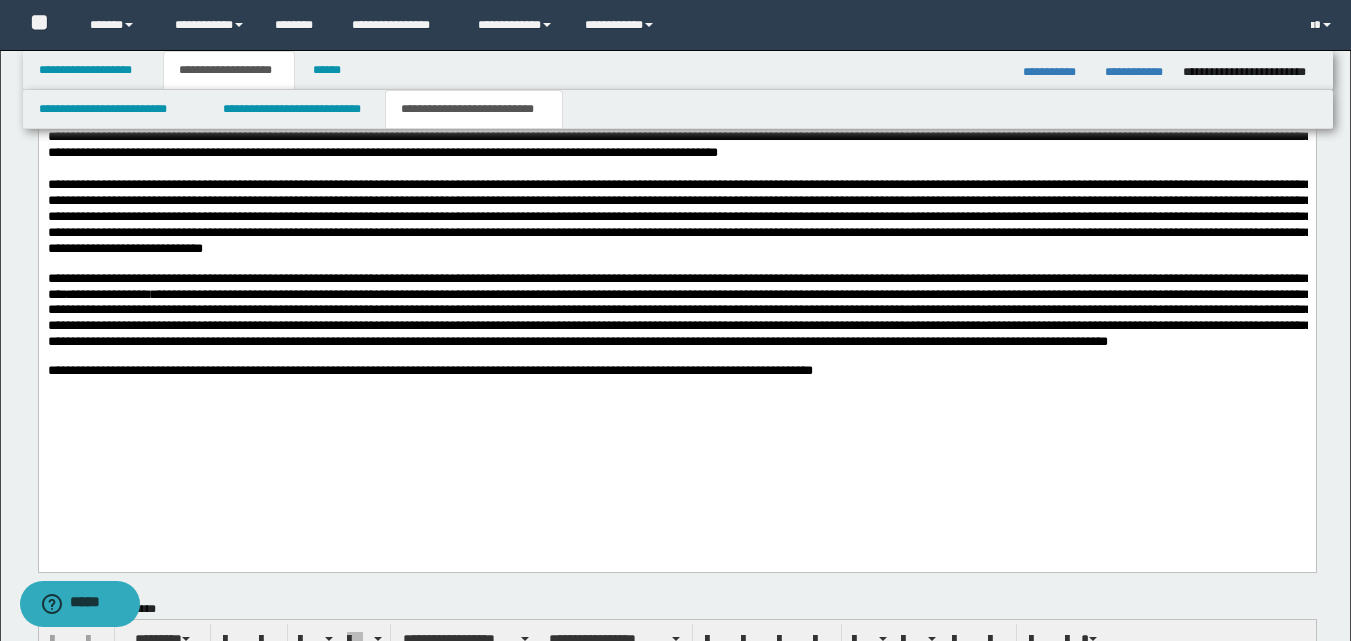 click on "**********" at bounding box center [679, 310] 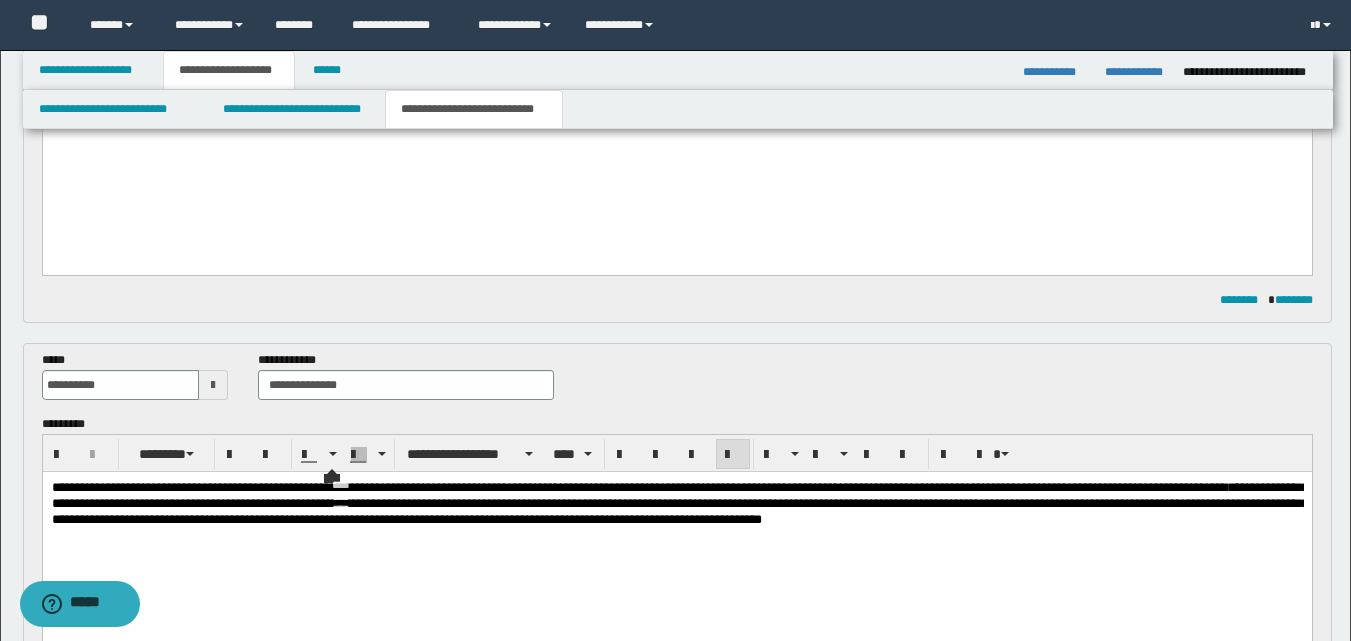 scroll, scrollTop: 200, scrollLeft: 0, axis: vertical 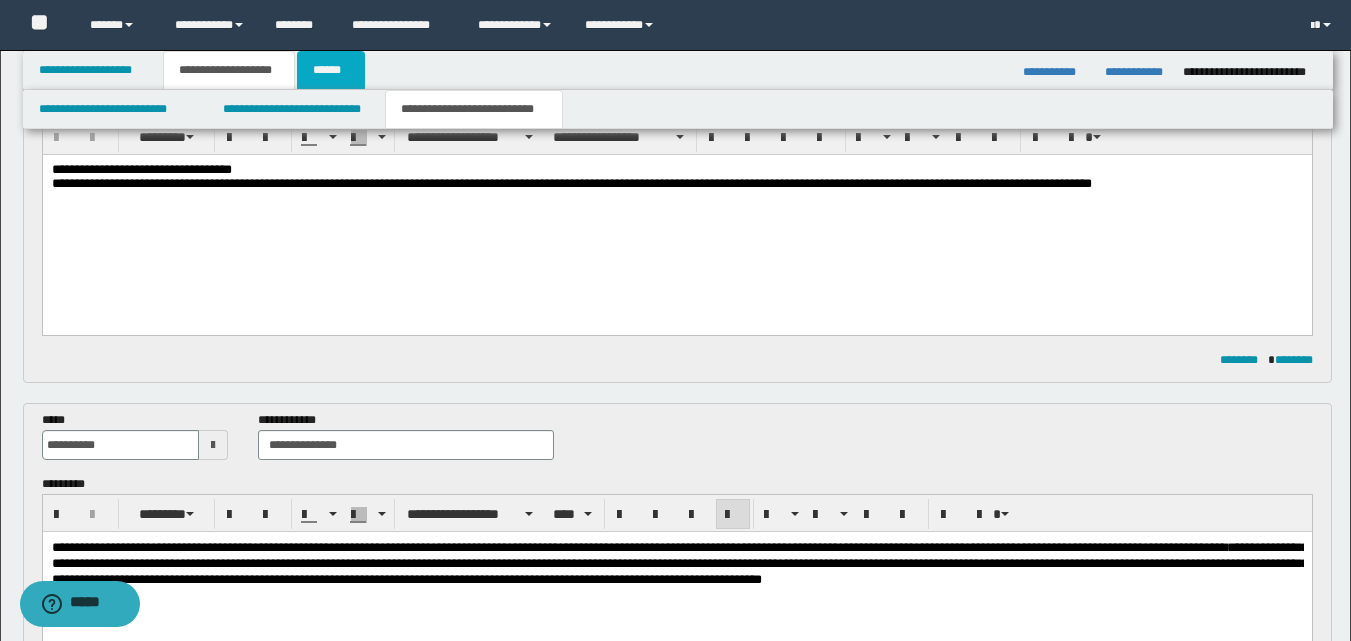 click on "******" at bounding box center [331, 70] 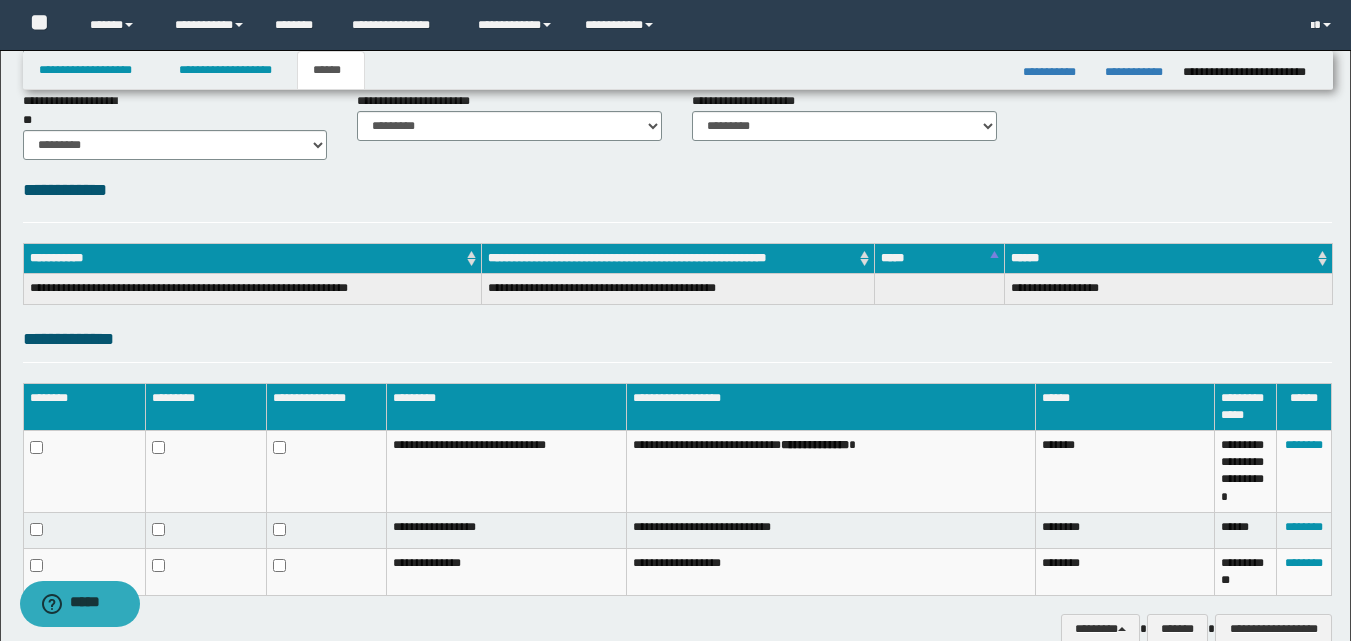 scroll, scrollTop: 0, scrollLeft: 0, axis: both 